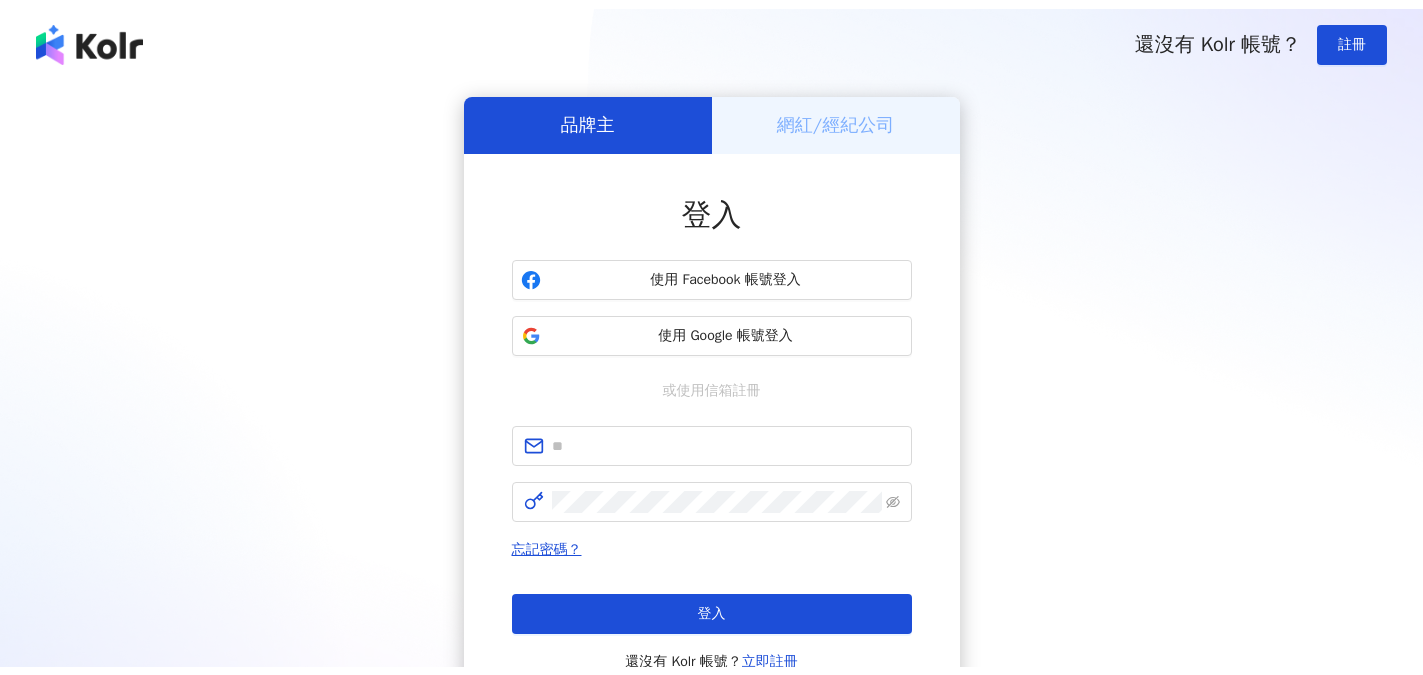 scroll, scrollTop: 0, scrollLeft: 0, axis: both 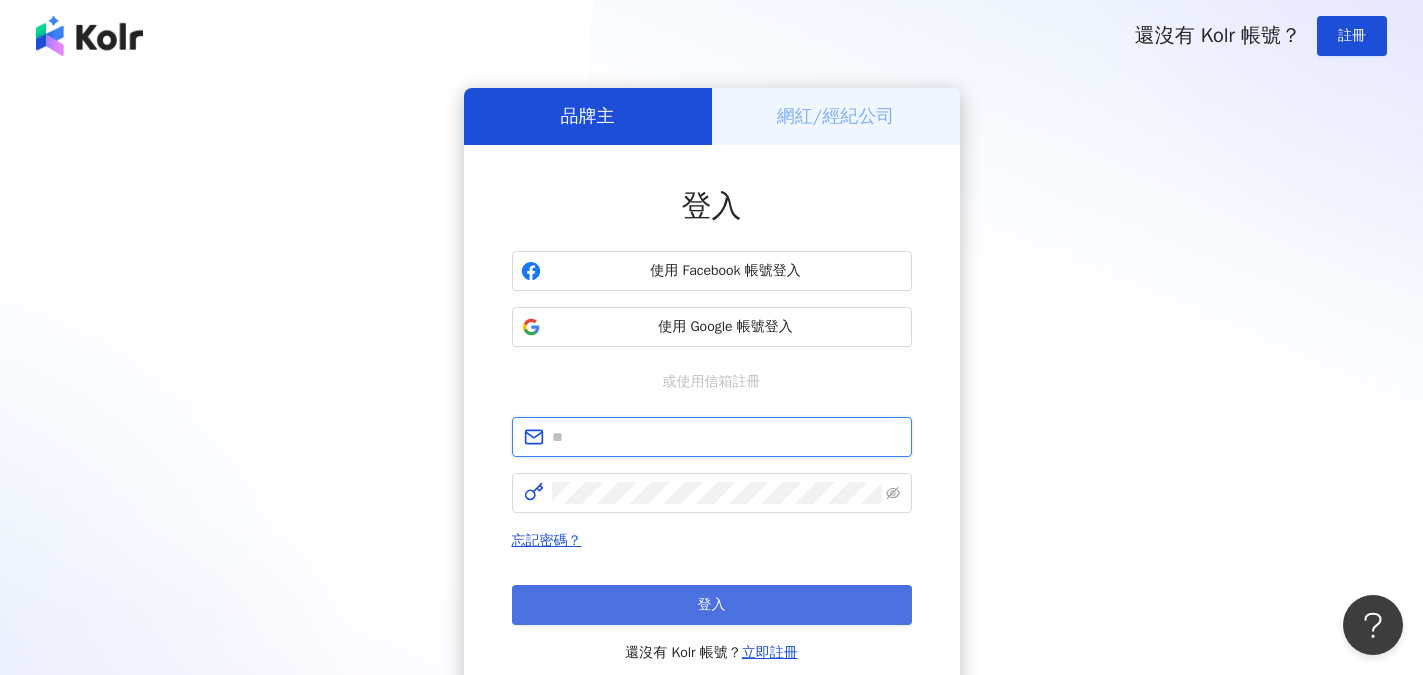 type on "**********" 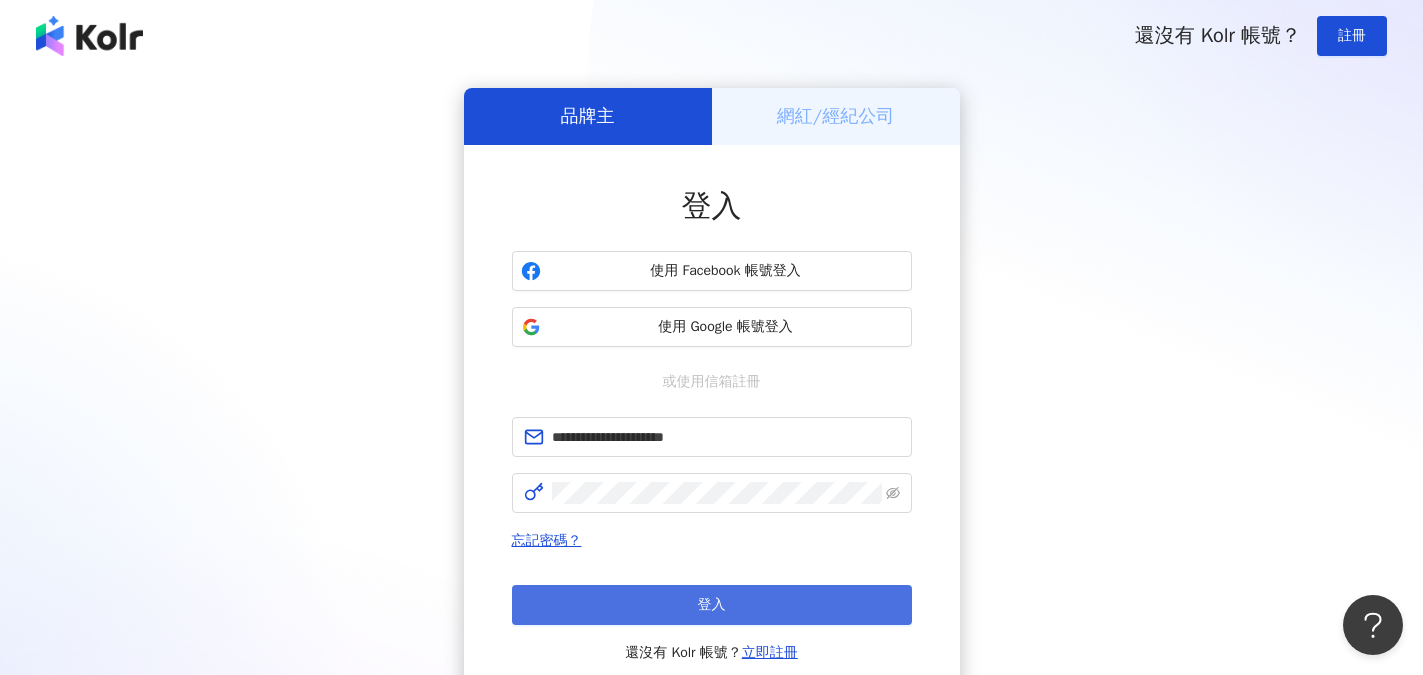 click on "登入" at bounding box center [712, 605] 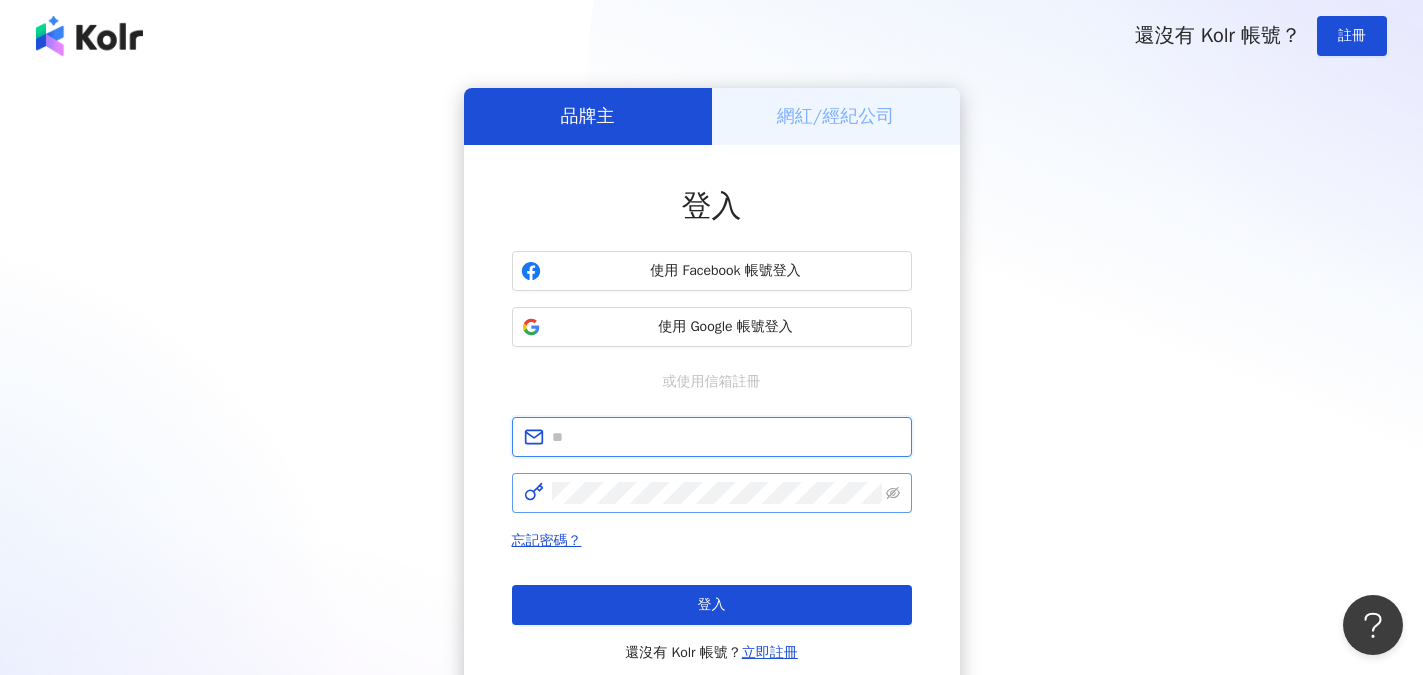 type on "**********" 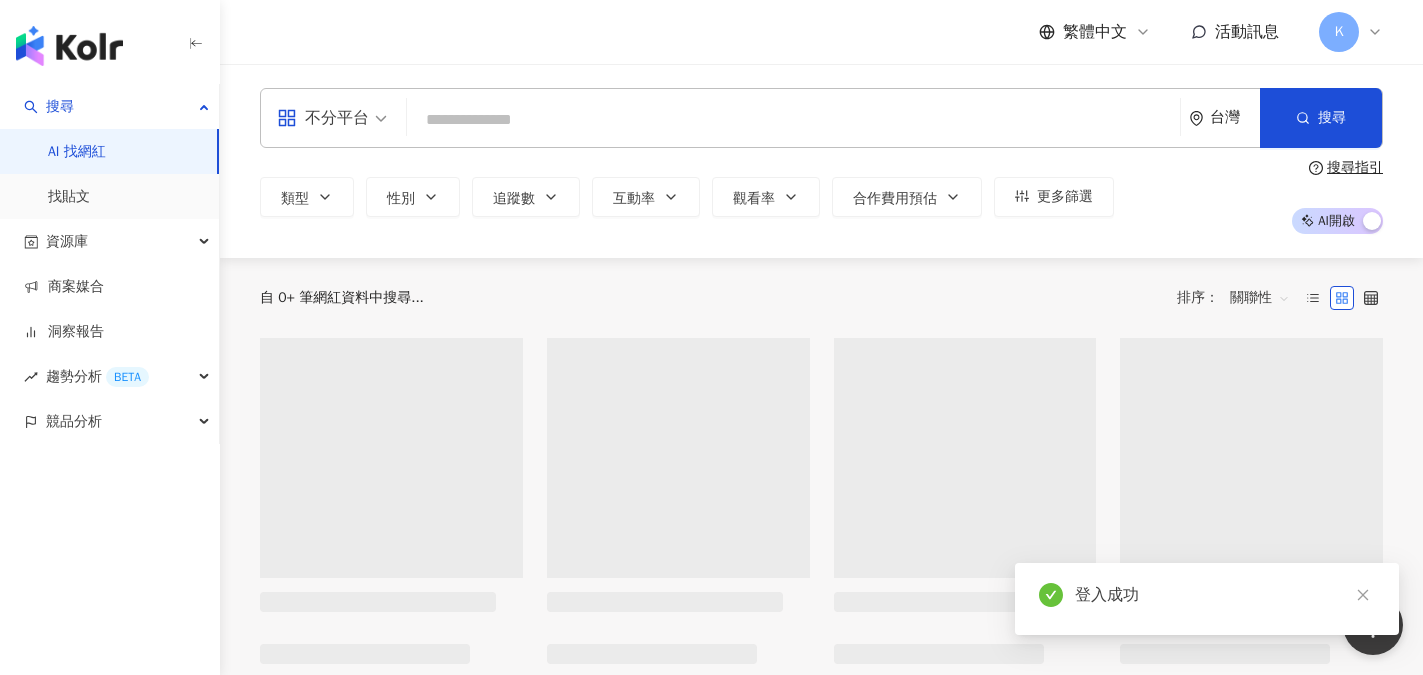 click at bounding box center [793, 120] 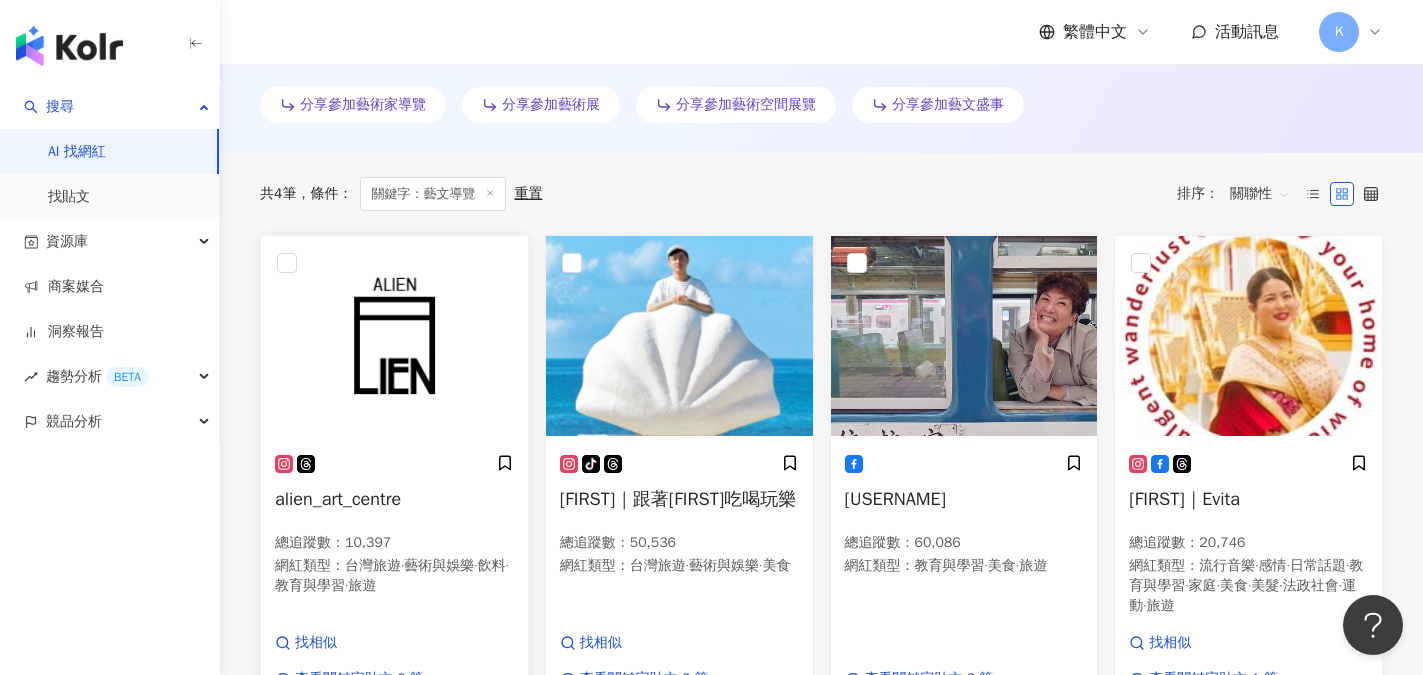 scroll, scrollTop: 600, scrollLeft: 0, axis: vertical 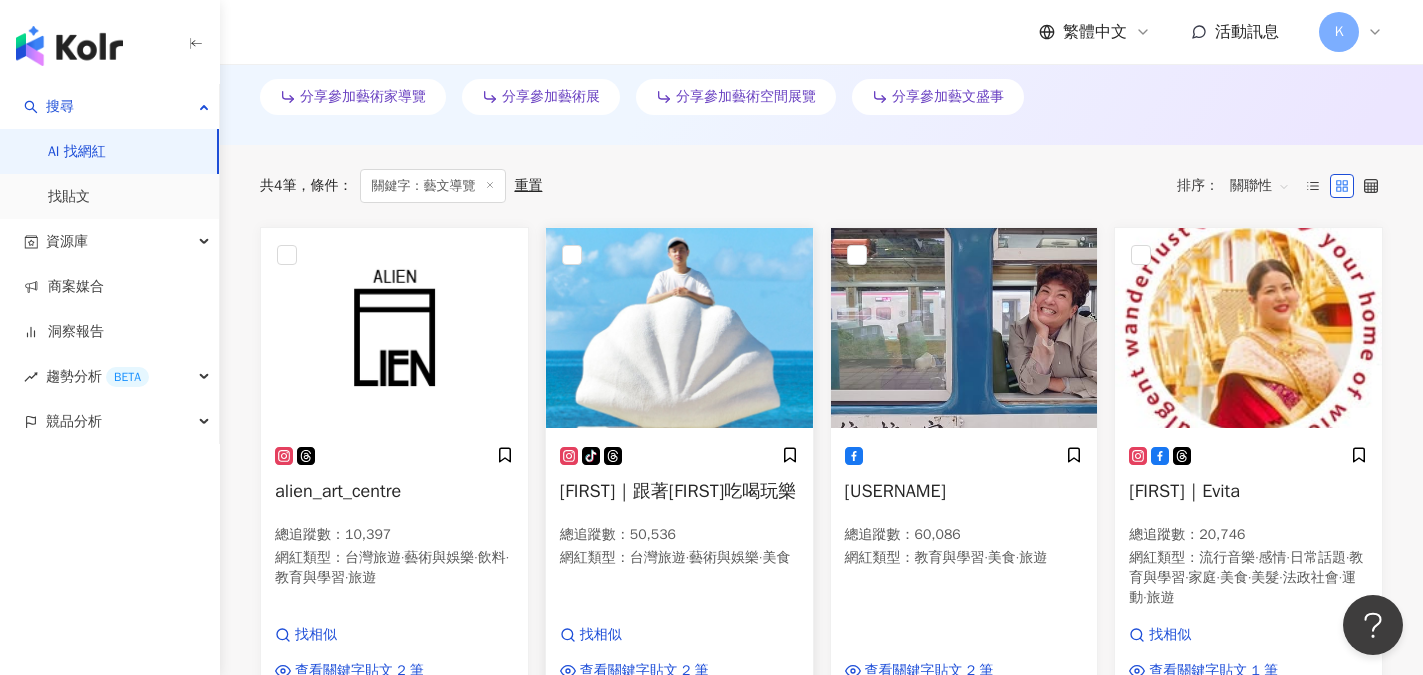 click on "Frank｜跟著Frank吃喝玩樂" at bounding box center (678, 491) 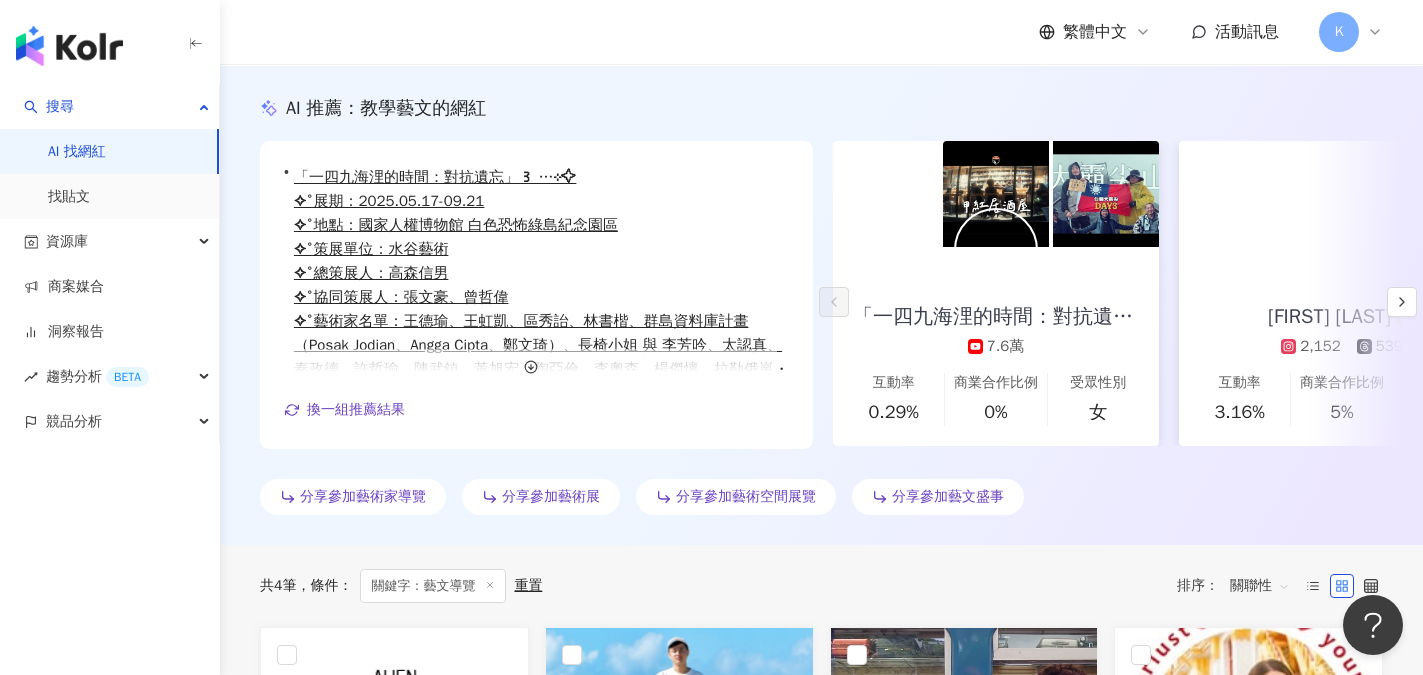scroll, scrollTop: 0, scrollLeft: 0, axis: both 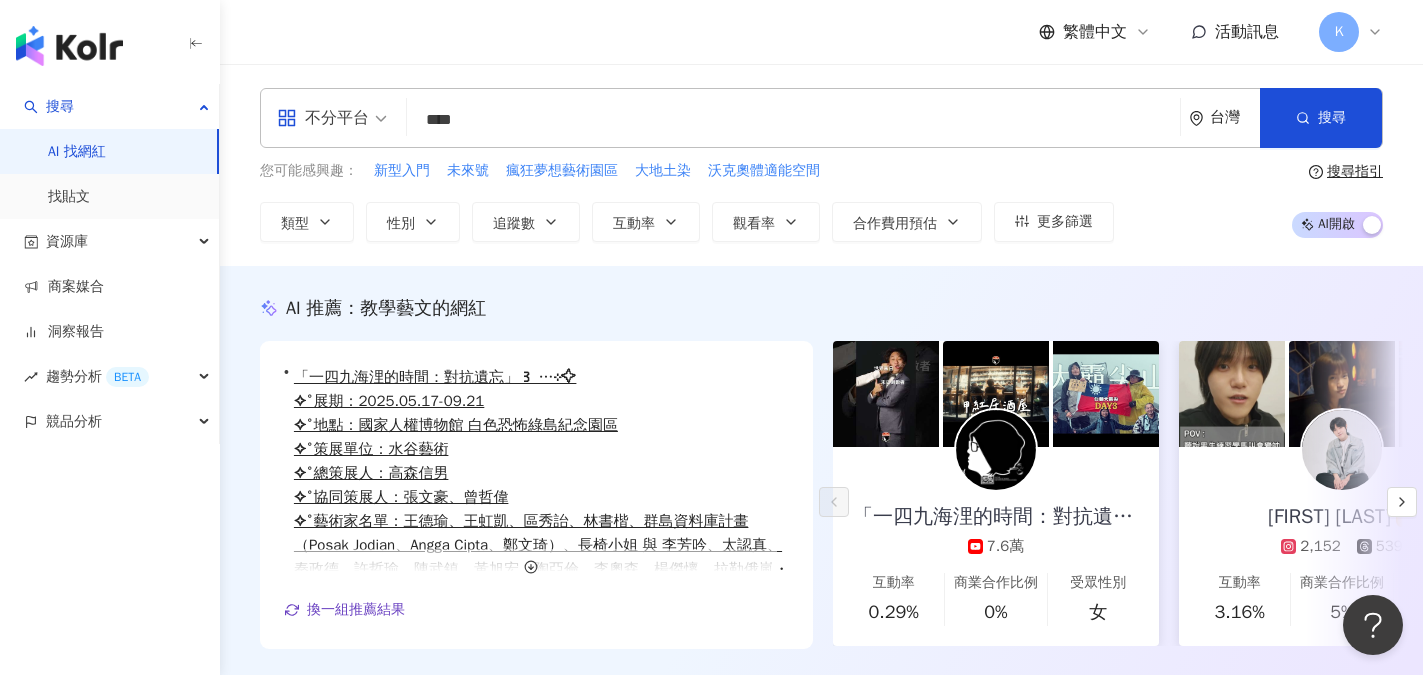 click on "不分平台" at bounding box center (323, 118) 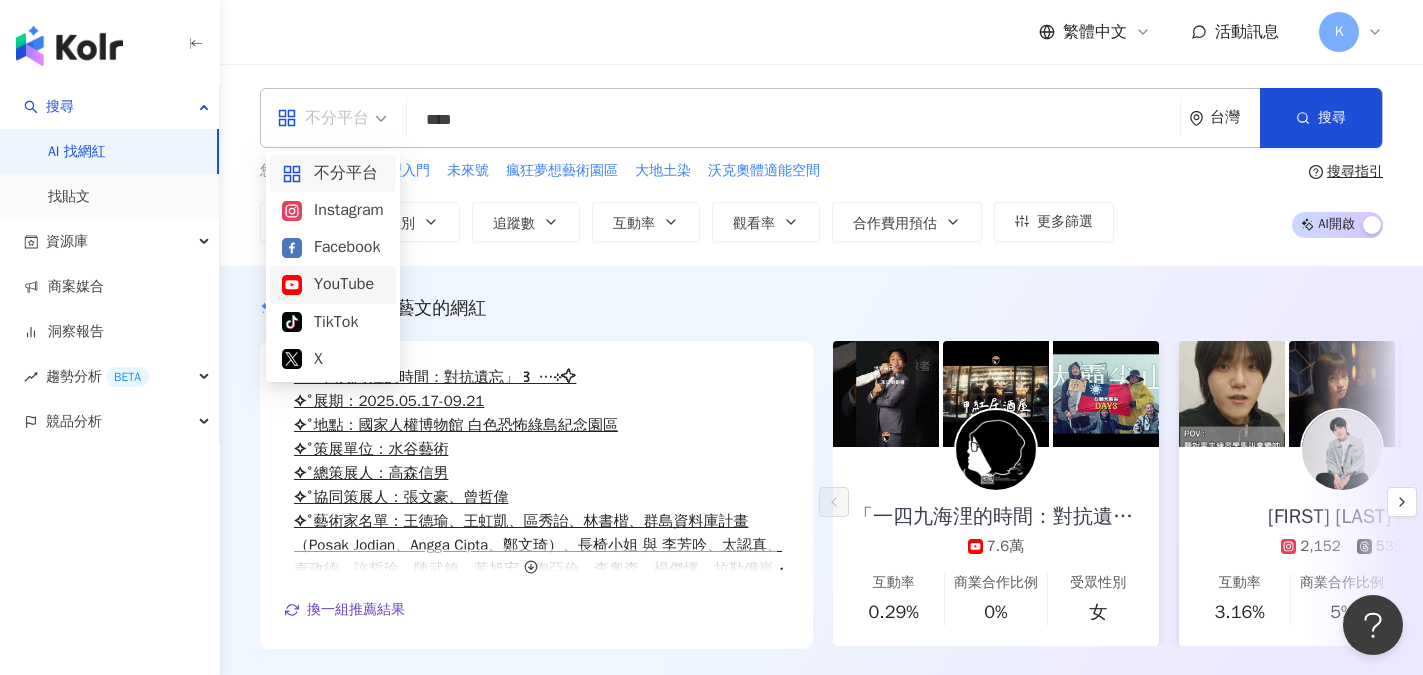 click on "YouTube" at bounding box center (333, 284) 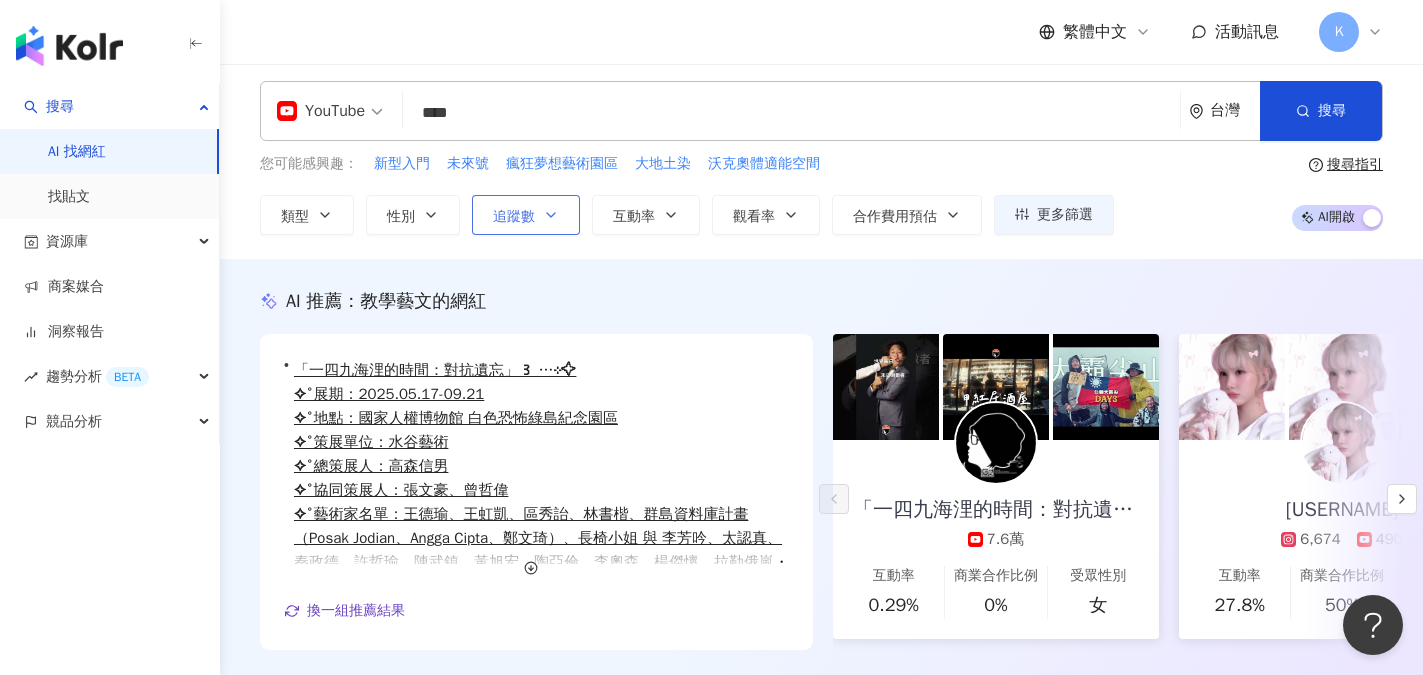 scroll, scrollTop: 0, scrollLeft: 0, axis: both 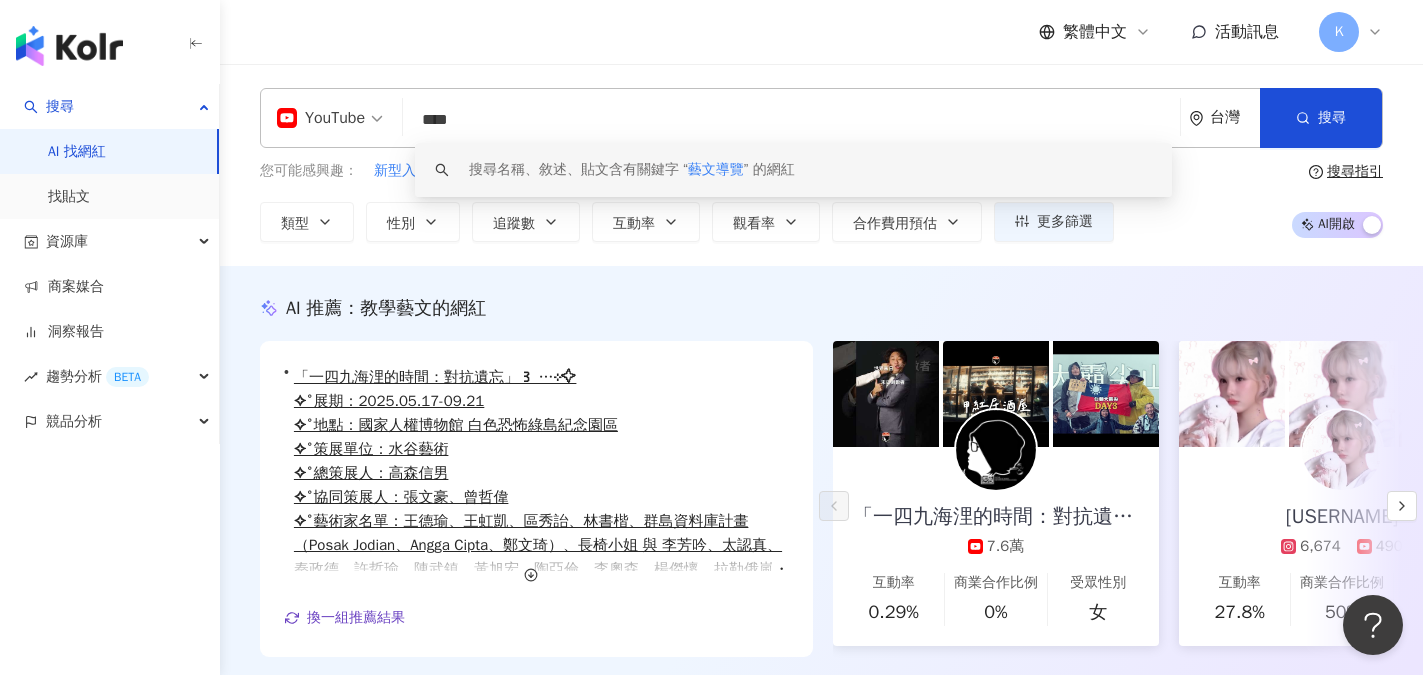drag, startPoint x: 453, startPoint y: 121, endPoint x: 599, endPoint y: 144, distance: 147.80054 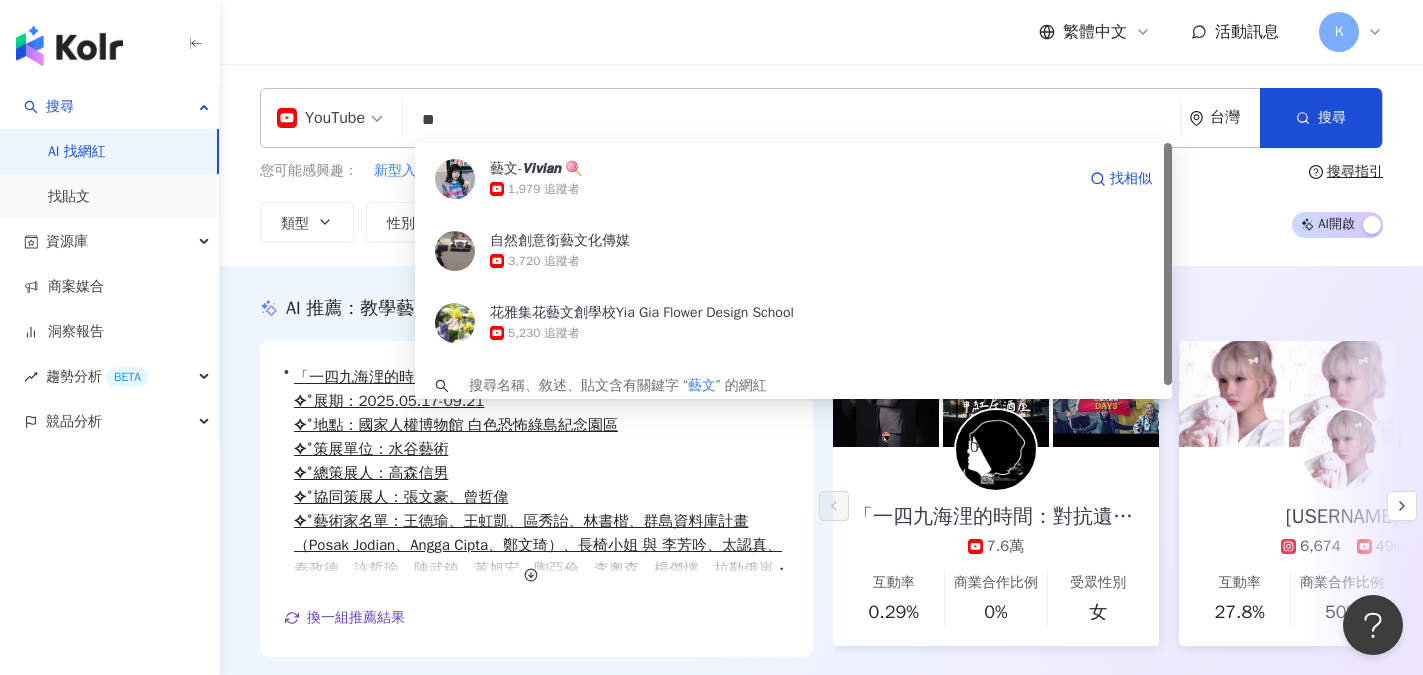 type on "*" 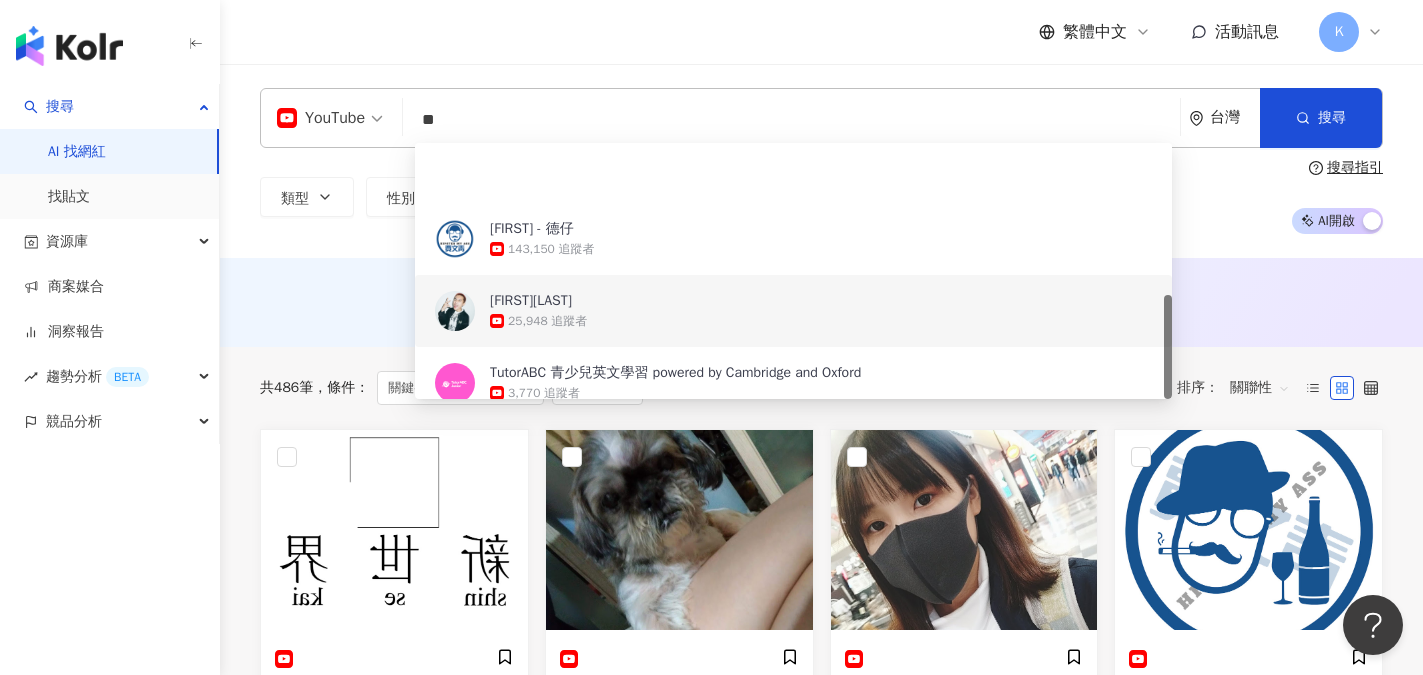 scroll, scrollTop: 374, scrollLeft: 0, axis: vertical 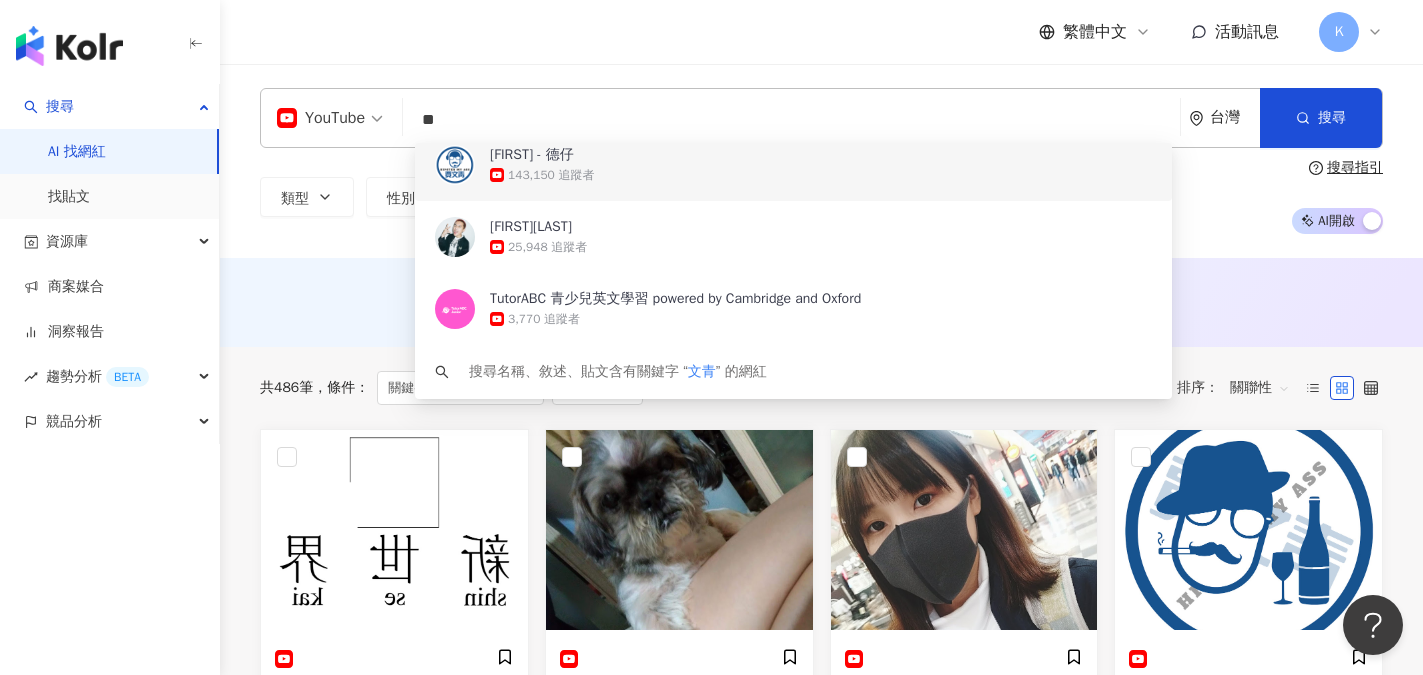 drag, startPoint x: 484, startPoint y: 118, endPoint x: 403, endPoint y: 111, distance: 81.3019 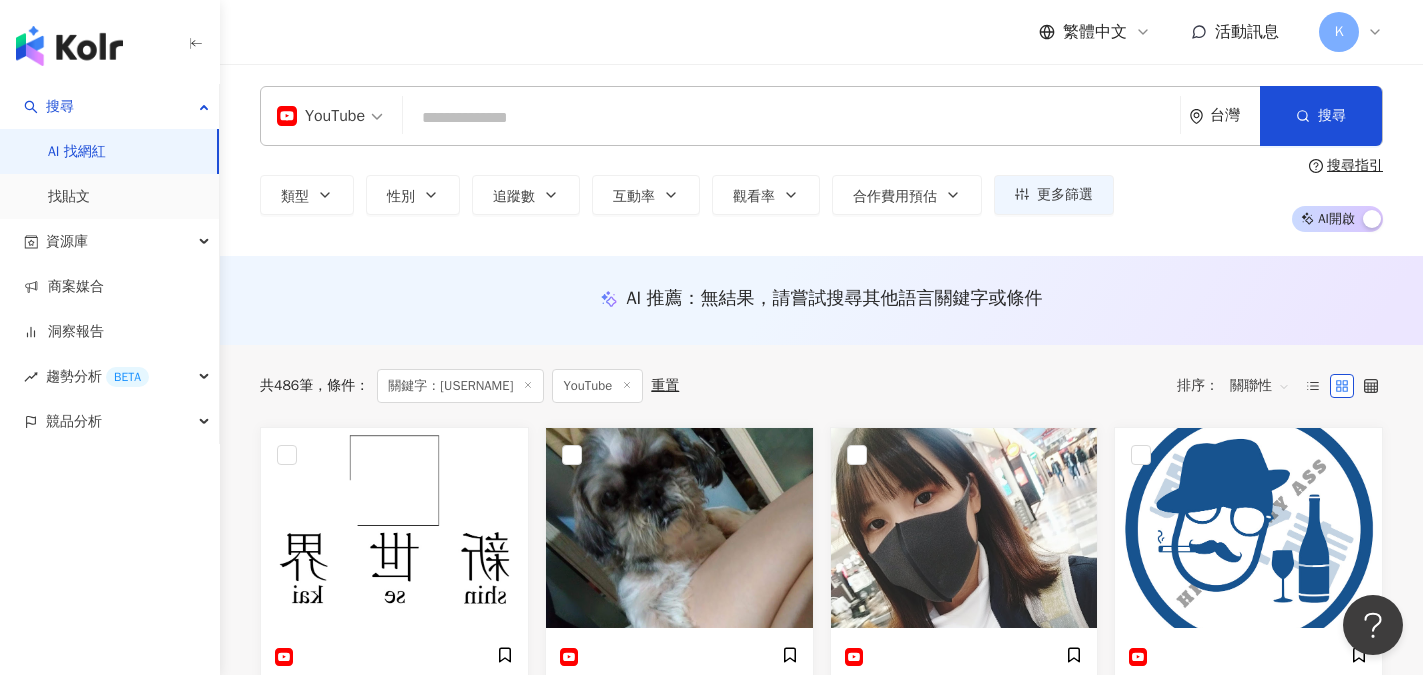 scroll, scrollTop: 0, scrollLeft: 0, axis: both 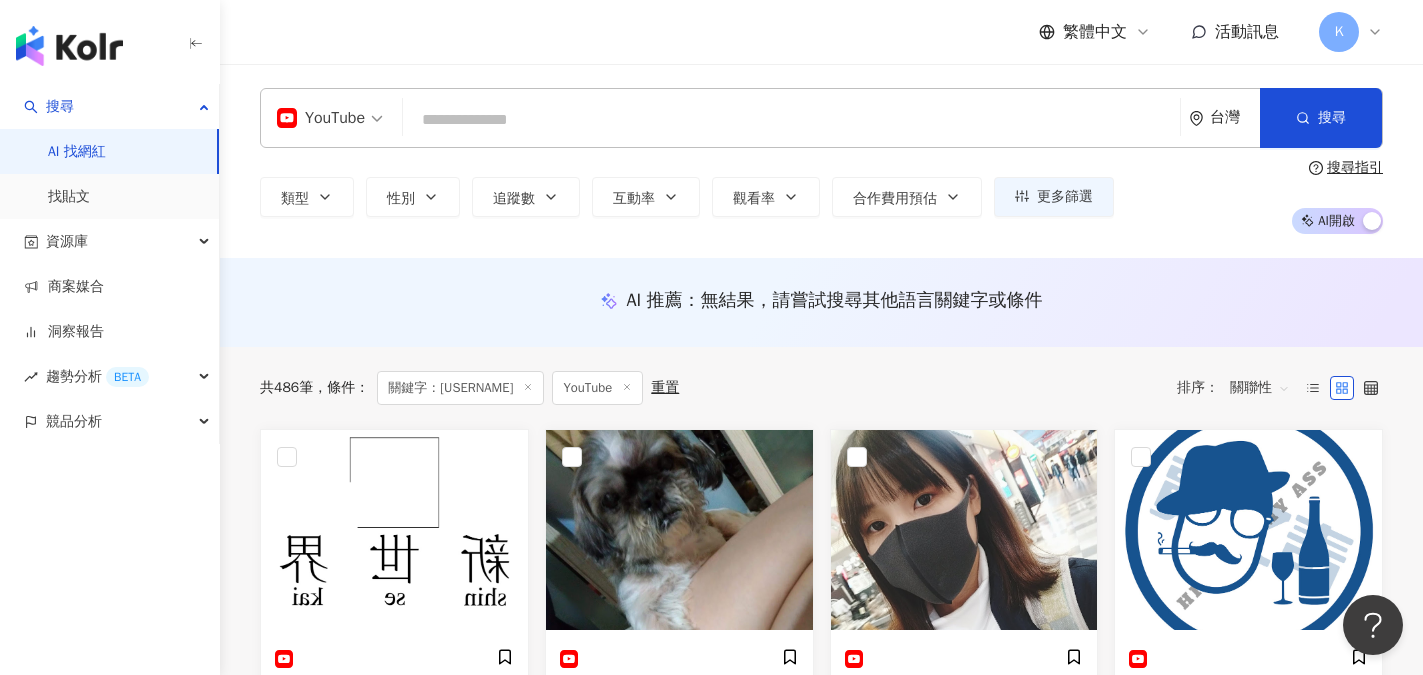 type 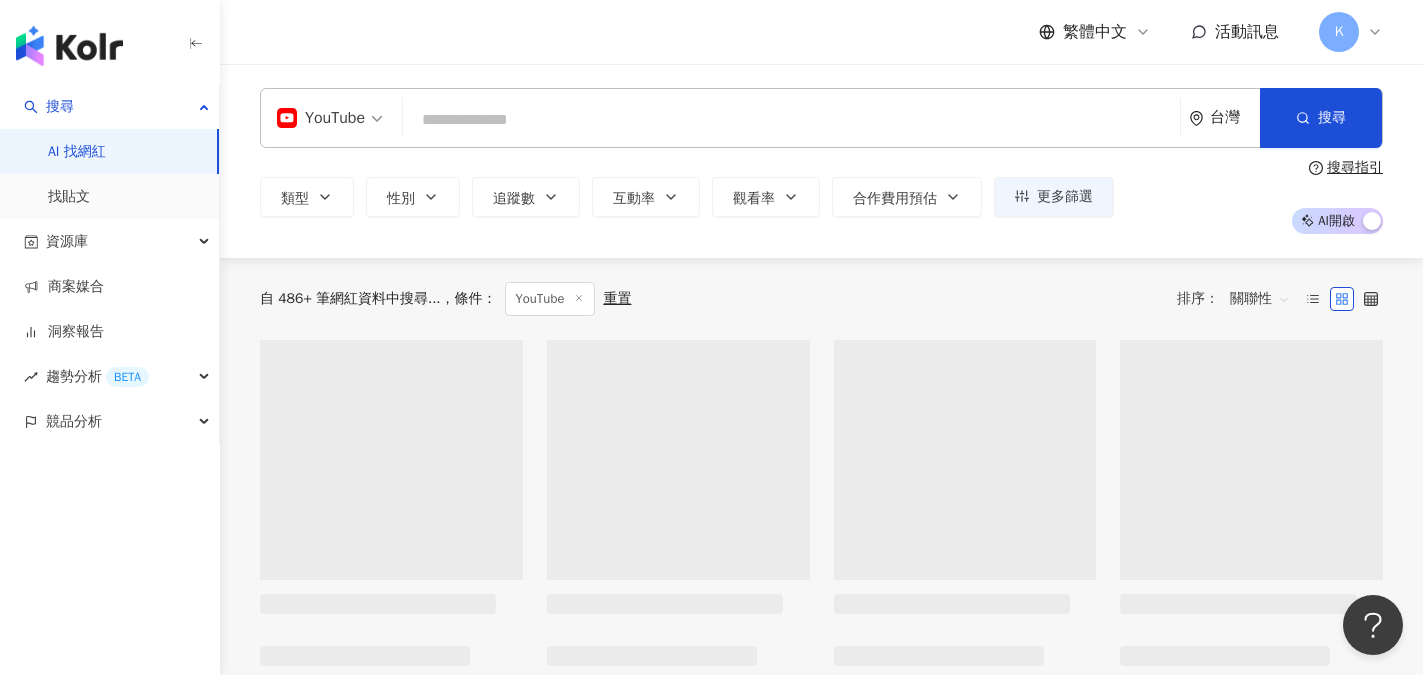 click at bounding box center (791, 120) 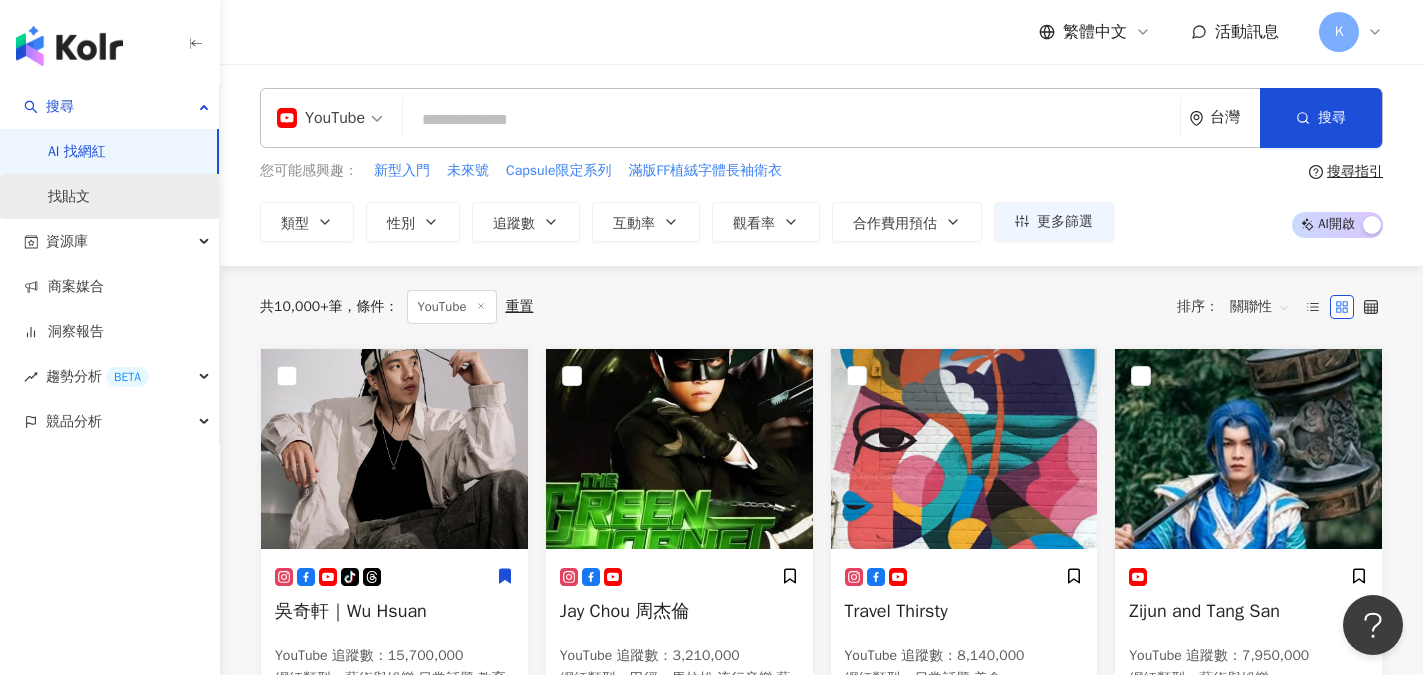 click on "找貼文" at bounding box center [69, 197] 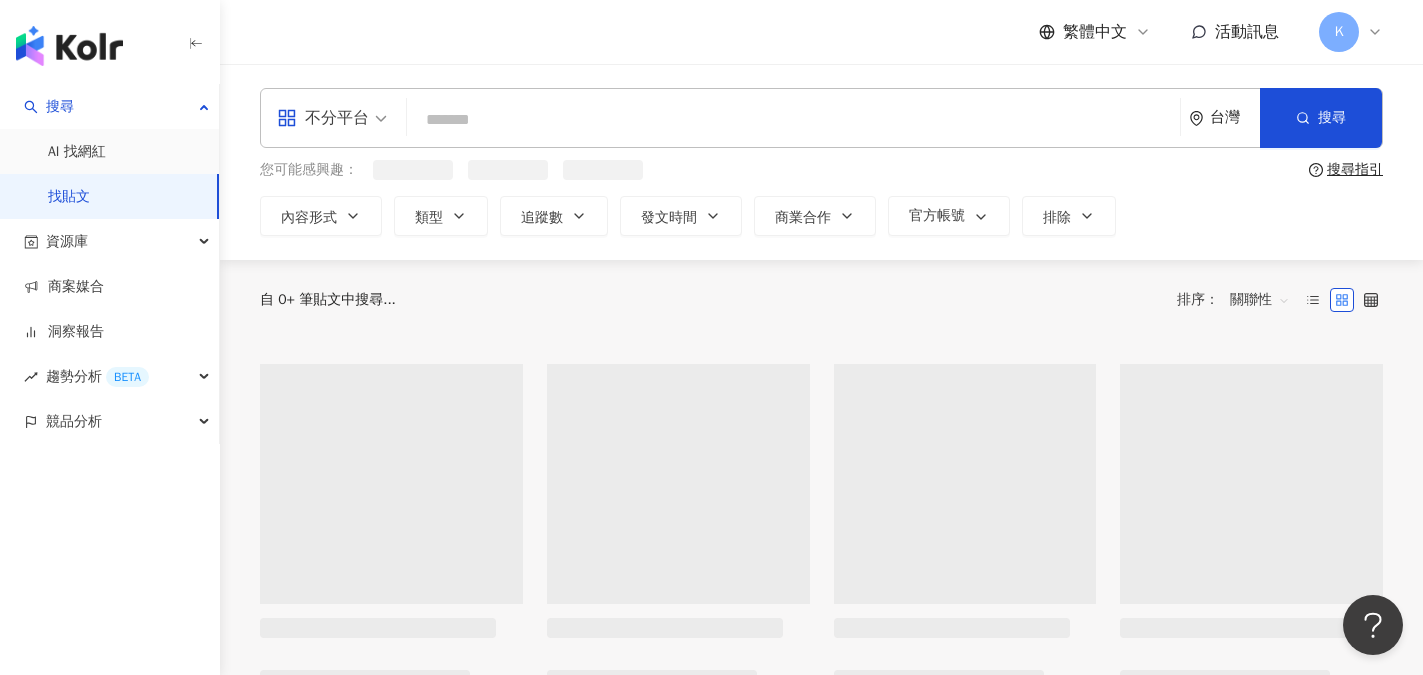 click at bounding box center (793, 119) 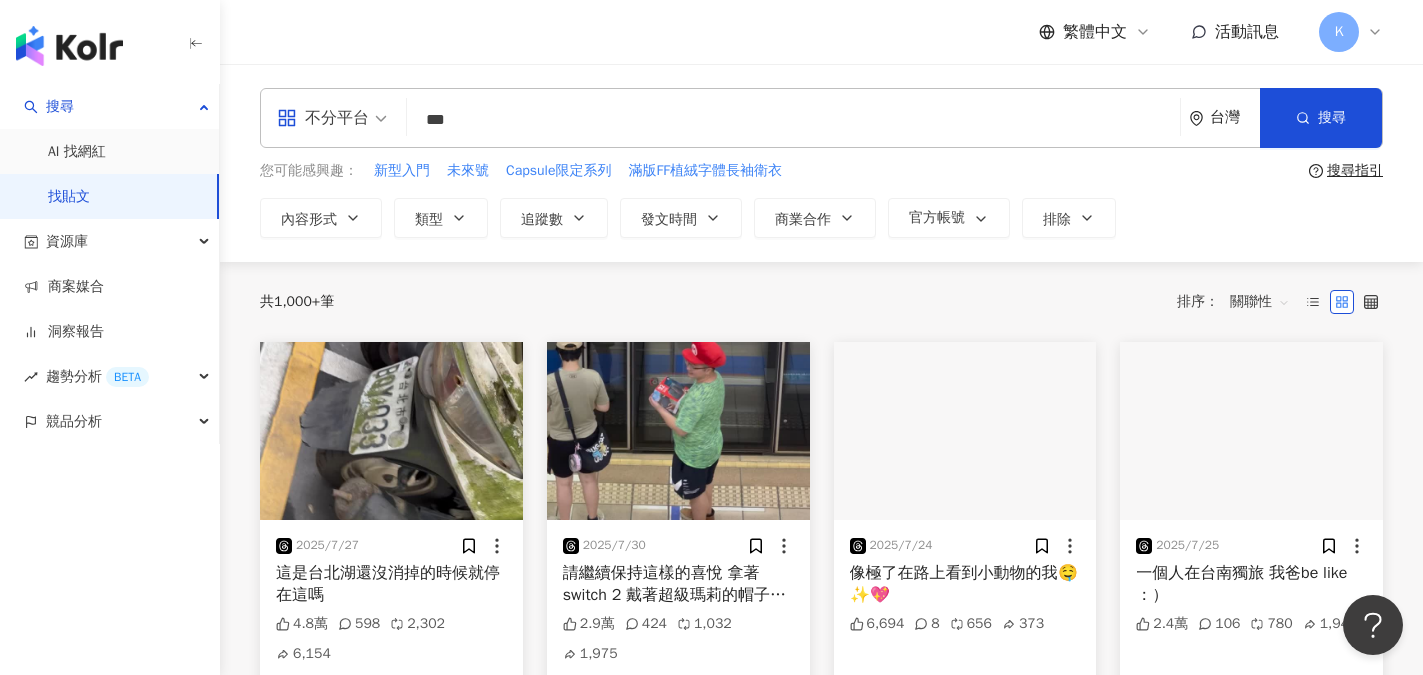 type on "***" 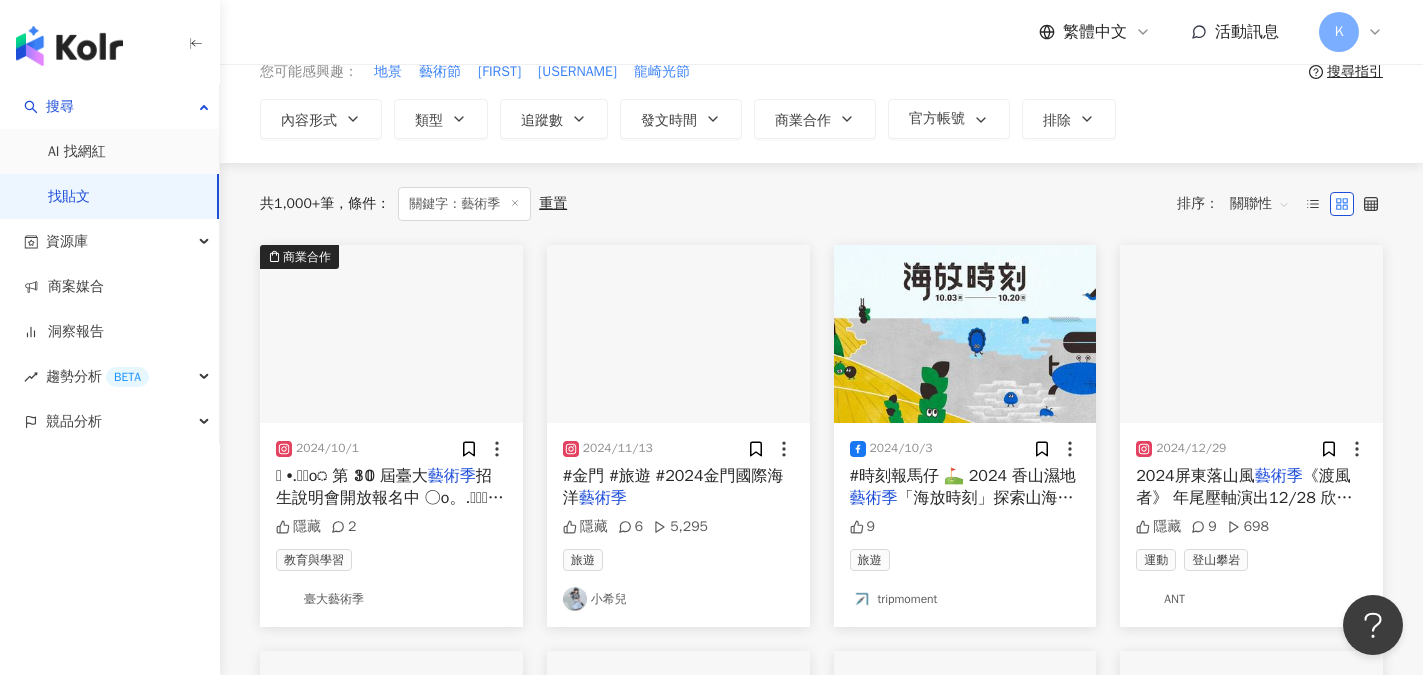 scroll, scrollTop: 100, scrollLeft: 0, axis: vertical 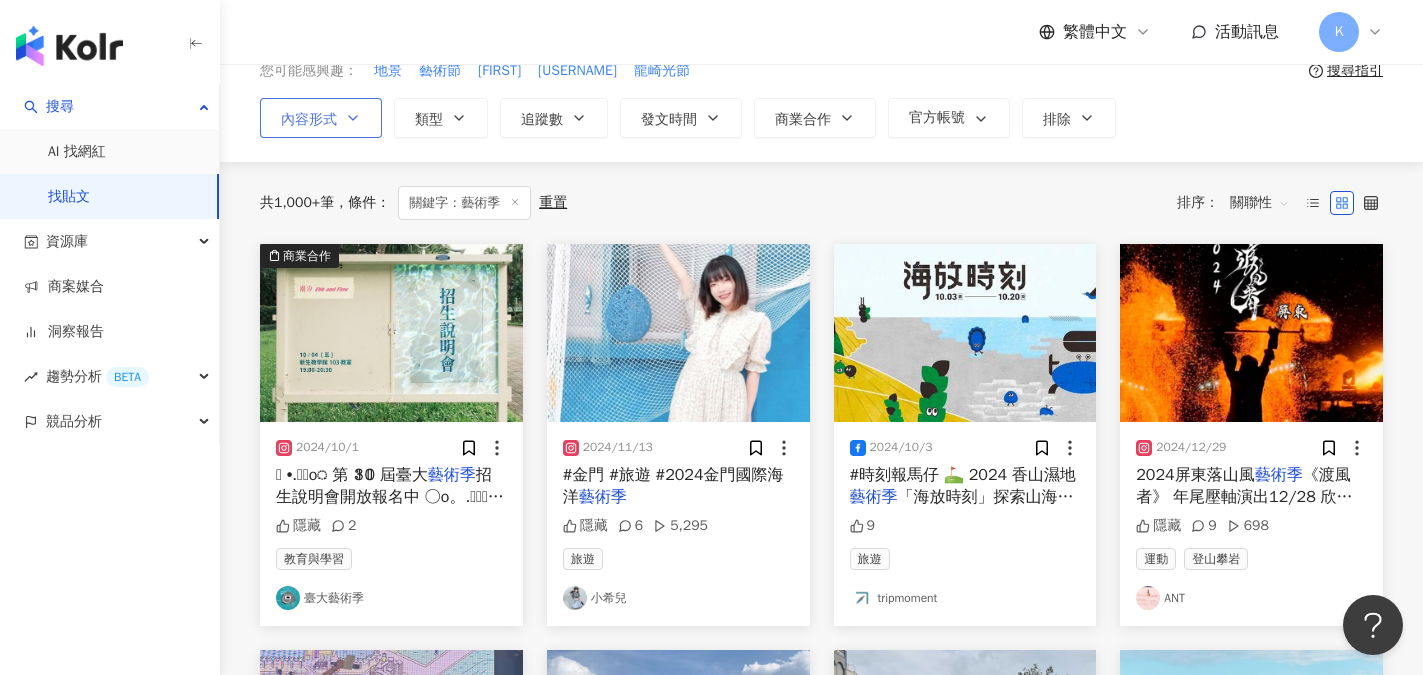 click on "內容形式" at bounding box center [309, 120] 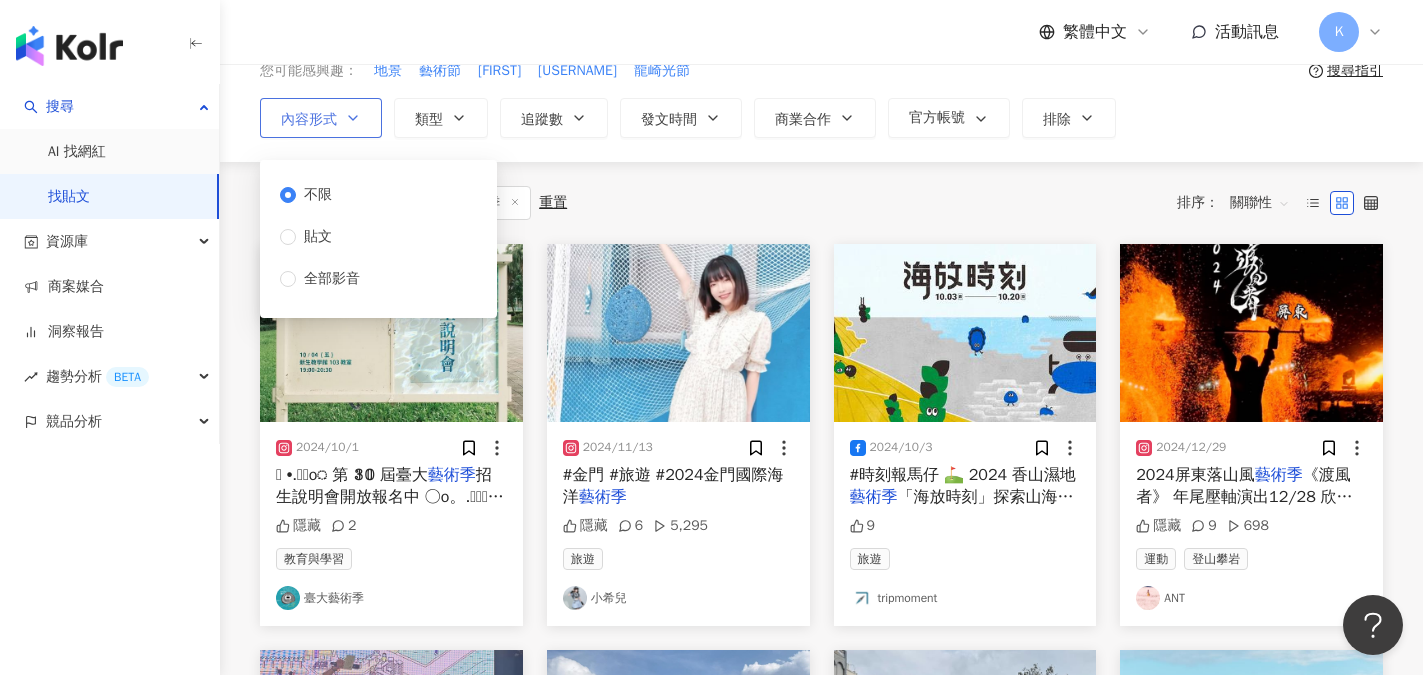 scroll, scrollTop: 0, scrollLeft: 0, axis: both 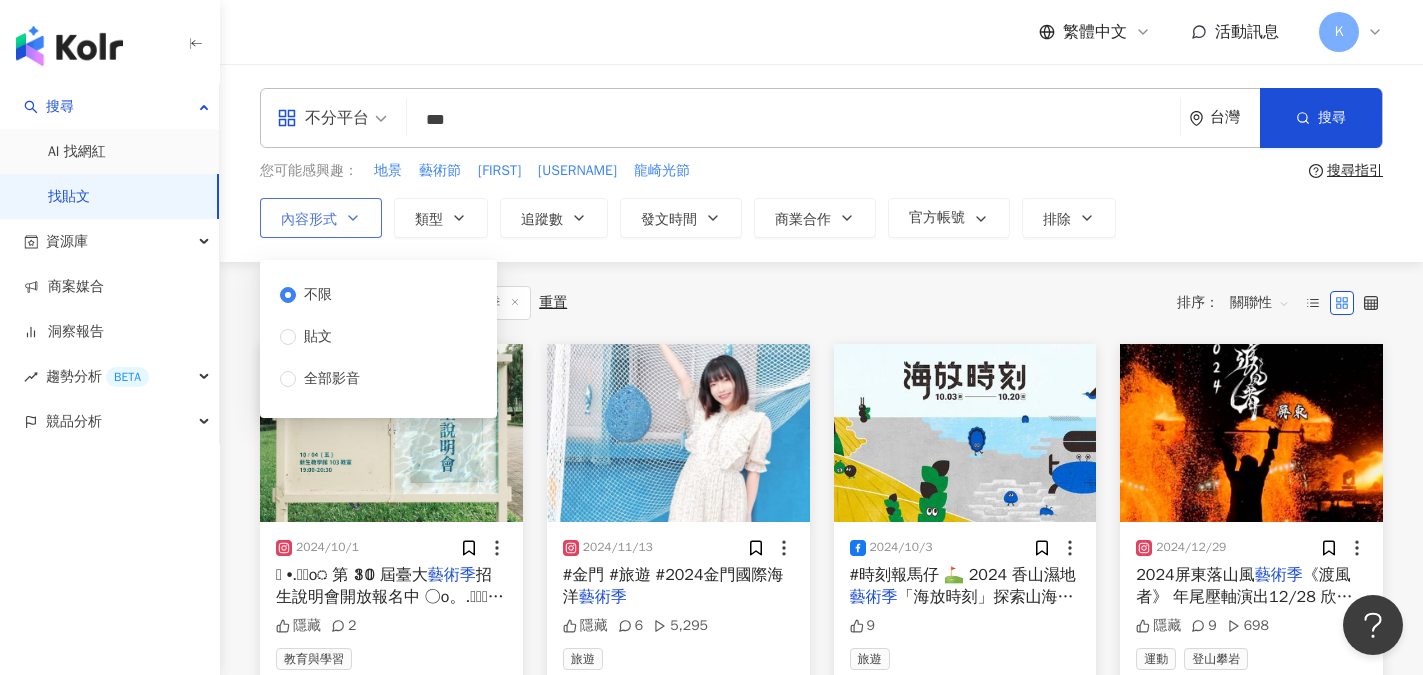 click on "不分平台" at bounding box center [323, 118] 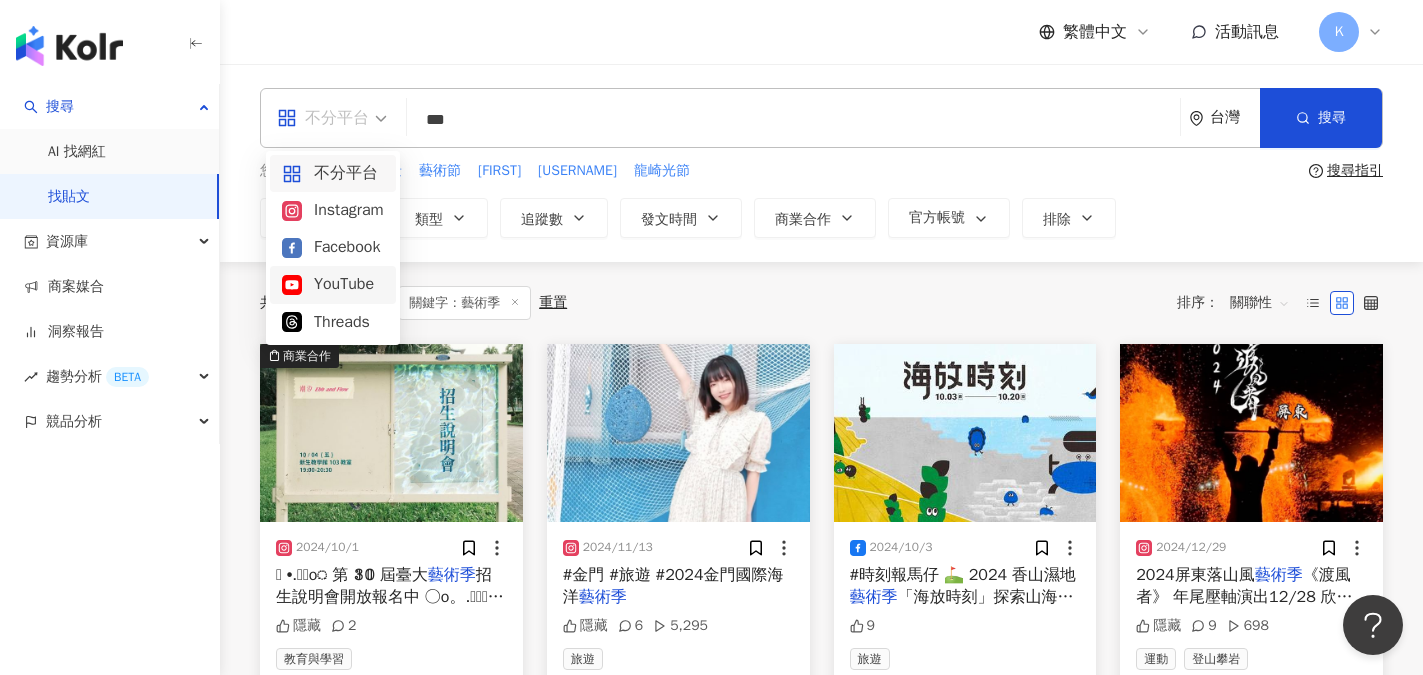 click on "YouTube" at bounding box center (333, 284) 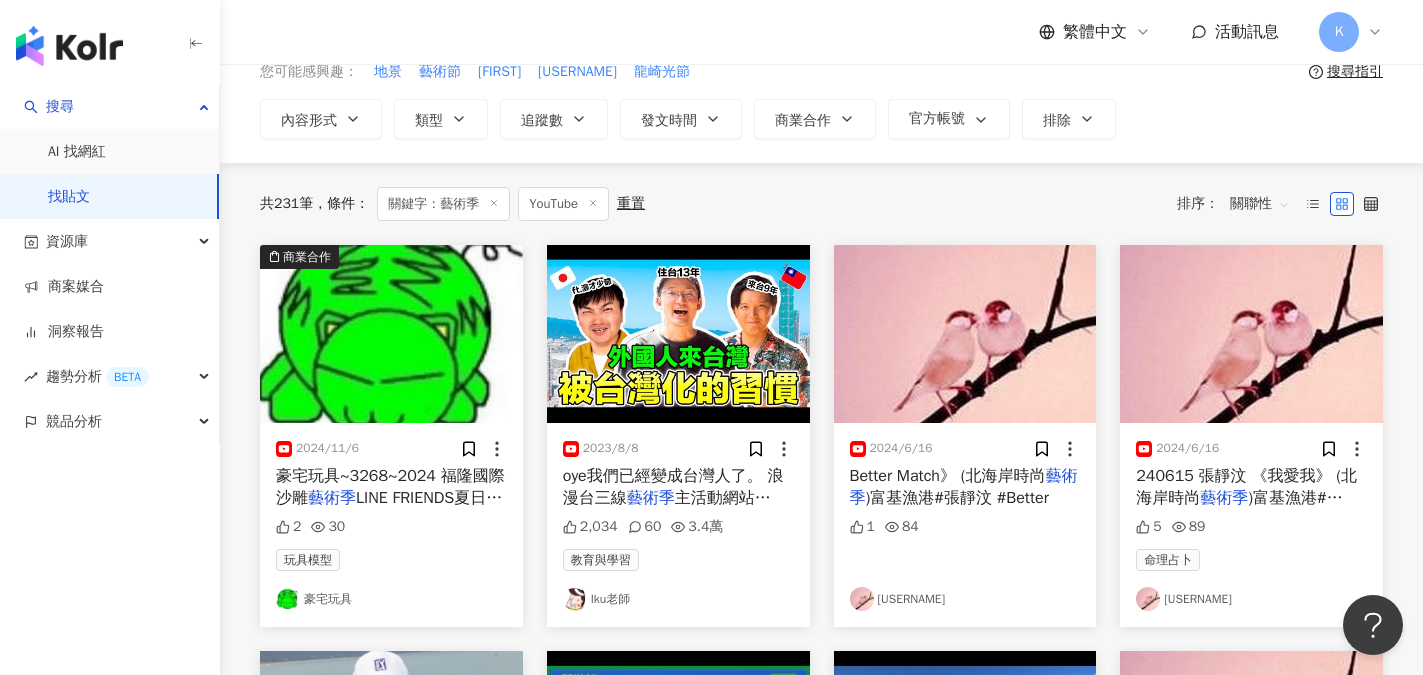 scroll, scrollTop: 100, scrollLeft: 0, axis: vertical 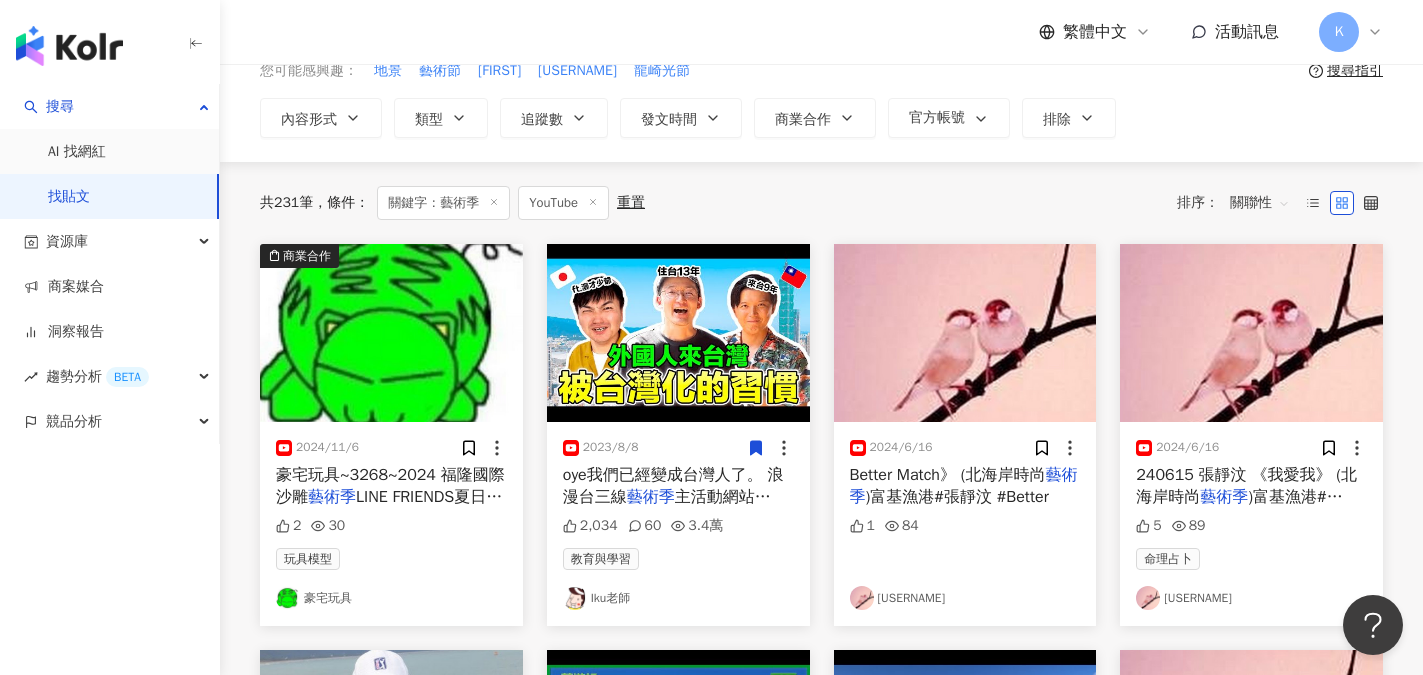 click on "oye我們已經變成台灣人了。
浪漫台三線" at bounding box center (673, 486) 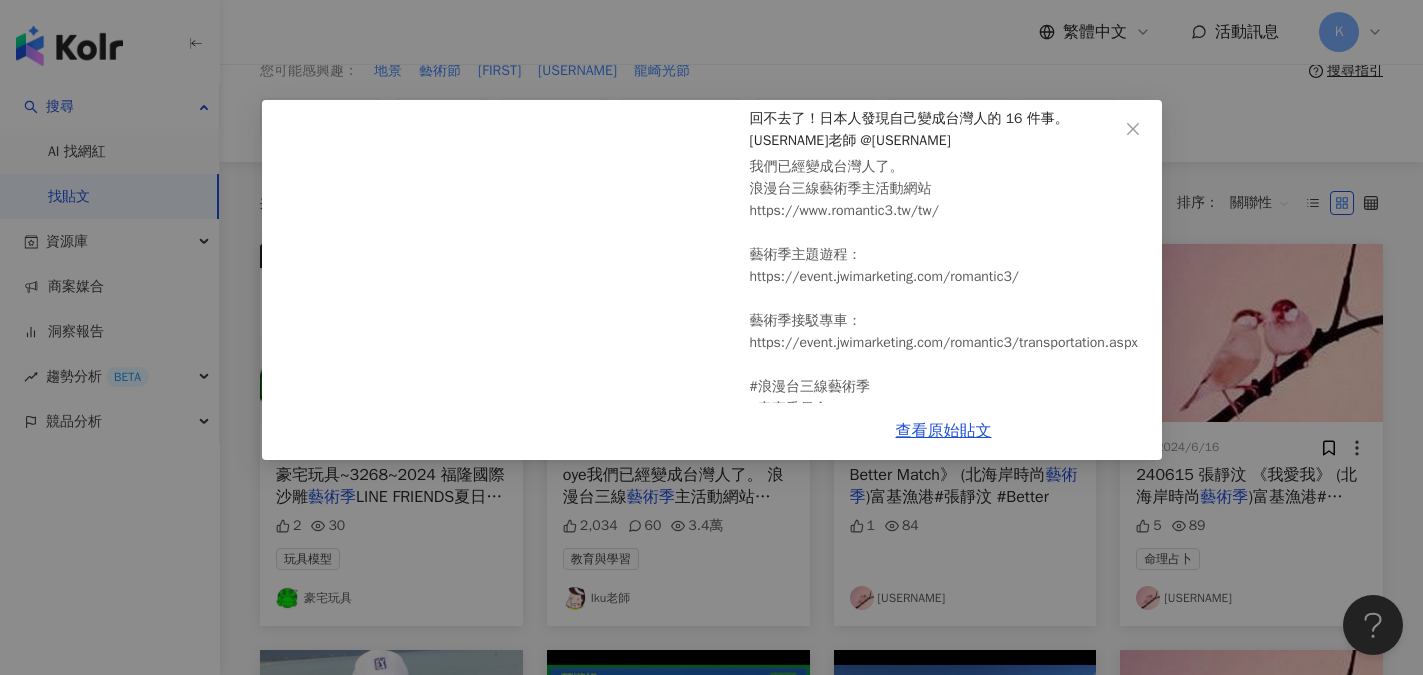 scroll, scrollTop: 100, scrollLeft: 0, axis: vertical 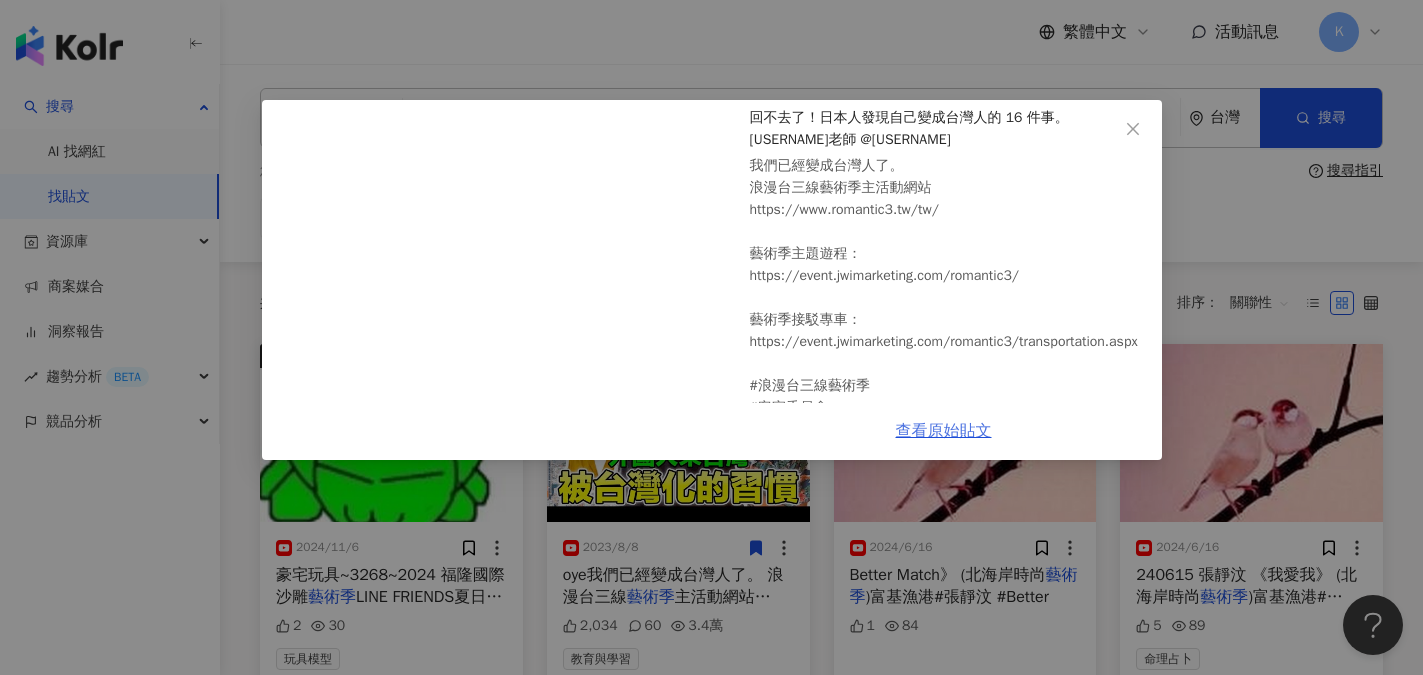 click on "查看原始貼文" at bounding box center (944, 431) 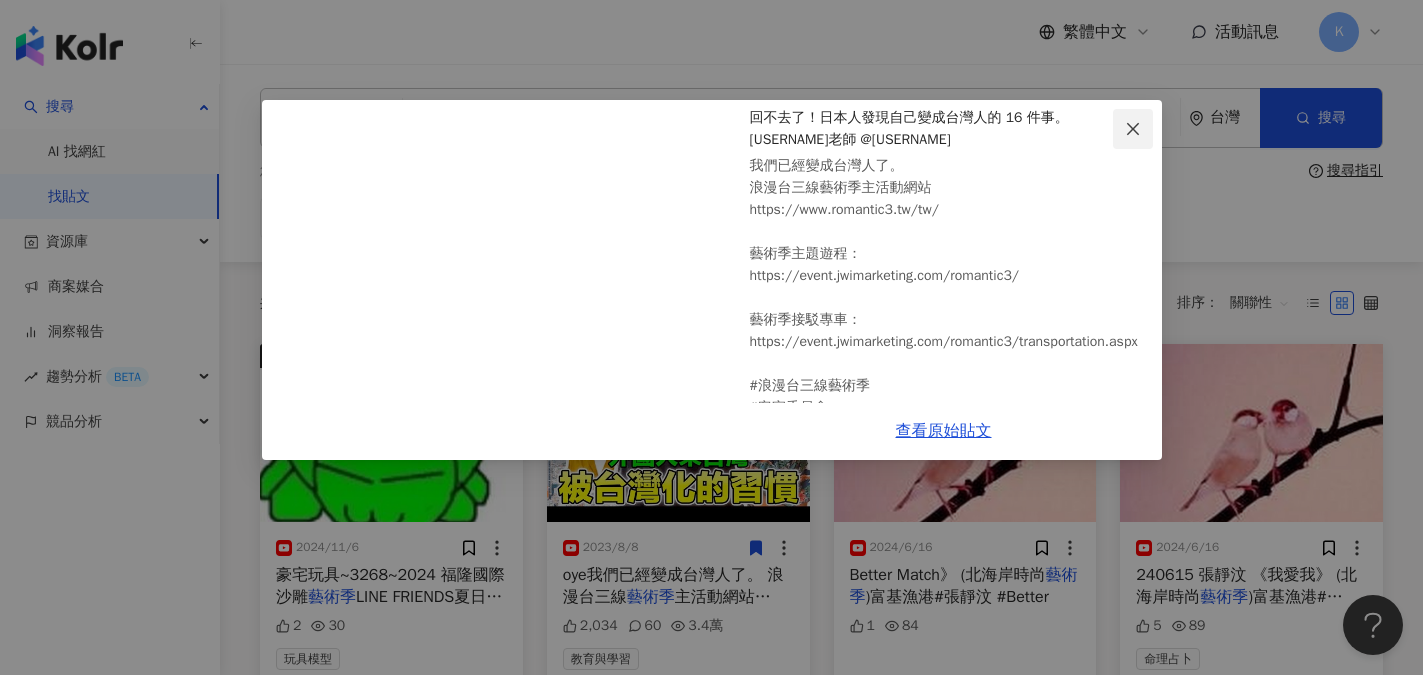 click 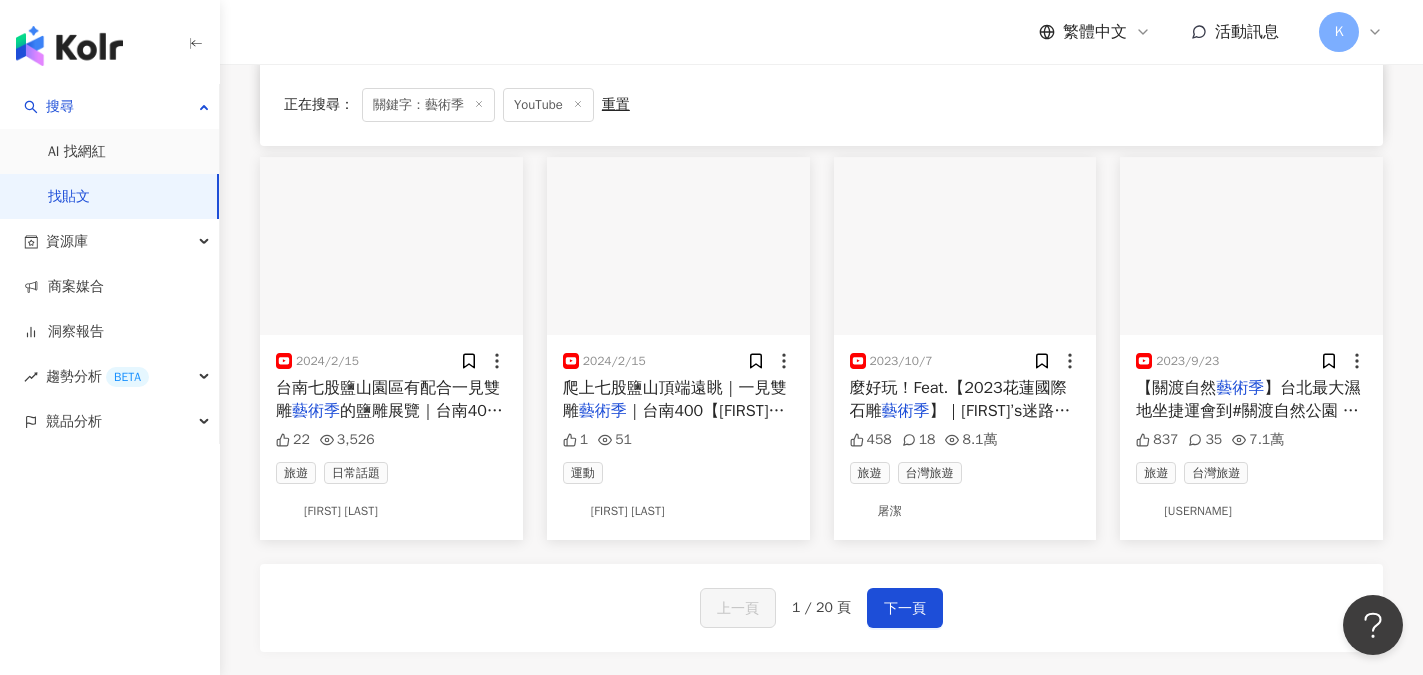 scroll, scrollTop: 1000, scrollLeft: 0, axis: vertical 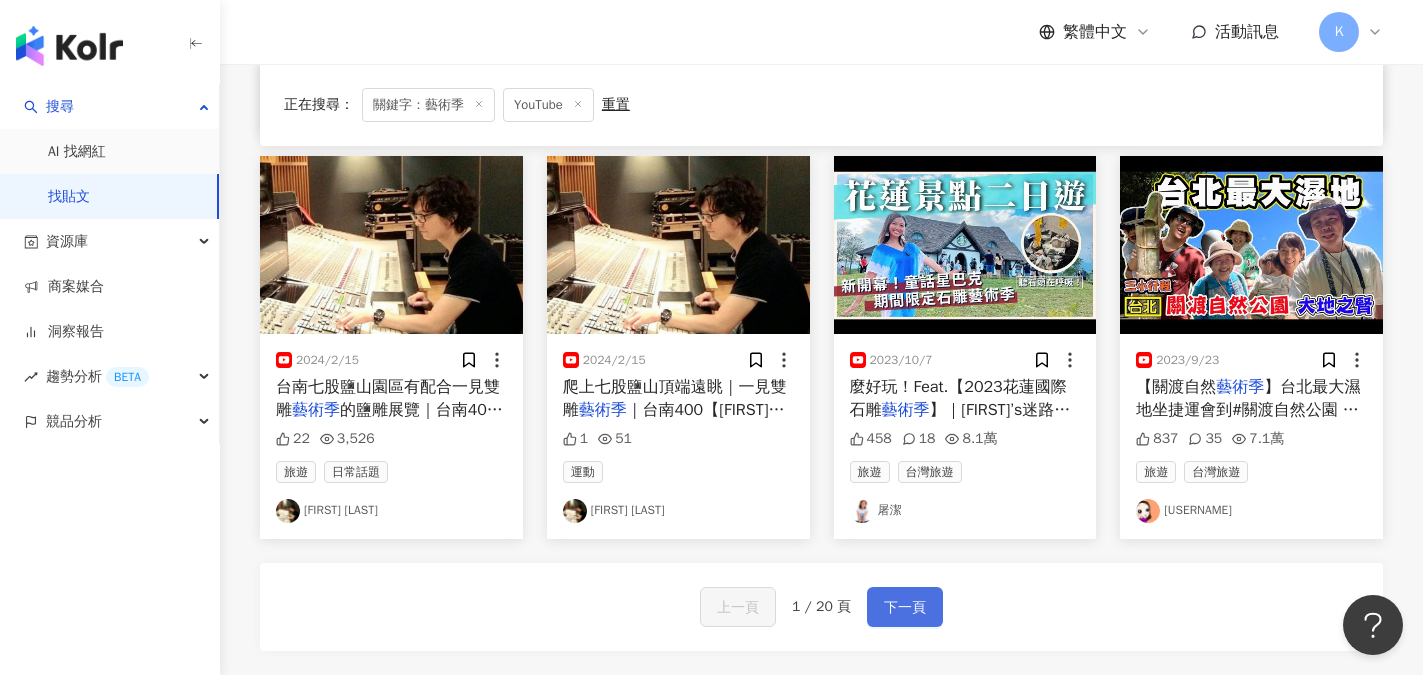 click on "下一頁" at bounding box center (905, 608) 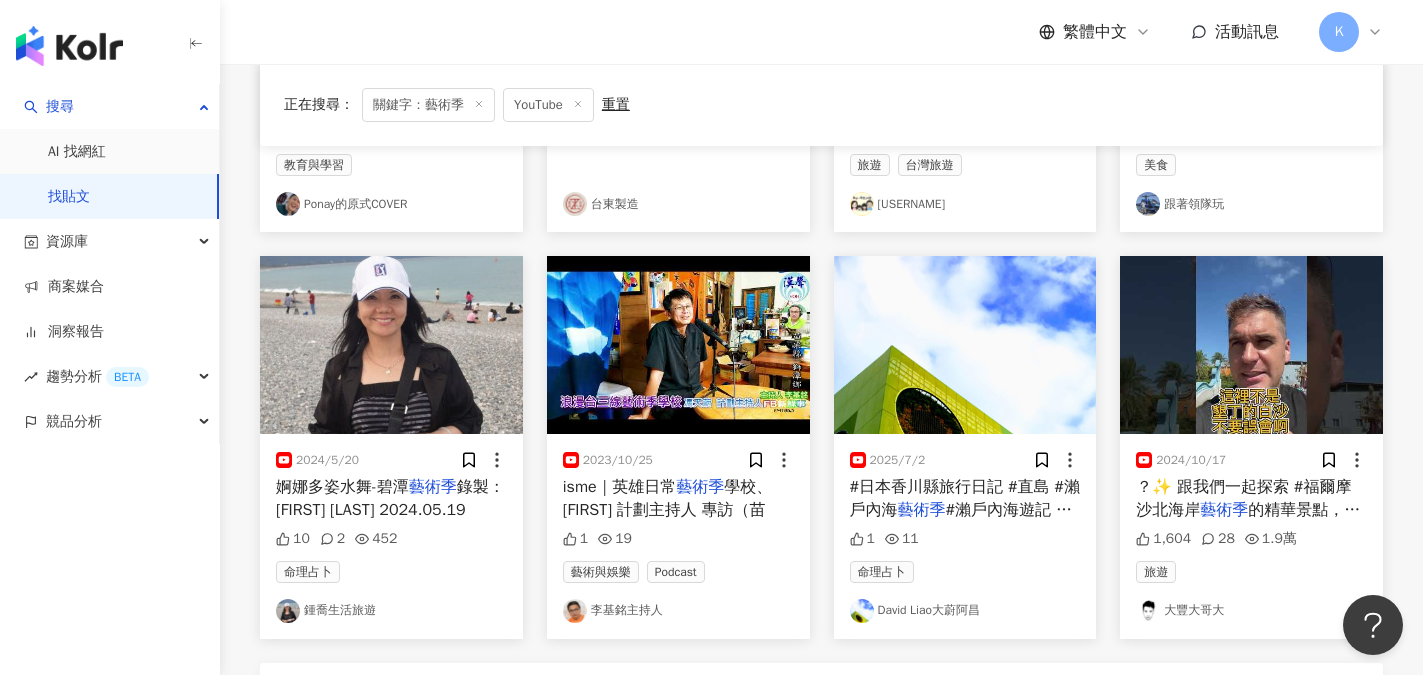 scroll, scrollTop: 1200, scrollLeft: 0, axis: vertical 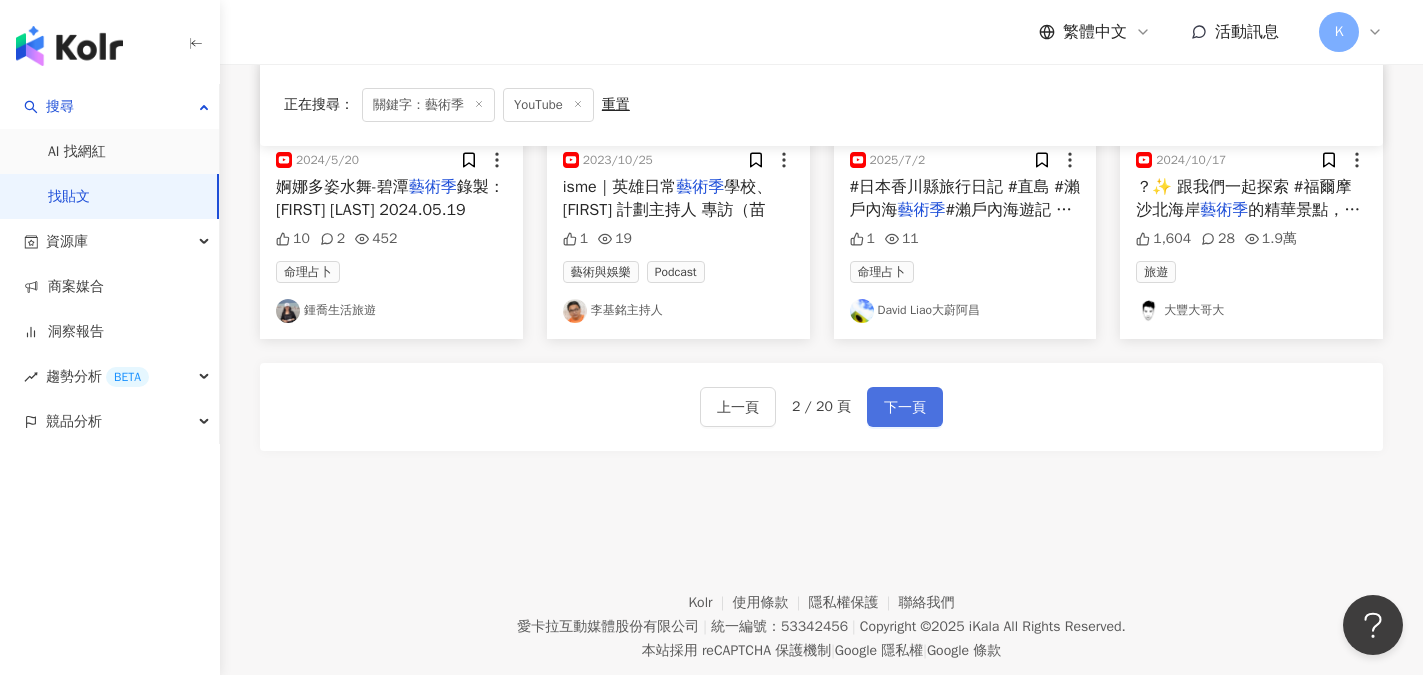 click on "下一頁" at bounding box center (905, 408) 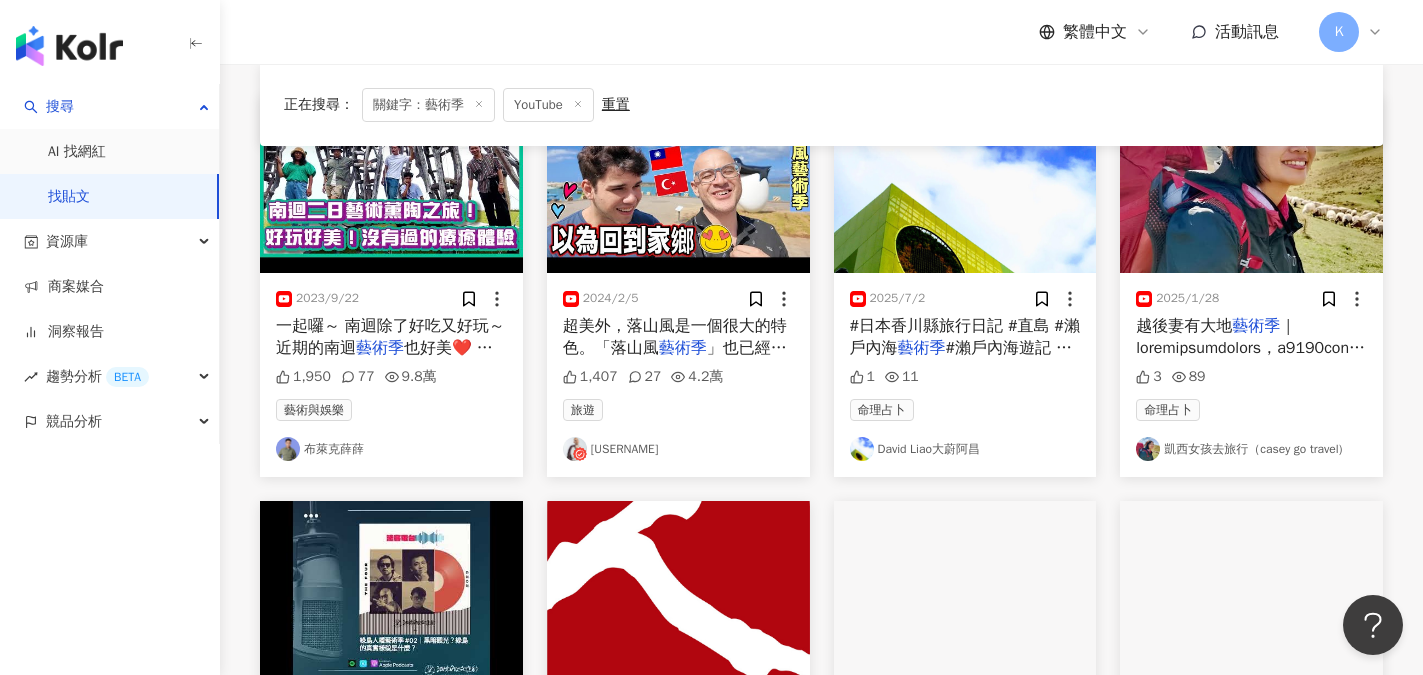 scroll, scrollTop: 0, scrollLeft: 0, axis: both 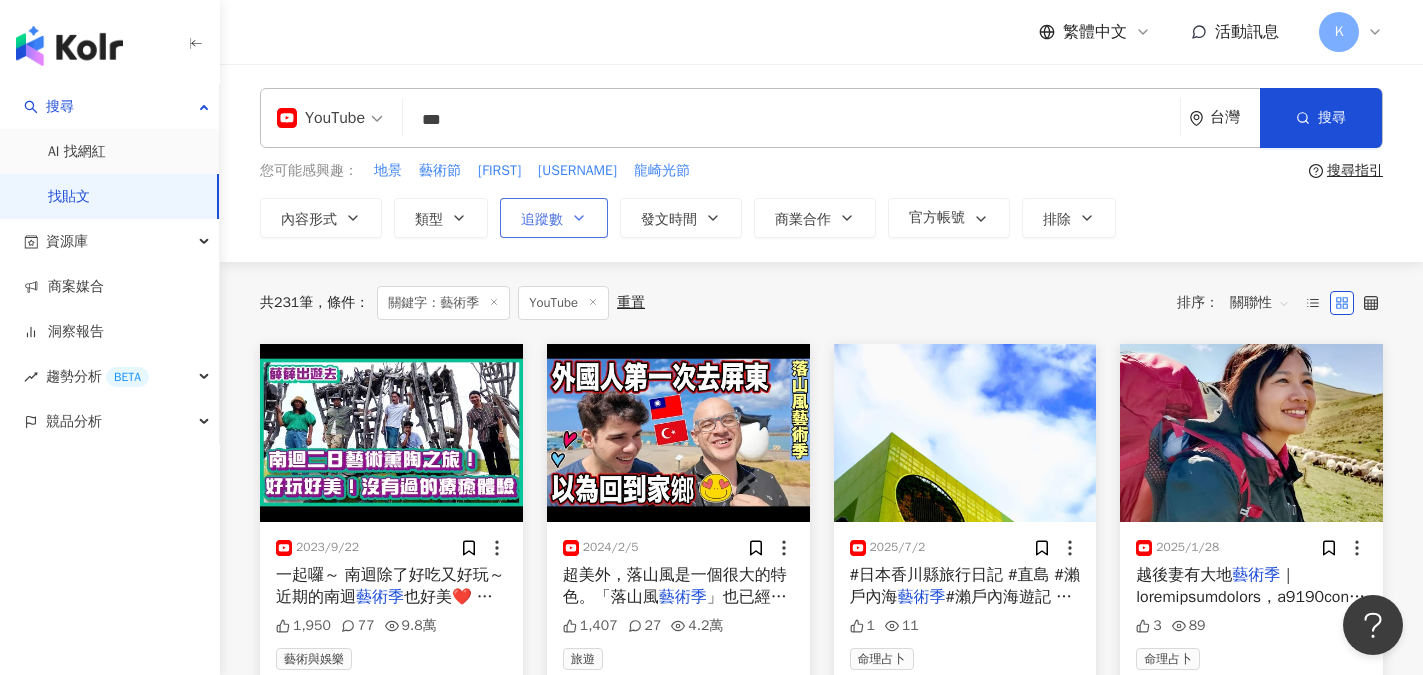 click on "追蹤數" at bounding box center [554, 218] 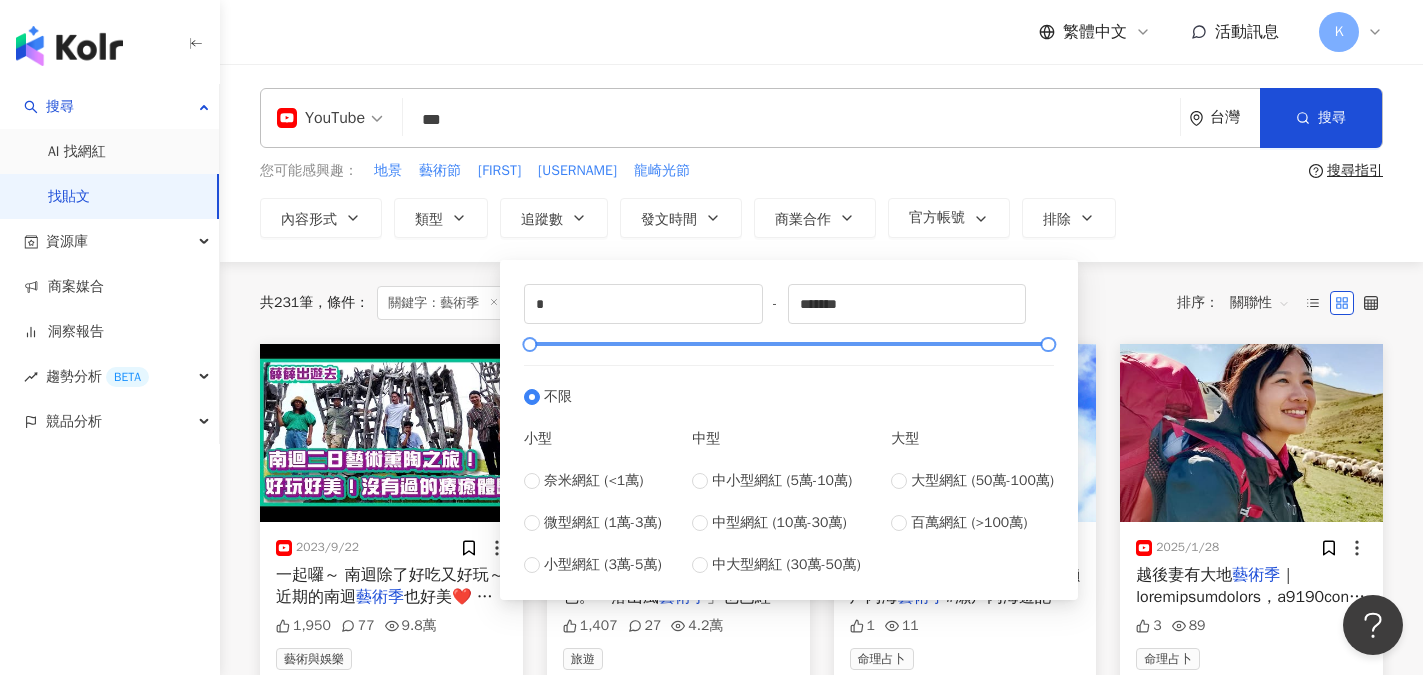 type on "******" 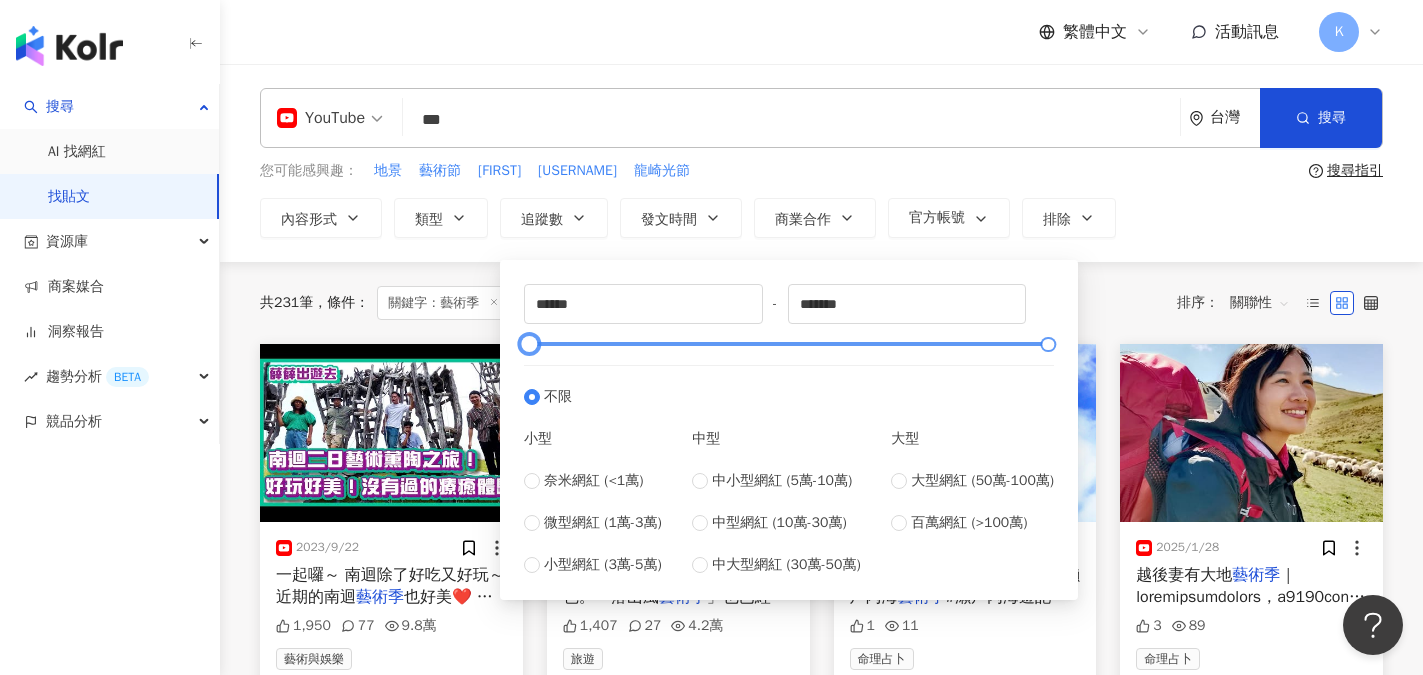 click at bounding box center [789, 344] 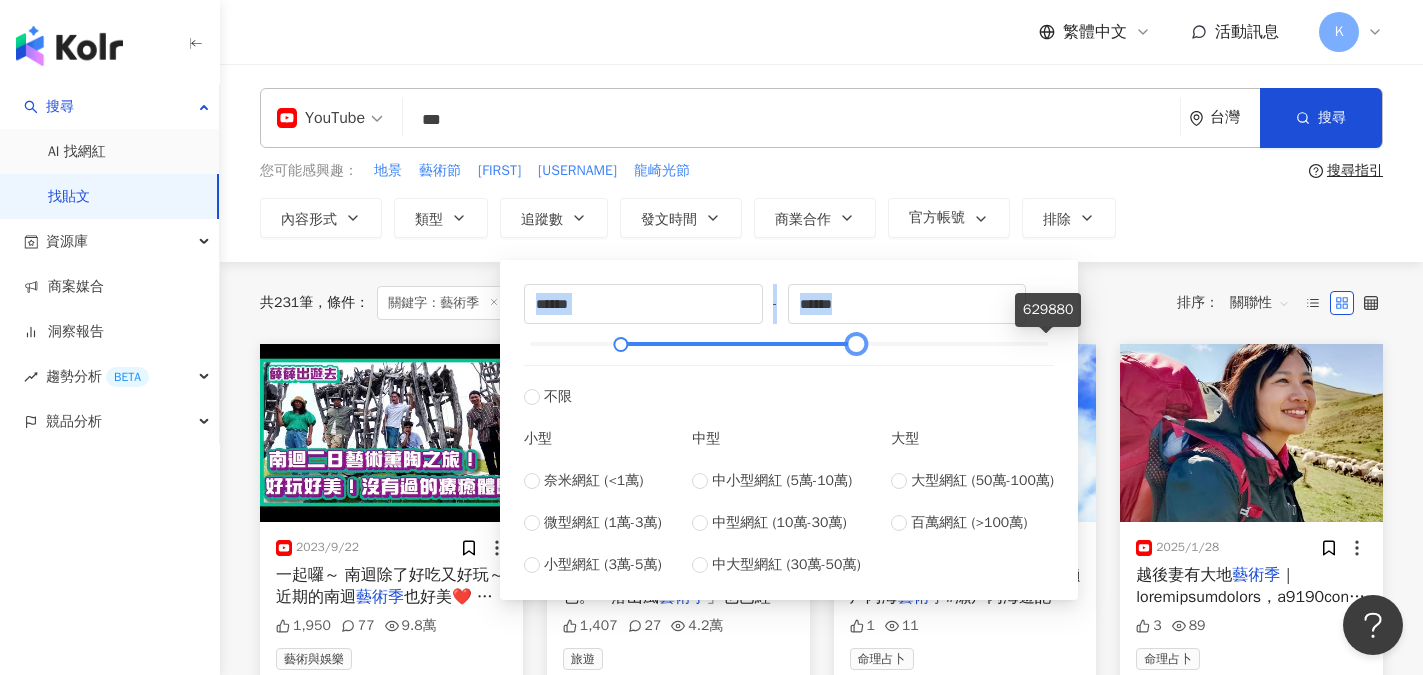 type on "******" 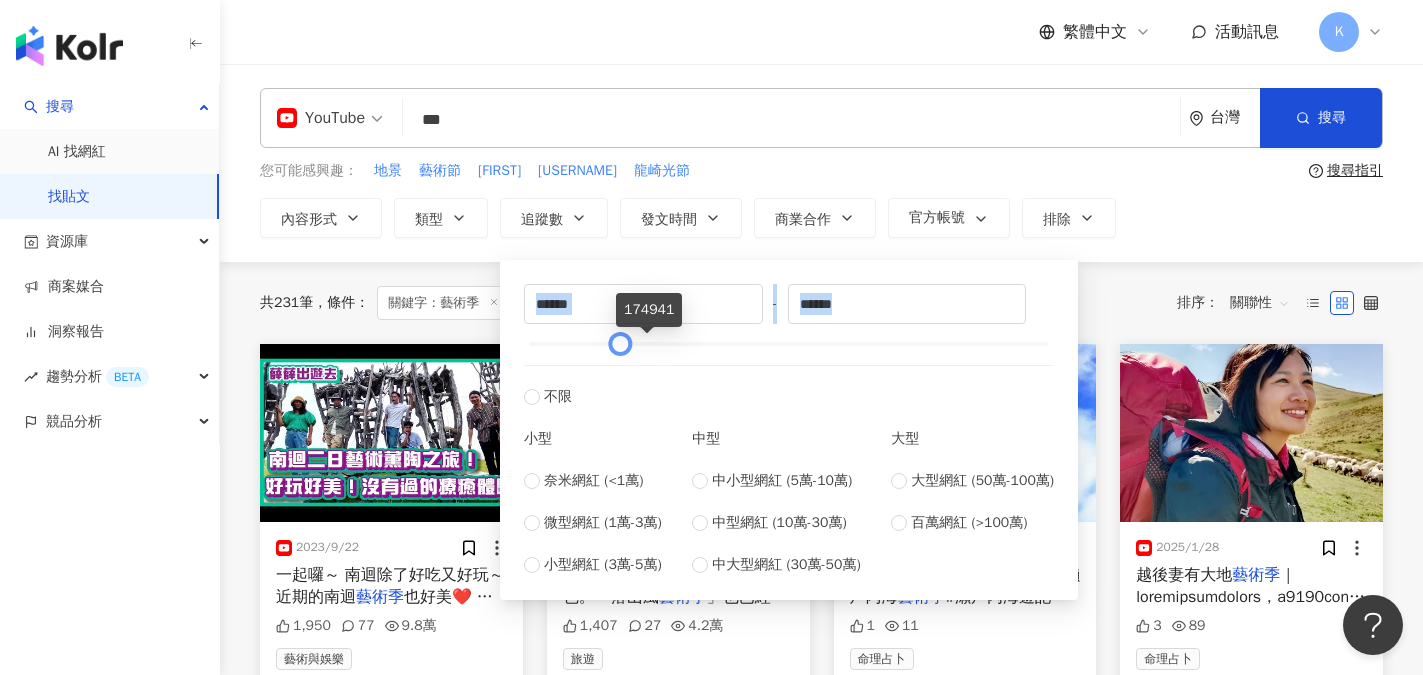 type on "******" 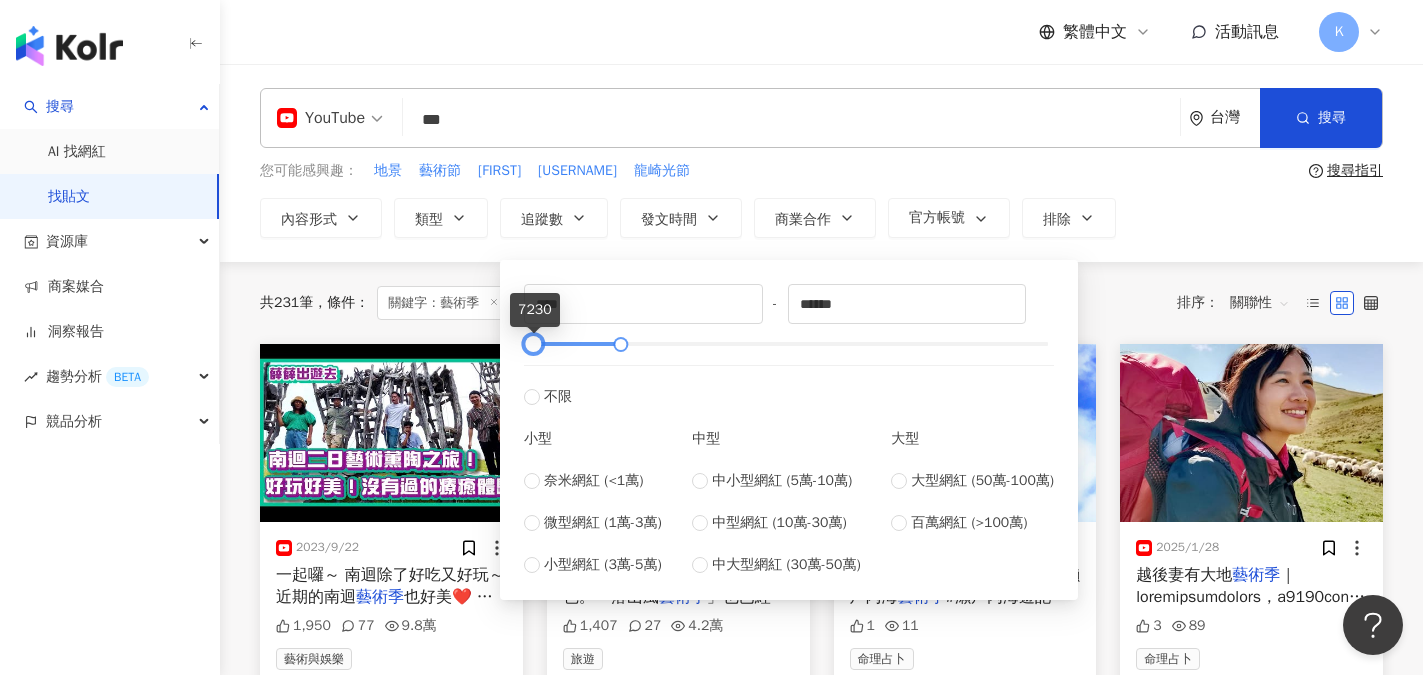 type on "****" 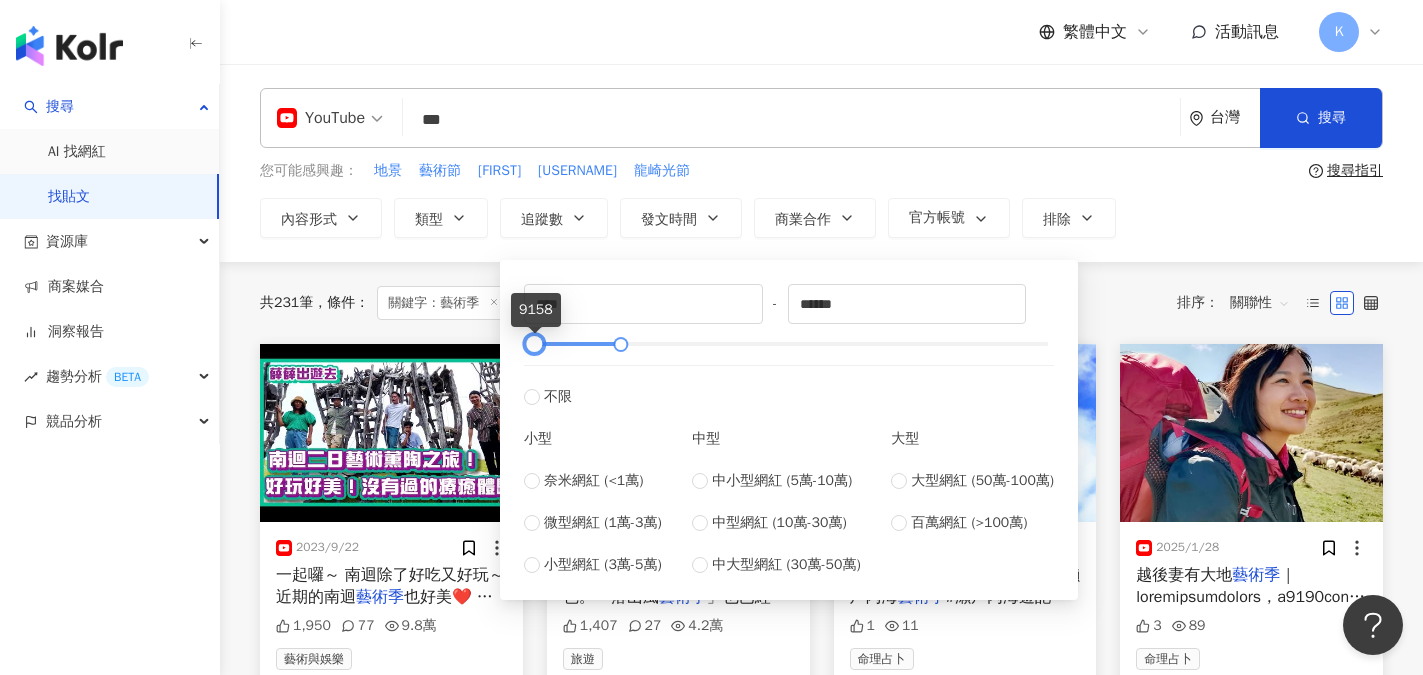 drag, startPoint x: 1050, startPoint y: 340, endPoint x: 536, endPoint y: 344, distance: 514.01556 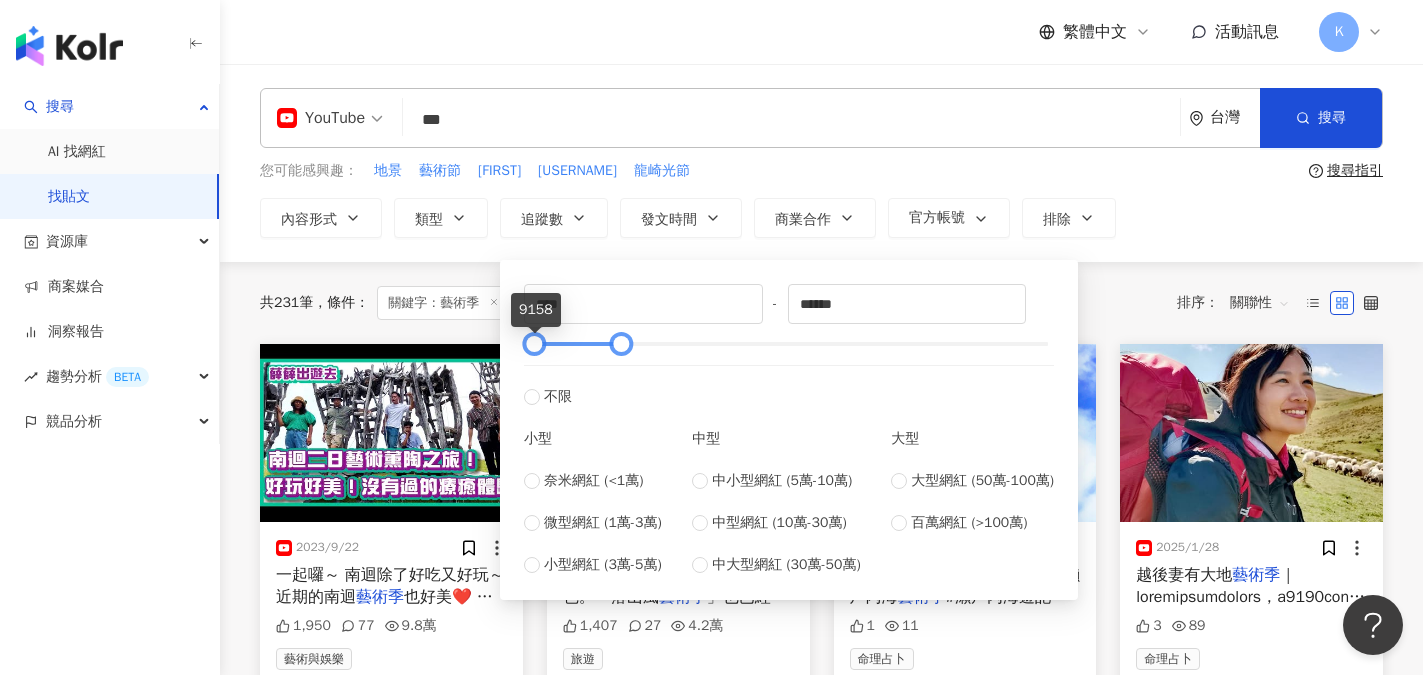 click at bounding box center [534, 344] 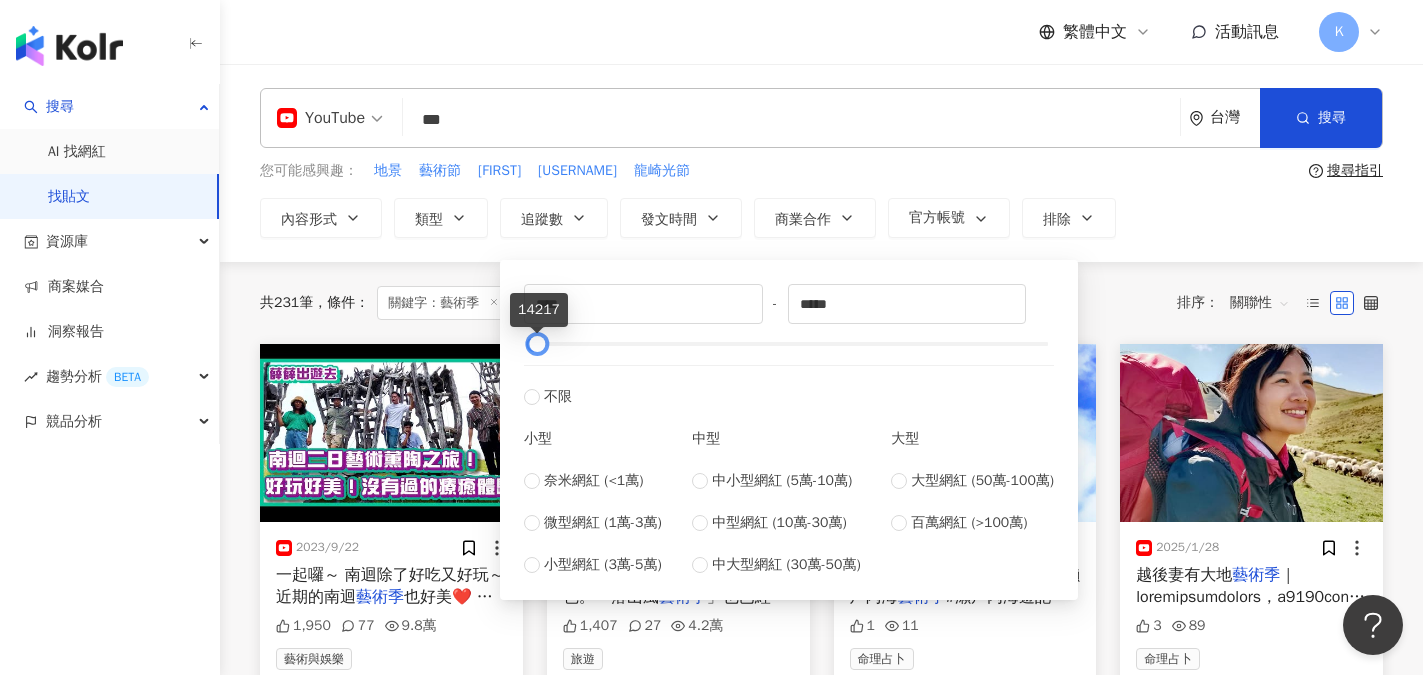 drag, startPoint x: 619, startPoint y: 345, endPoint x: 535, endPoint y: 349, distance: 84.095184 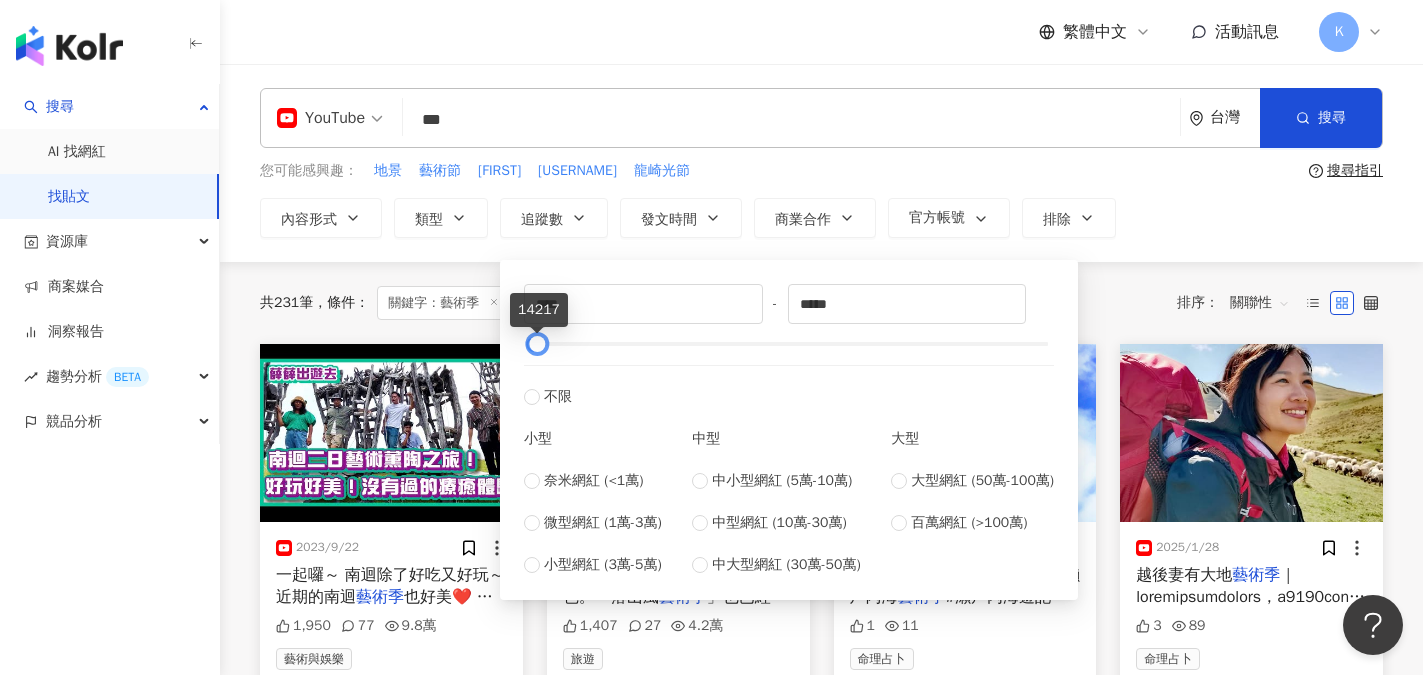 click at bounding box center [536, 344] 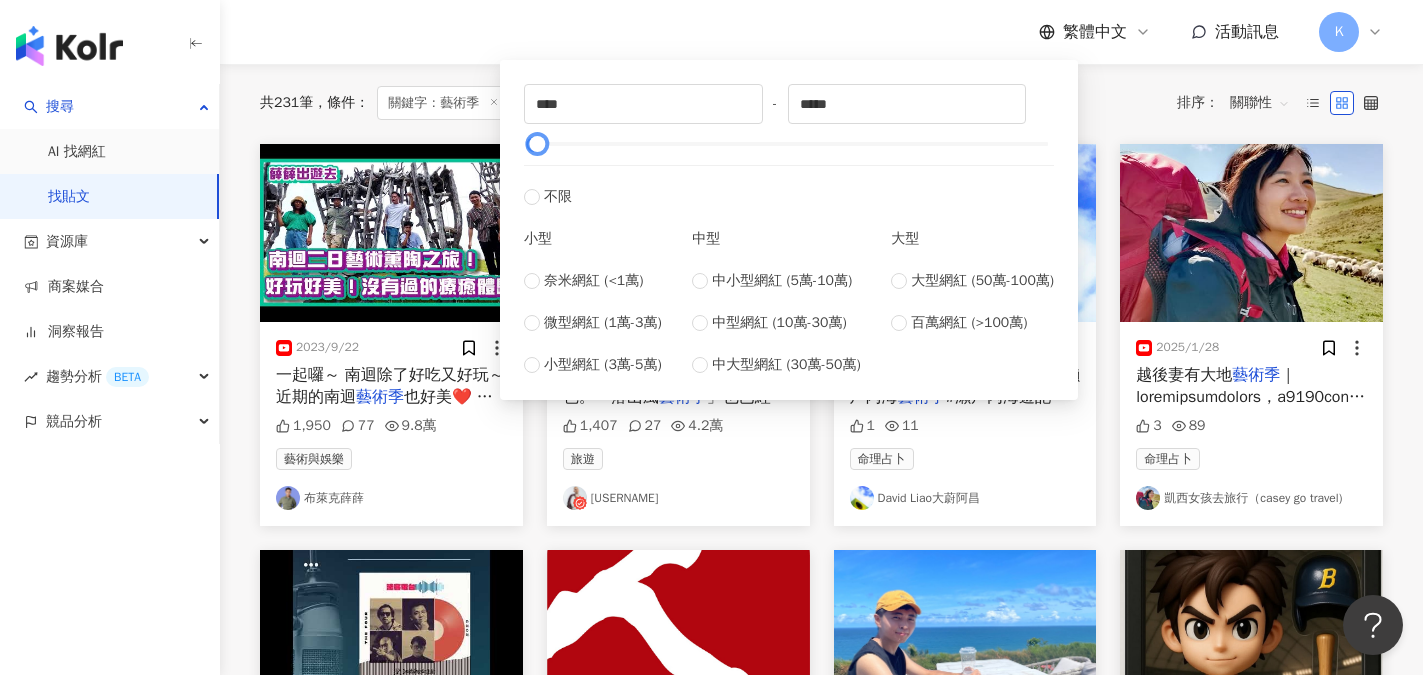 scroll, scrollTop: 0, scrollLeft: 0, axis: both 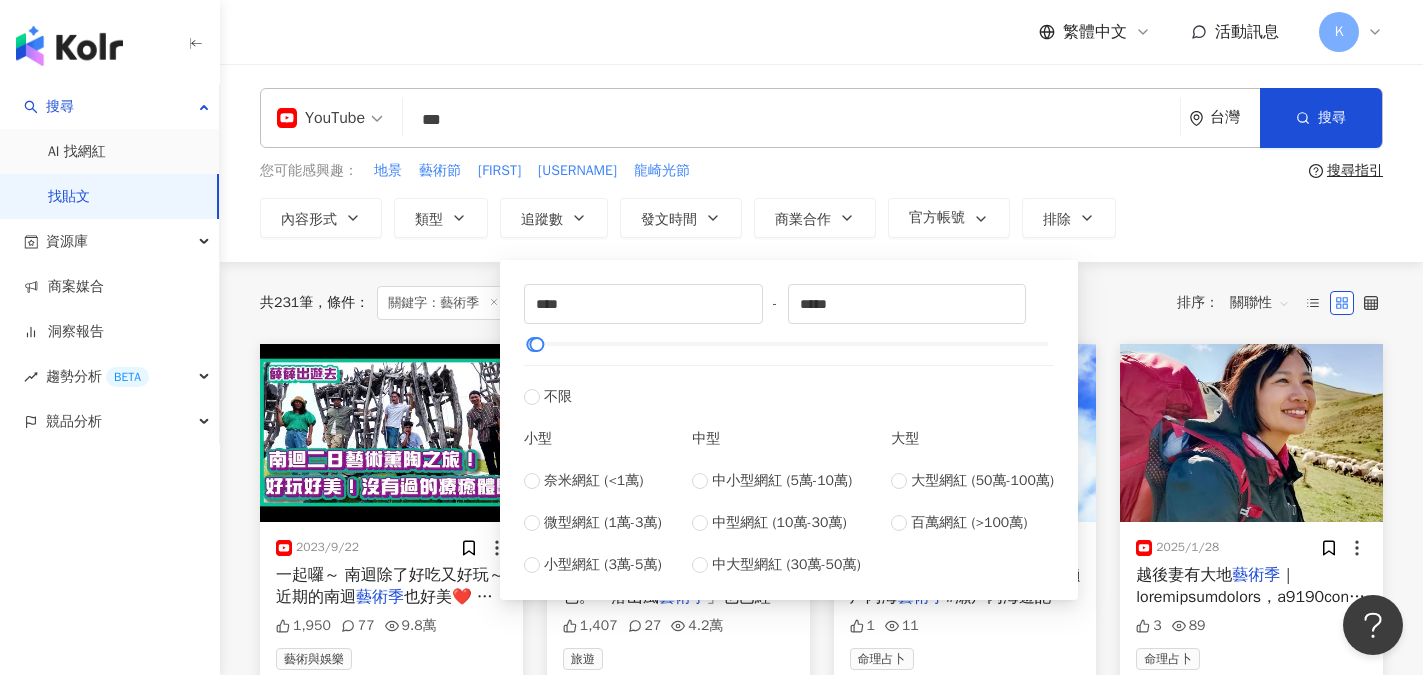 click on "內容形式 類型 追蹤數 發文時間 商業合作 官方帳號  排除  不限 貼文 全部影音 ****  -  ***** 不限 小型 奈米網紅 (<1萬) 微型網紅 (1萬-3萬) 小型網紅 (3萬-5萬) 中型 中小型網紅 (5萬-10萬) 中型網紅 (10萬-30萬) 中大型網紅 (30萬-50萬) 大型 大型網紅 (50萬-100萬) 百萬網紅 (>100萬)" at bounding box center (821, 218) 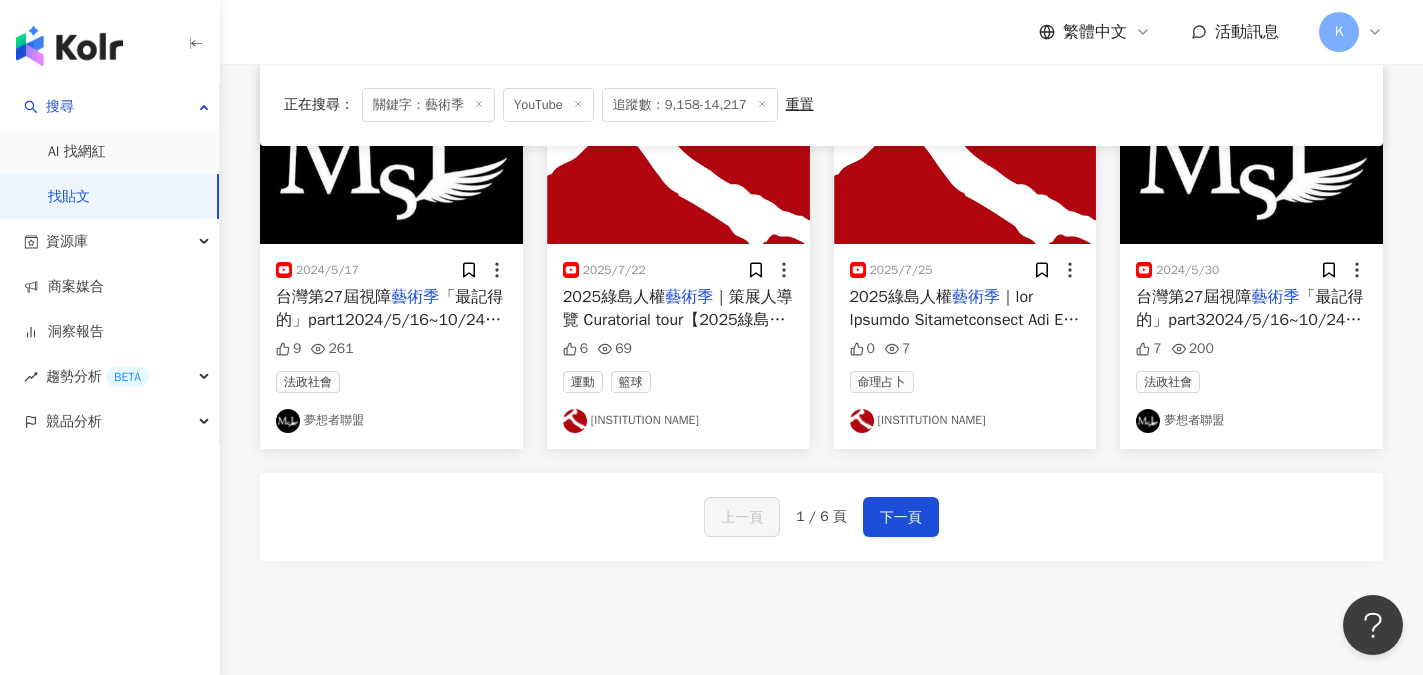 scroll, scrollTop: 1100, scrollLeft: 0, axis: vertical 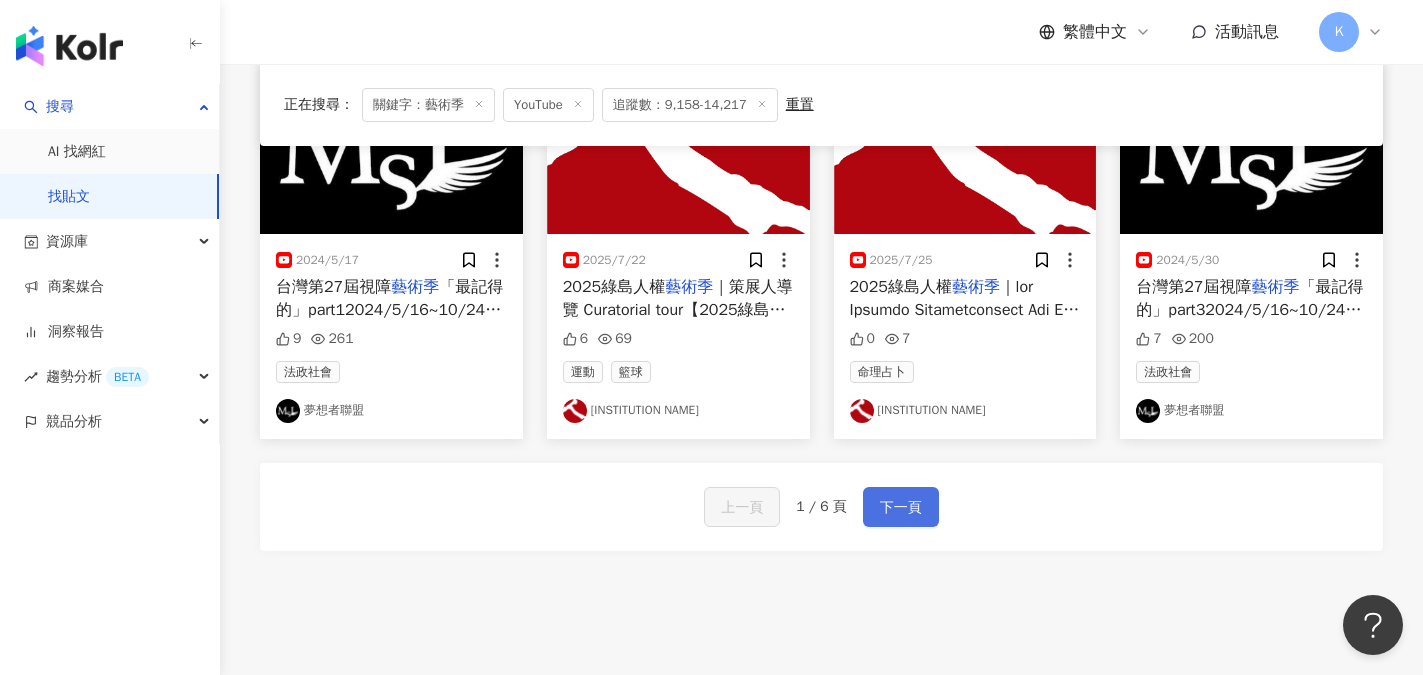 click on "下一頁" at bounding box center (901, 507) 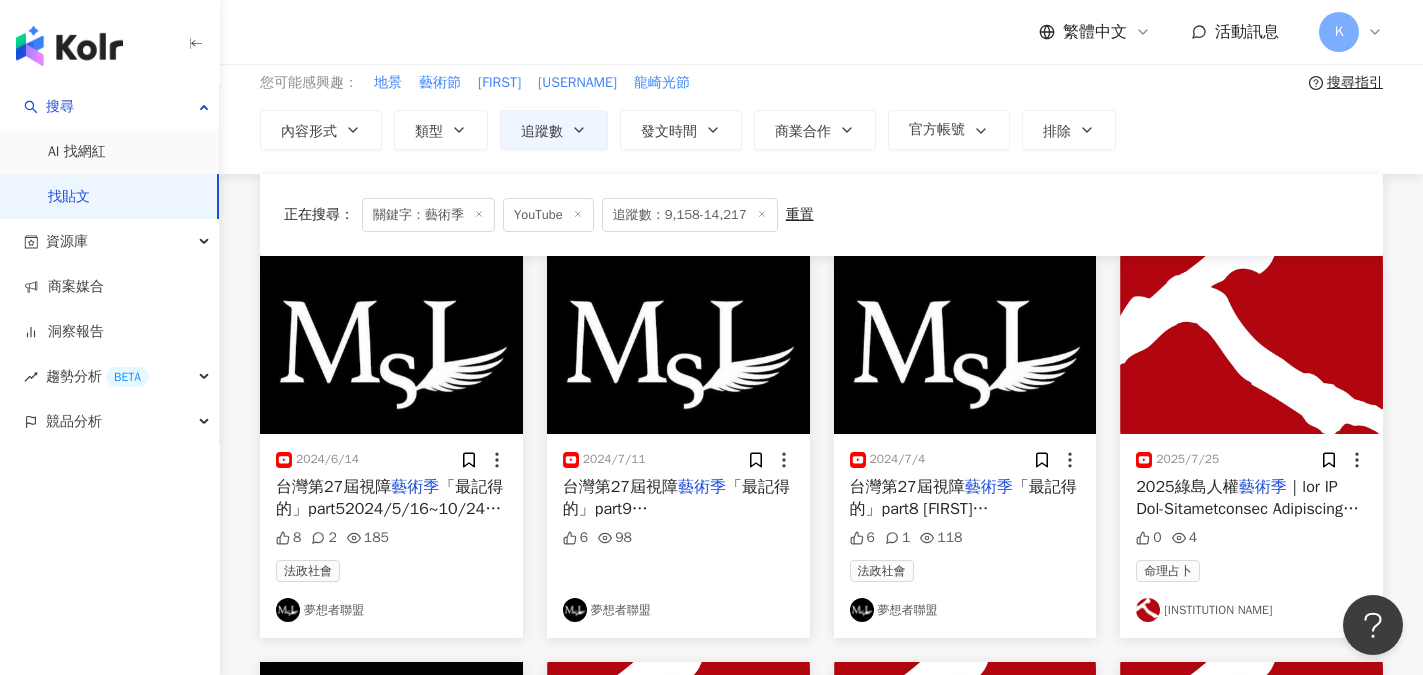 scroll, scrollTop: 0, scrollLeft: 0, axis: both 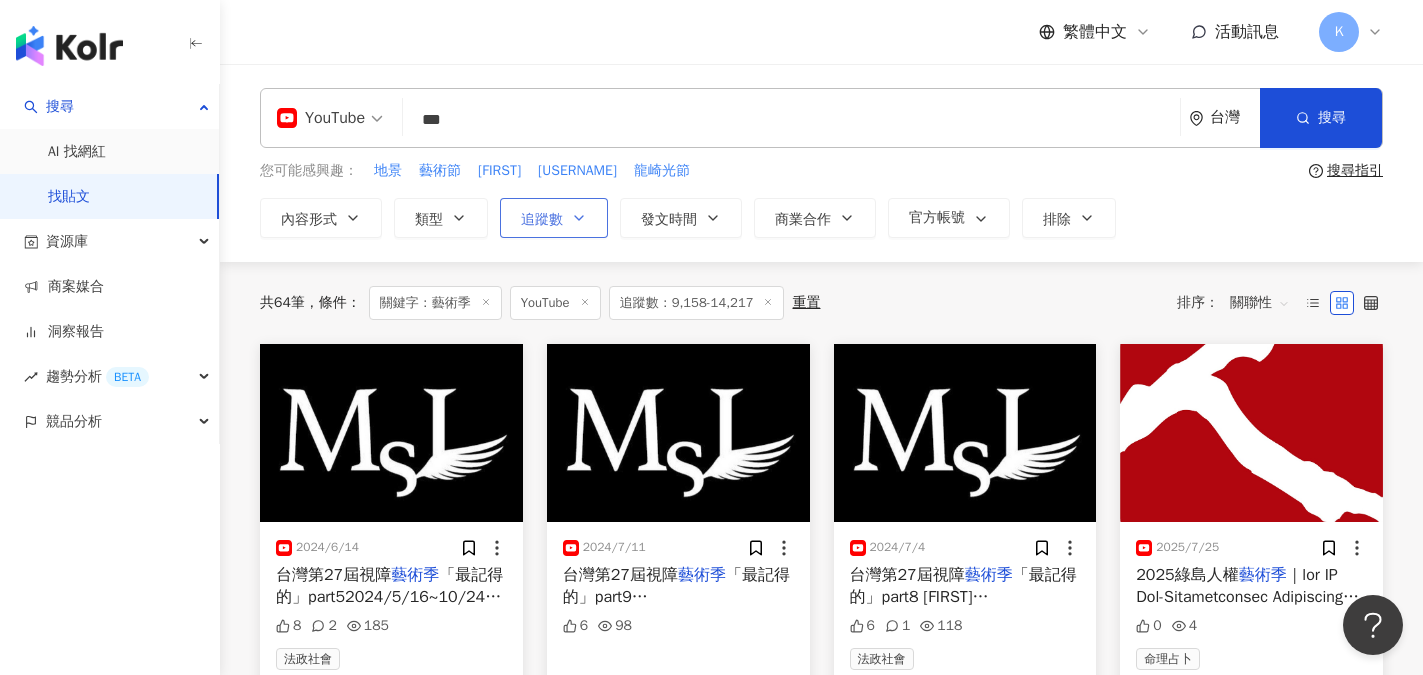 click 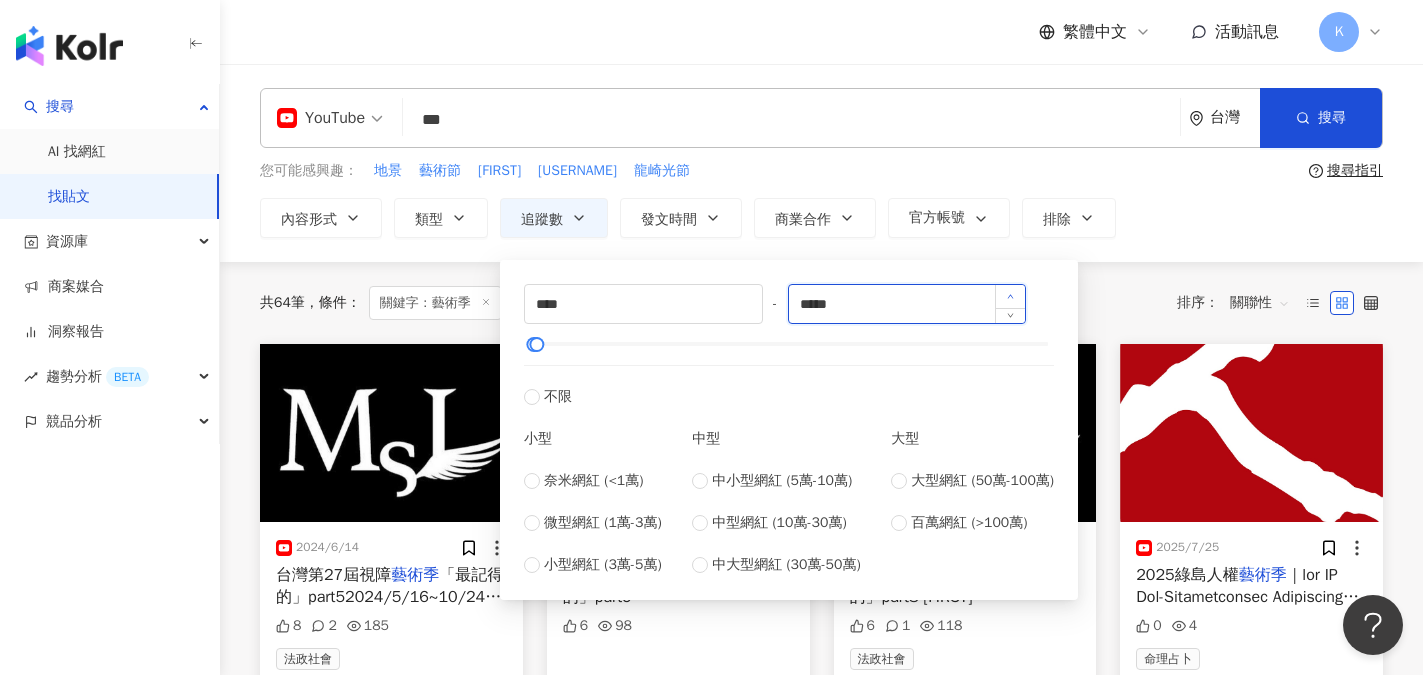 click at bounding box center (1010, 296) 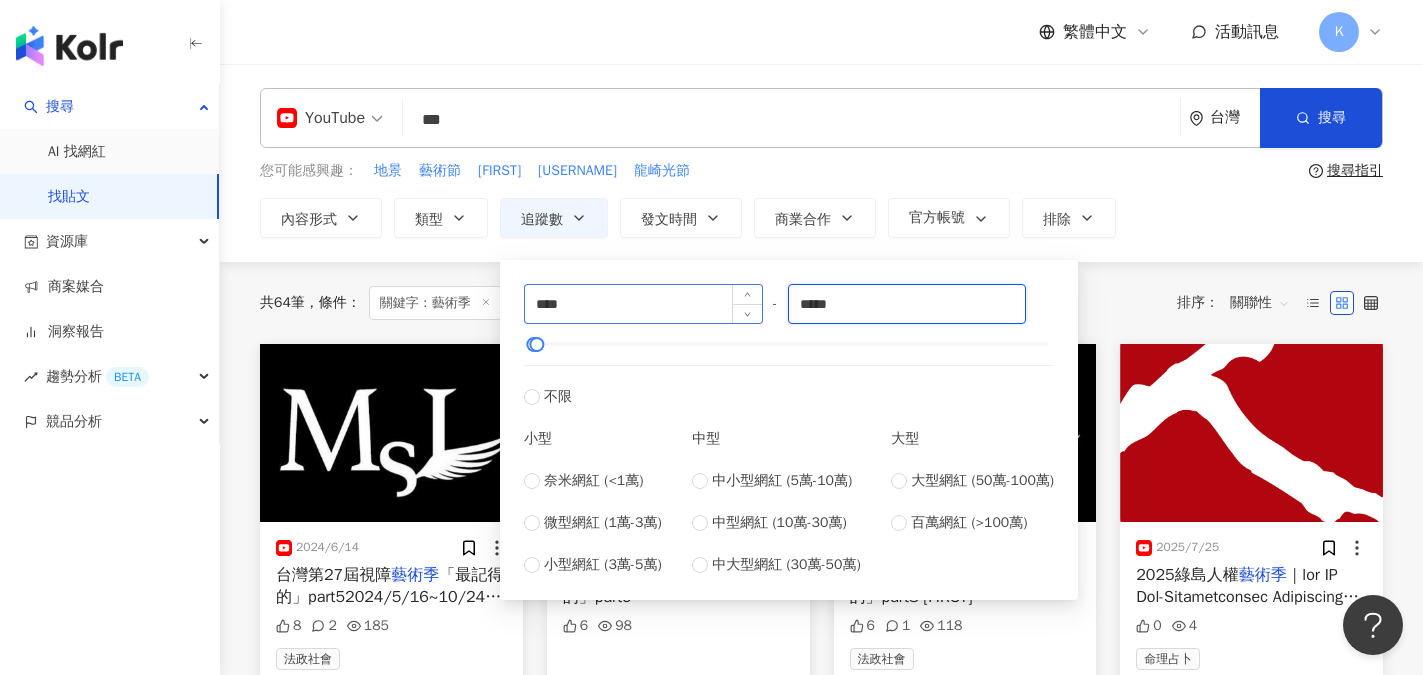 drag, startPoint x: 924, startPoint y: 292, endPoint x: 724, endPoint y: 287, distance: 200.06248 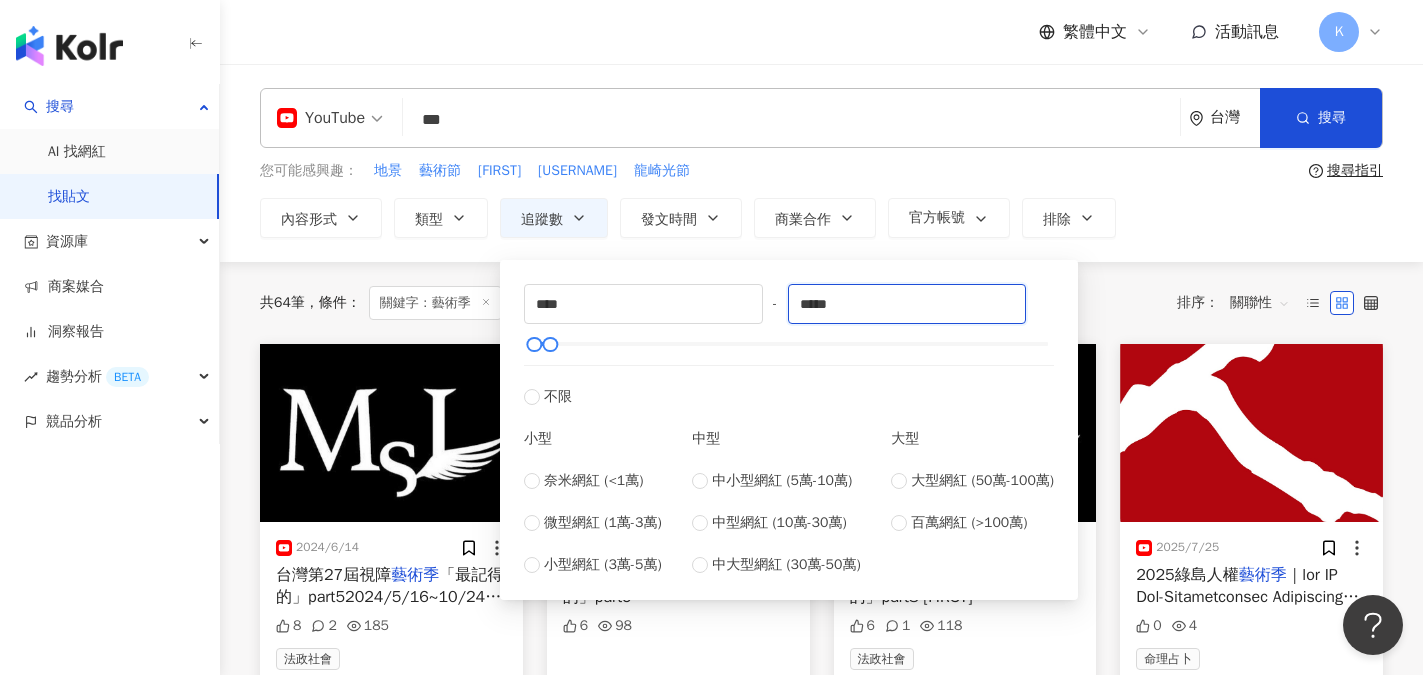 type on "*****" 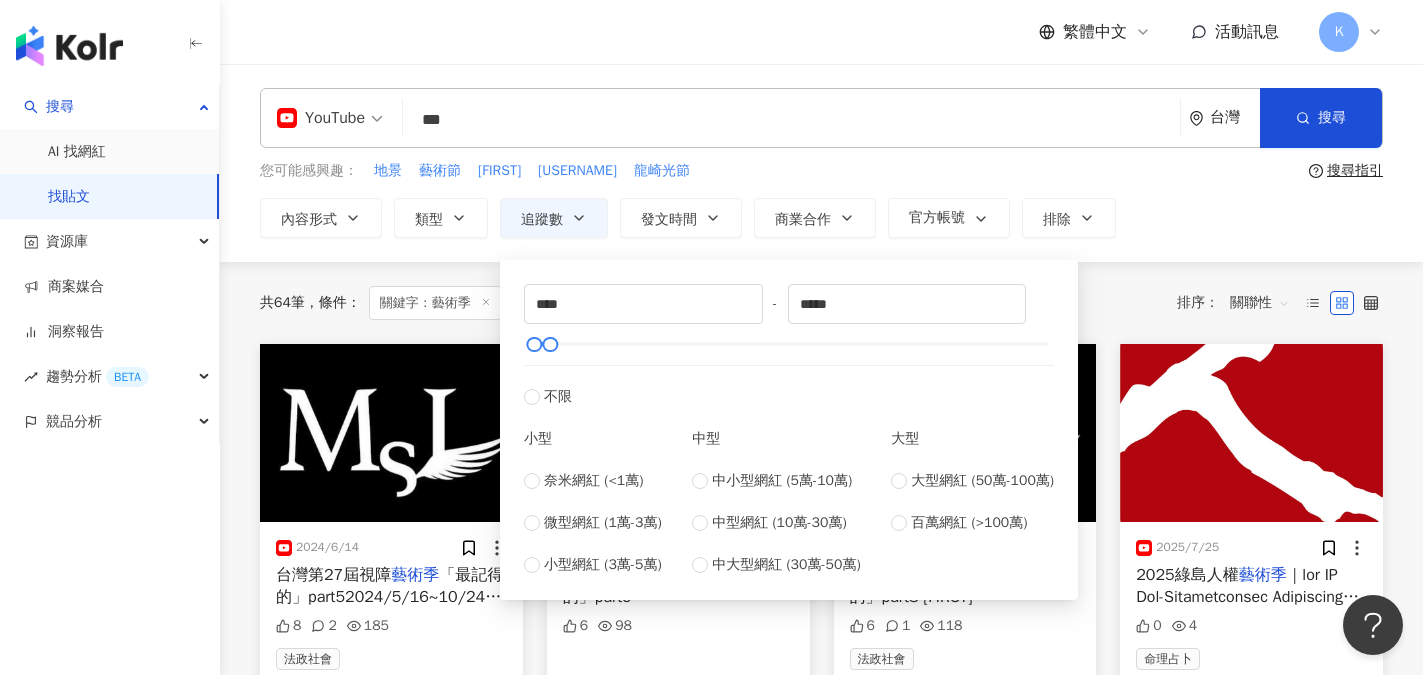 click on "內容形式 類型 追蹤數 發文時間 商業合作 官方帳號  排除  不限 貼文 全部影音 ****  -  ***** 不限 小型 奈米網紅 (<1萬) 微型網紅 (1萬-3萬) 小型網紅 (3萬-5萬) 中型 中小型網紅 (5萬-10萬) 中型網紅 (10萬-30萬) 中大型網紅 (30萬-50萬) 大型 大型網紅 (50萬-100萬) 百萬網紅 (>100萬)" at bounding box center [821, 218] 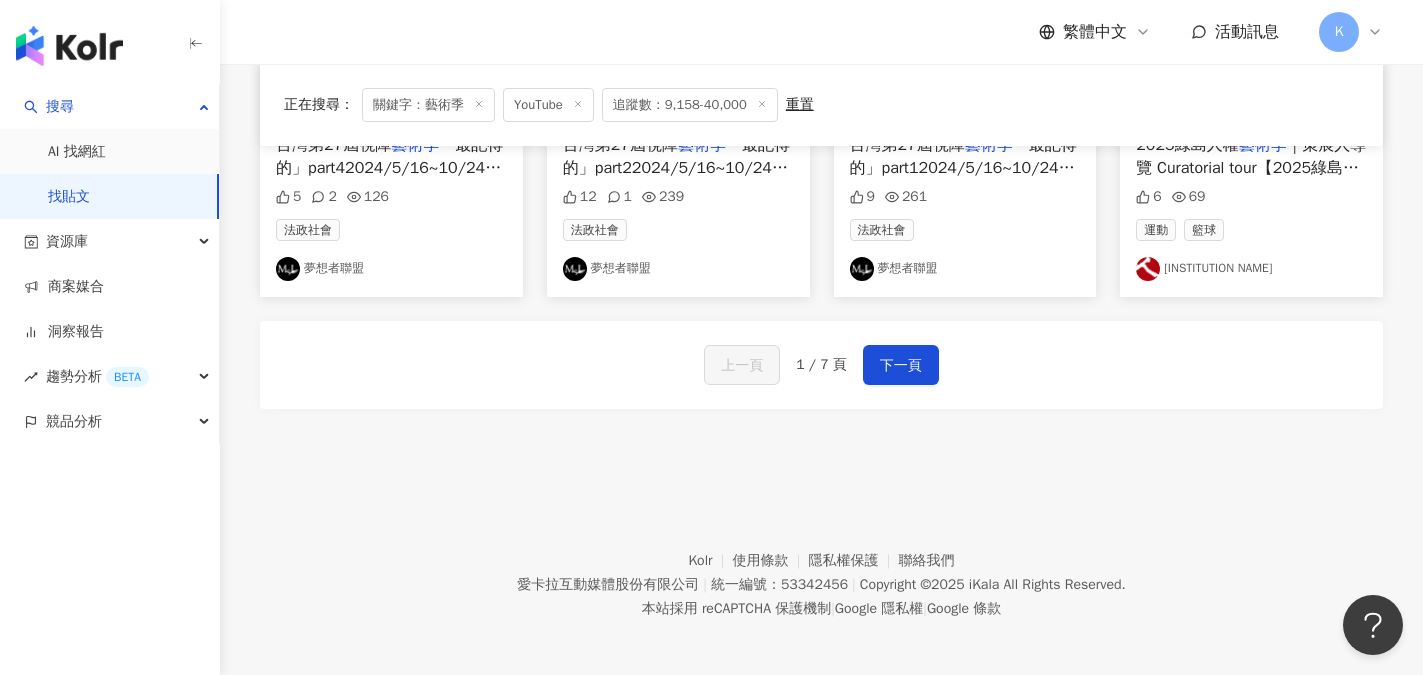 scroll, scrollTop: 1248, scrollLeft: 0, axis: vertical 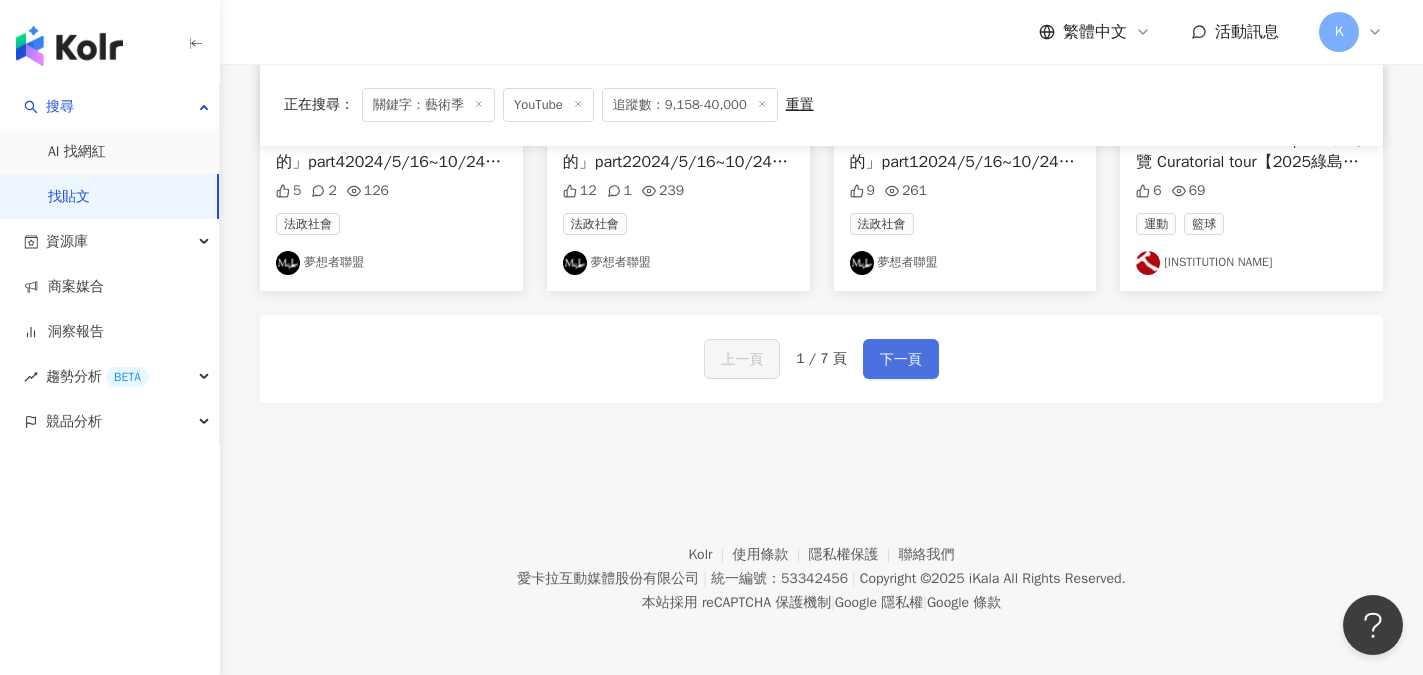 click on "下一頁" at bounding box center [901, 359] 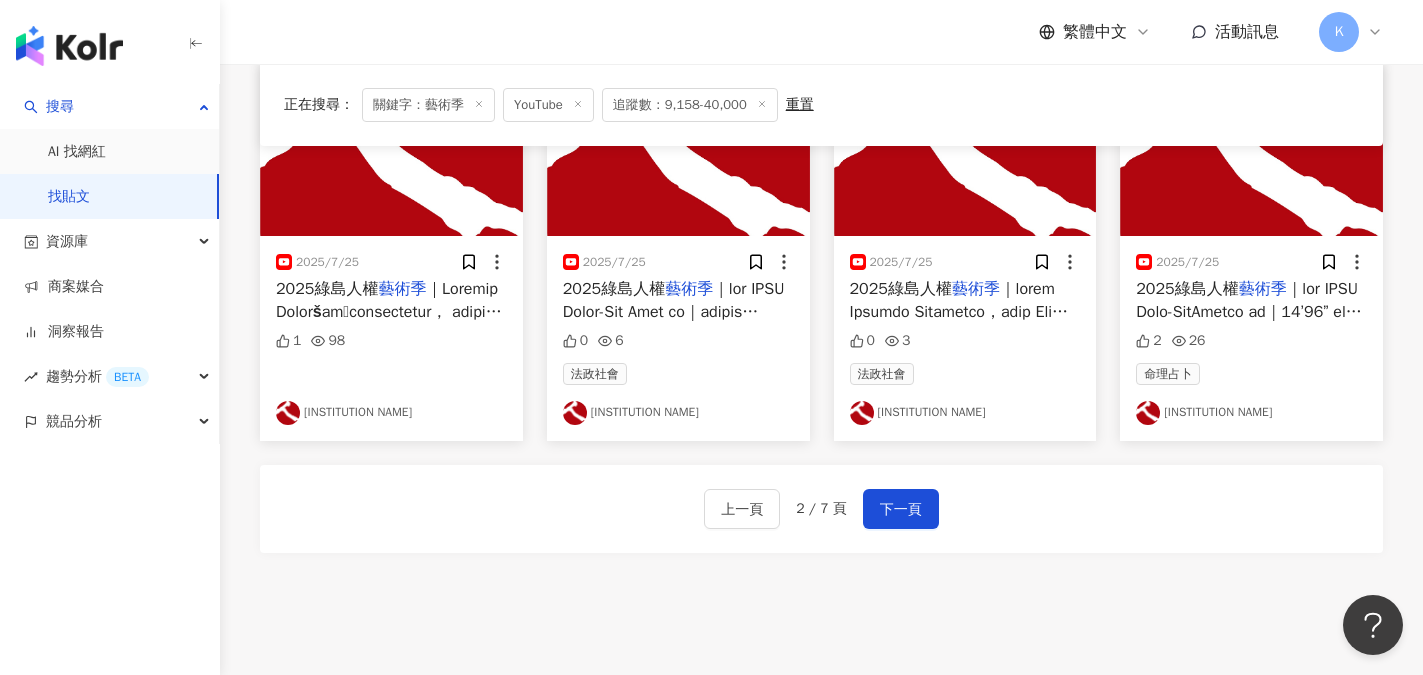 scroll, scrollTop: 1100, scrollLeft: 0, axis: vertical 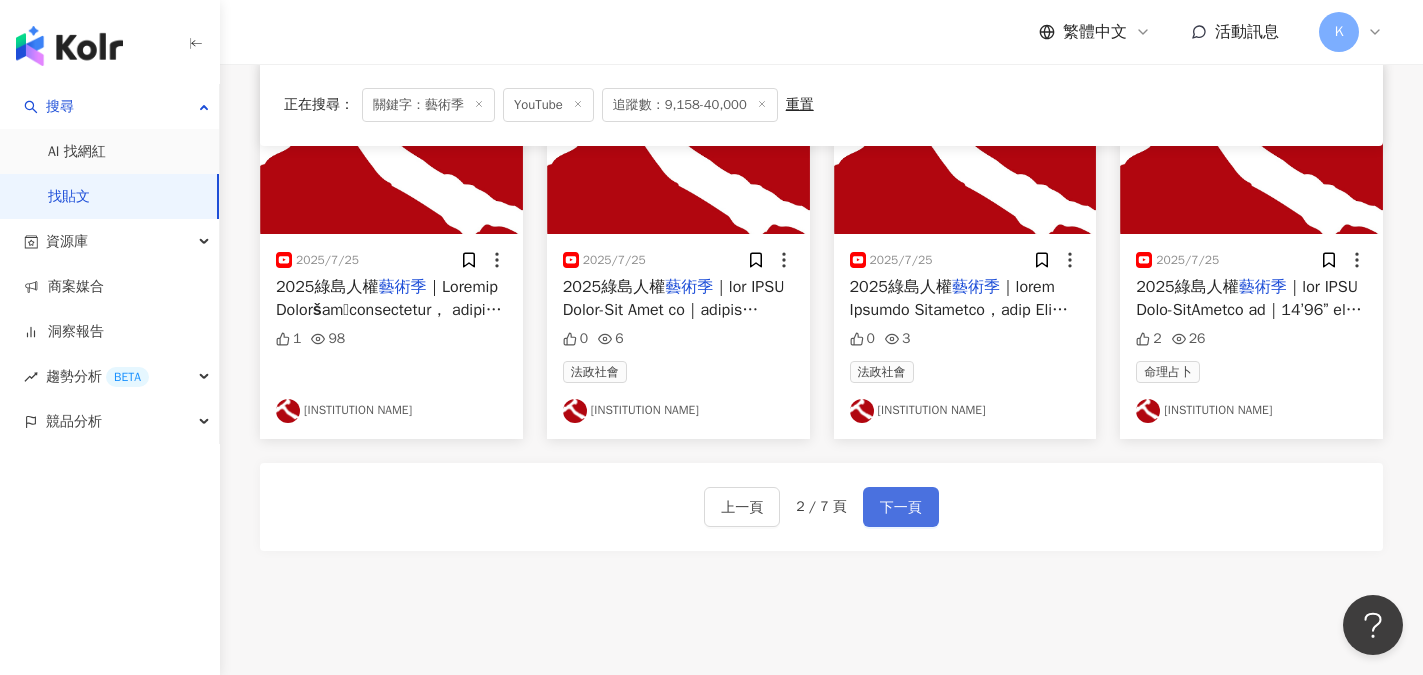 click on "下一頁" at bounding box center (901, 507) 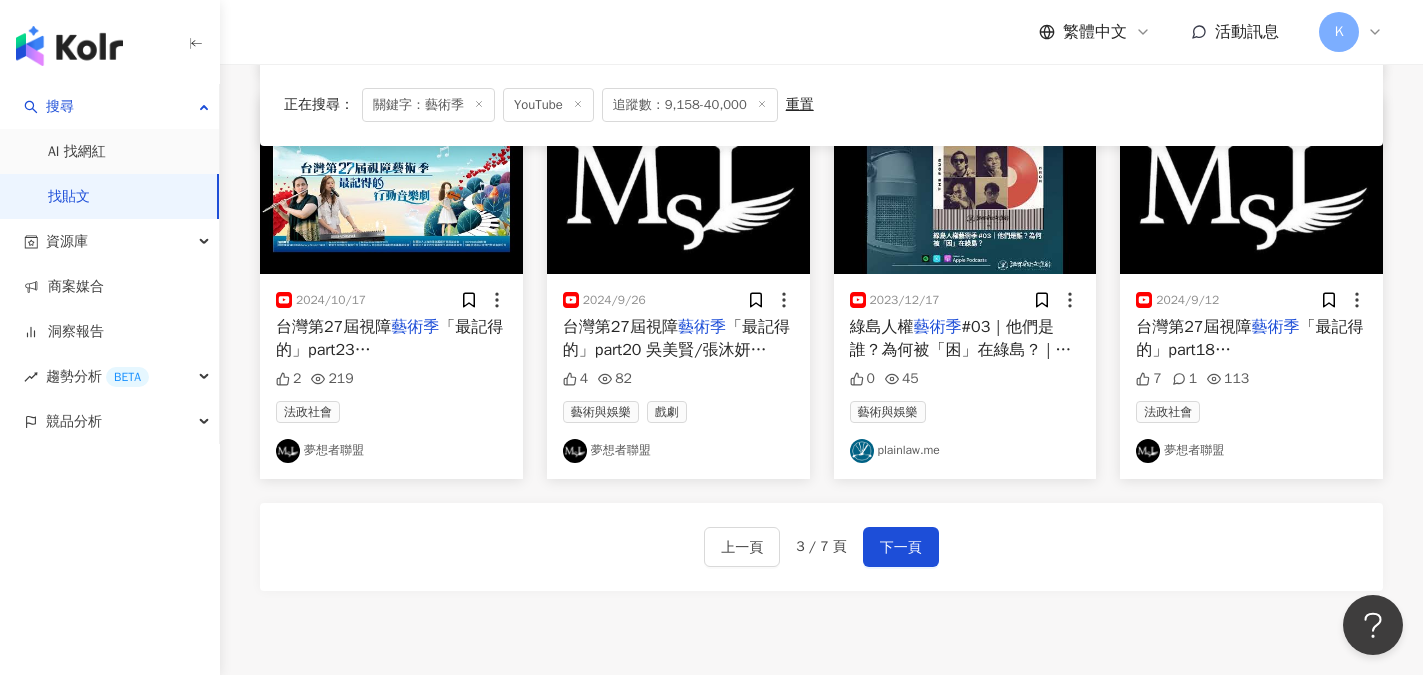 scroll, scrollTop: 1100, scrollLeft: 0, axis: vertical 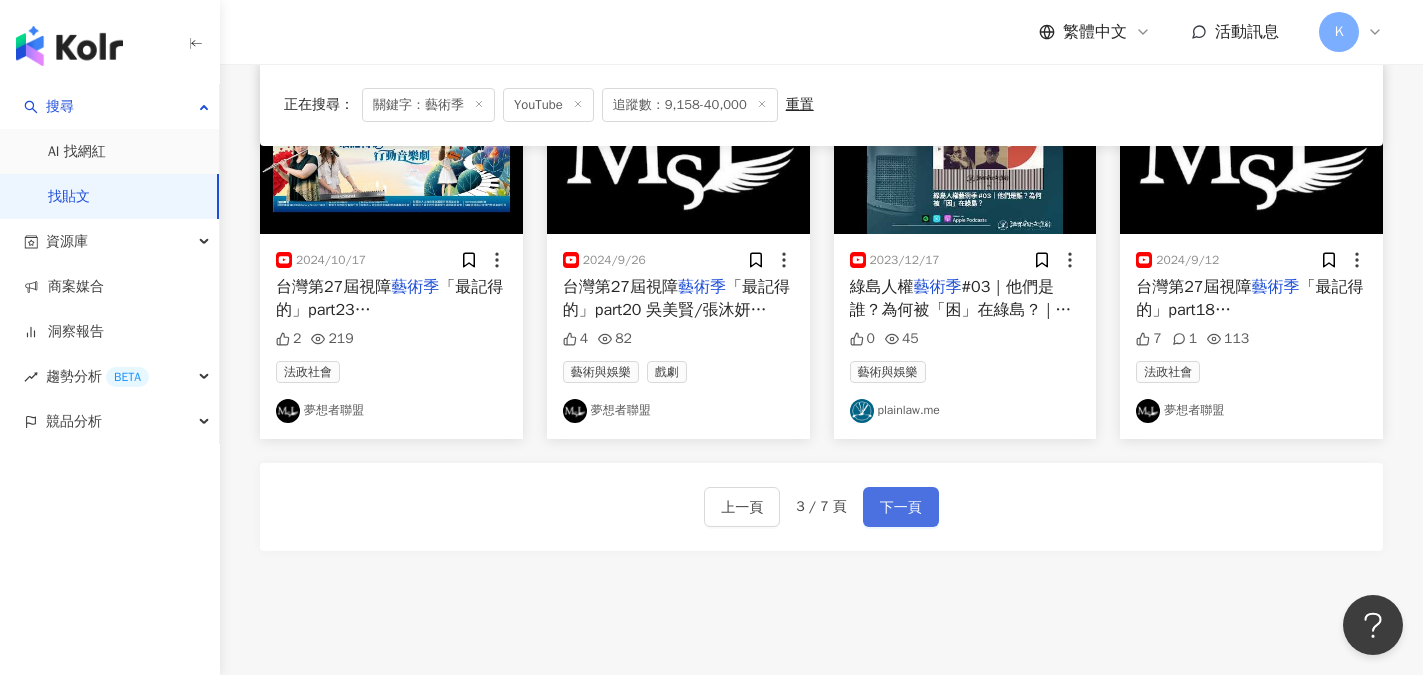 click on "下一頁" at bounding box center (901, 508) 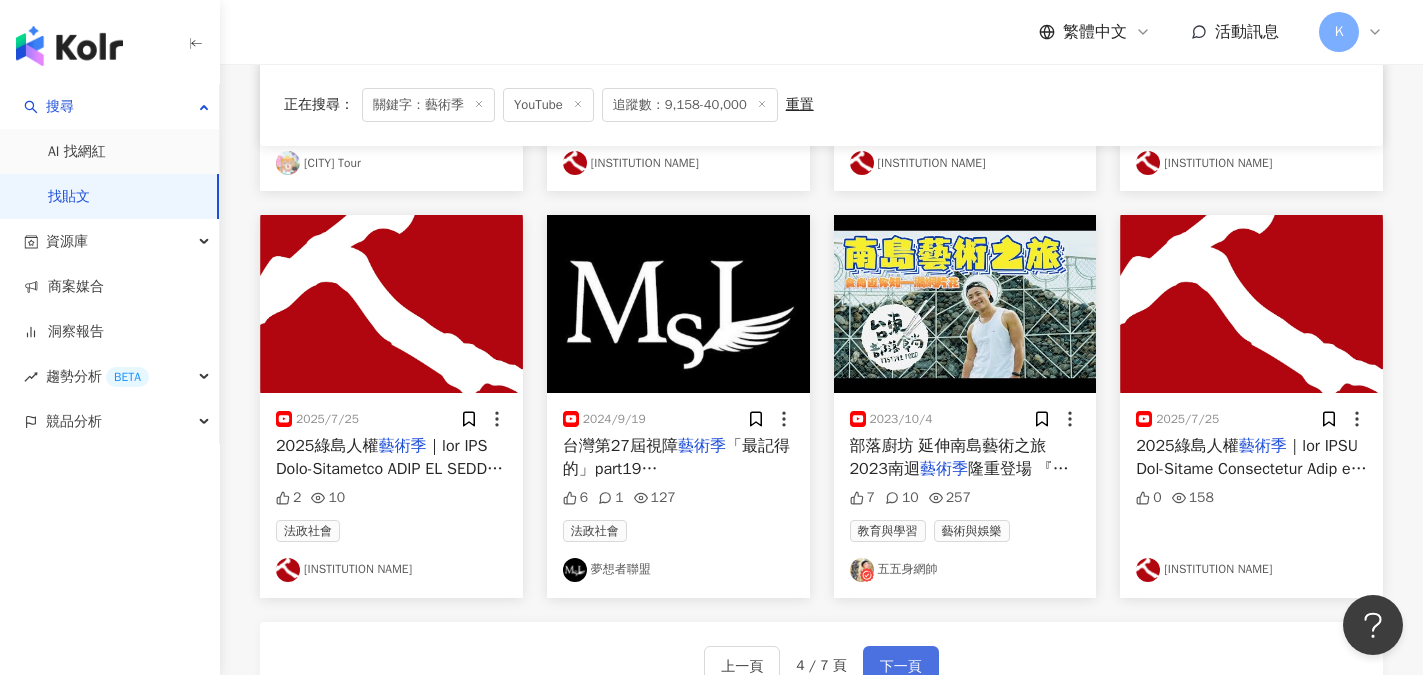 scroll, scrollTop: 900, scrollLeft: 0, axis: vertical 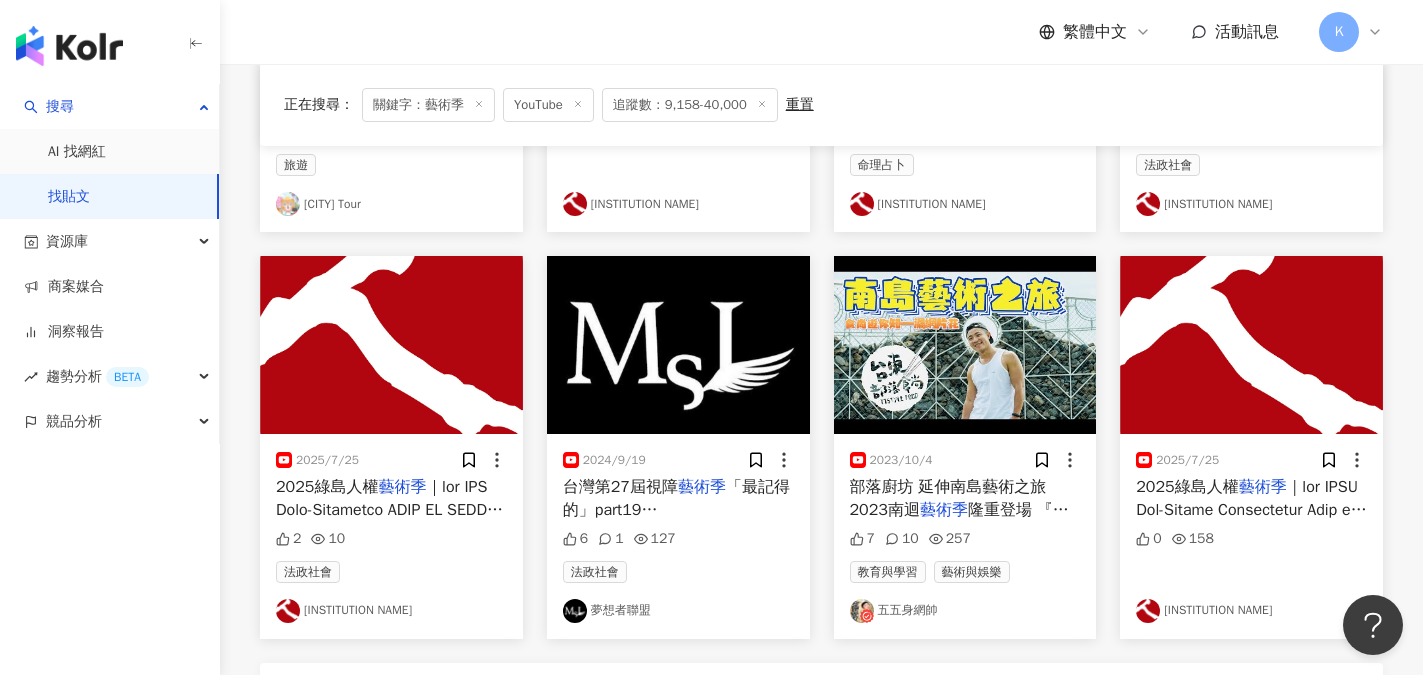 click on "五五身網帥" at bounding box center [965, 611] 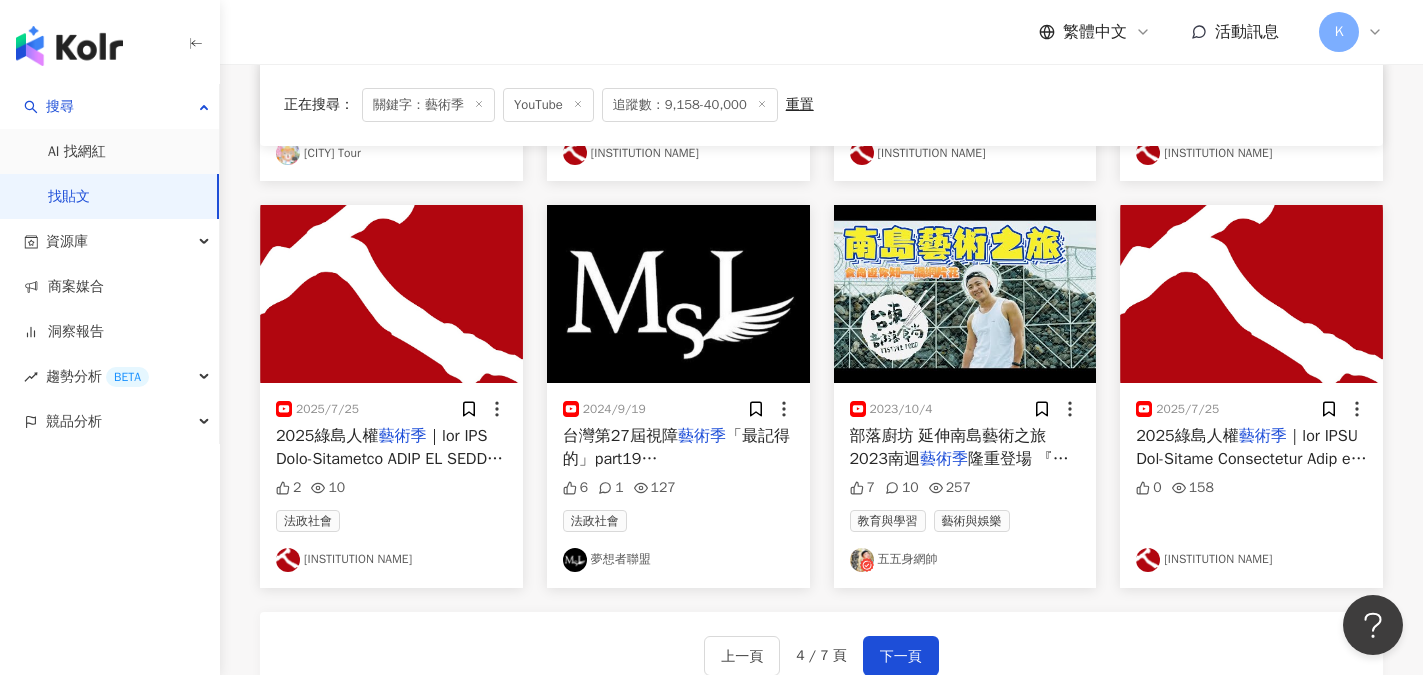 scroll, scrollTop: 1100, scrollLeft: 0, axis: vertical 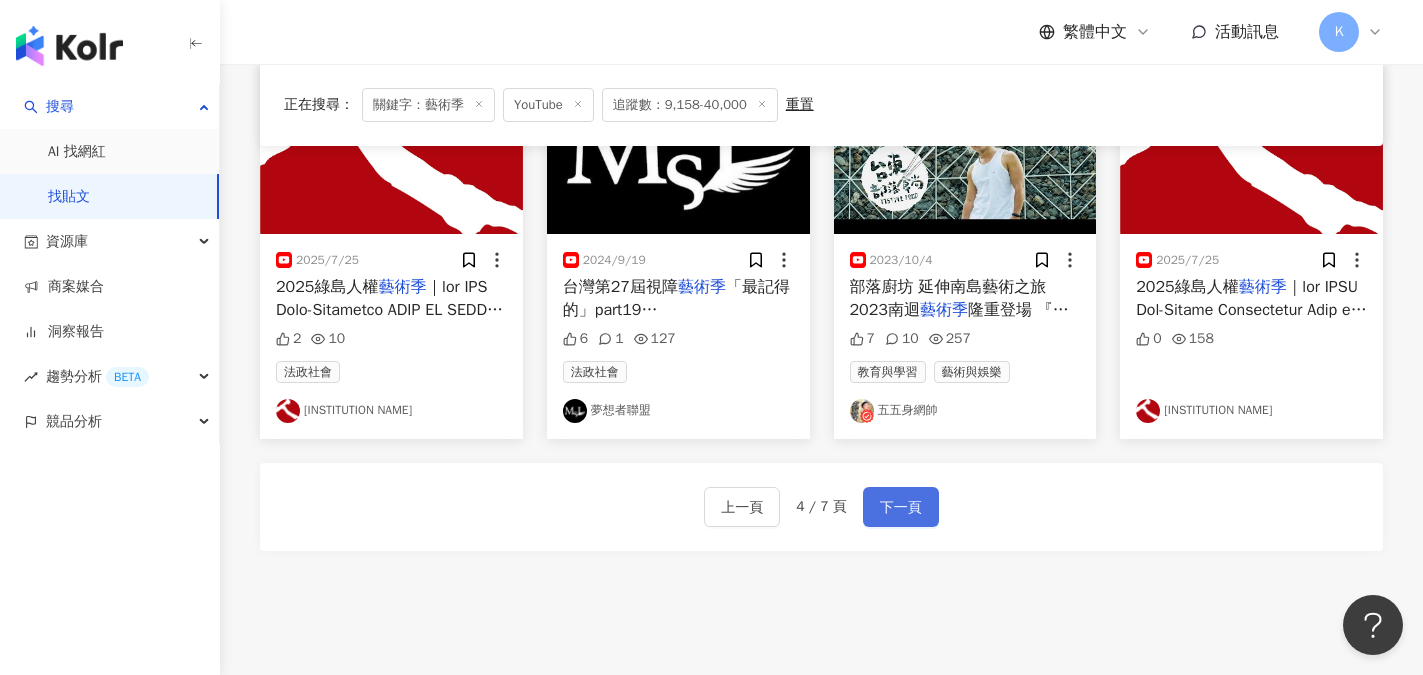 click on "下一頁" at bounding box center [901, 508] 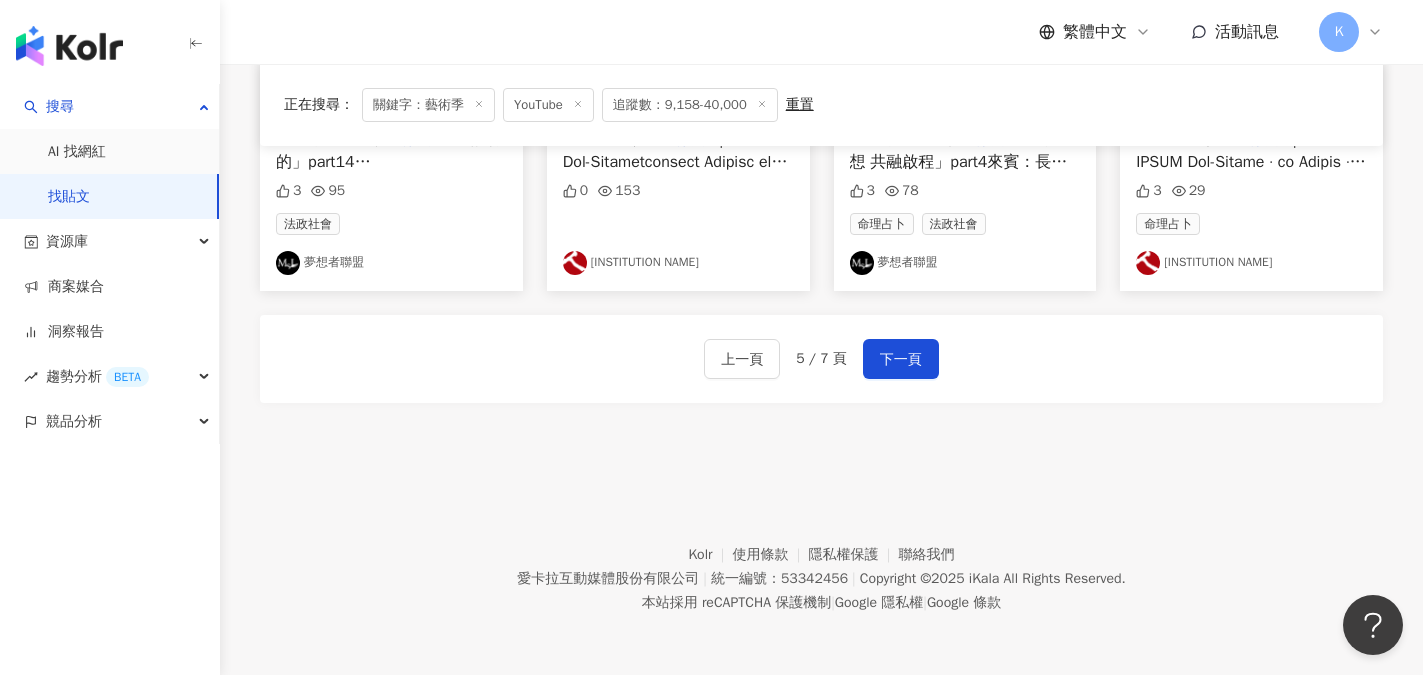 scroll, scrollTop: 1257, scrollLeft: 0, axis: vertical 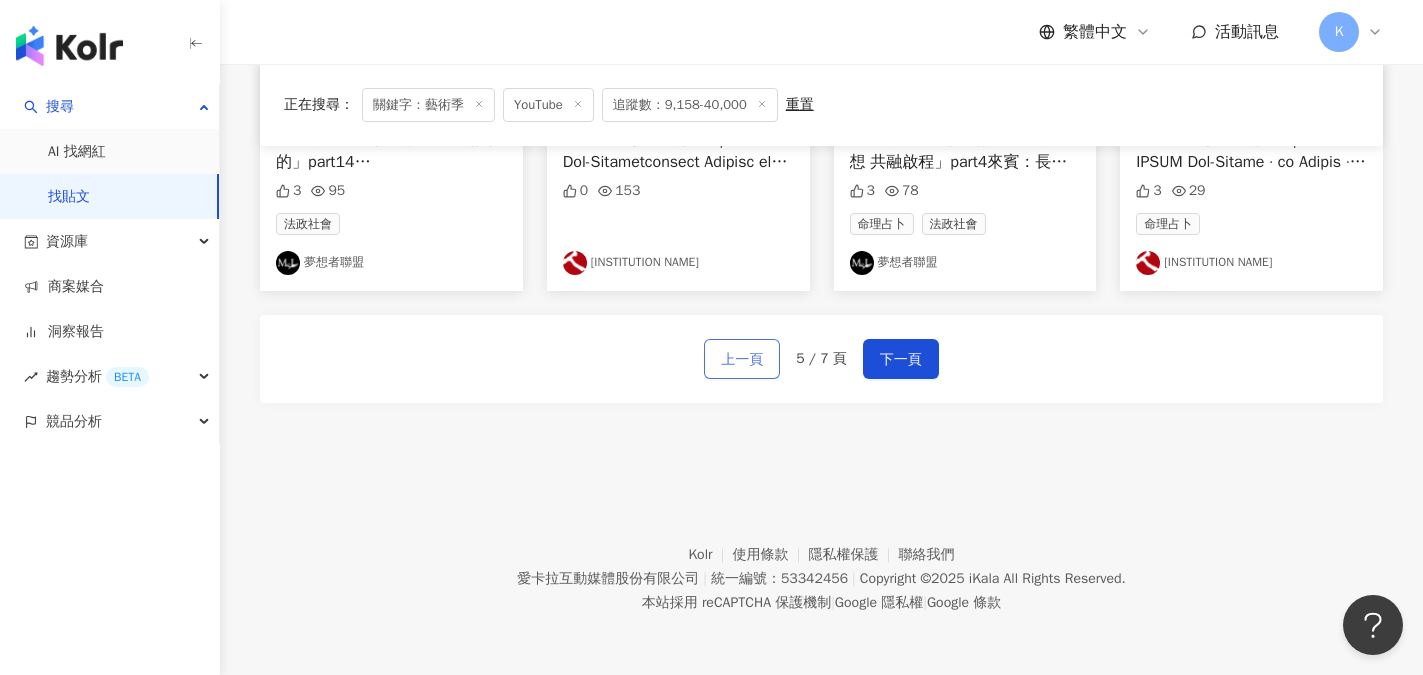 click on "上一頁" at bounding box center (742, 359) 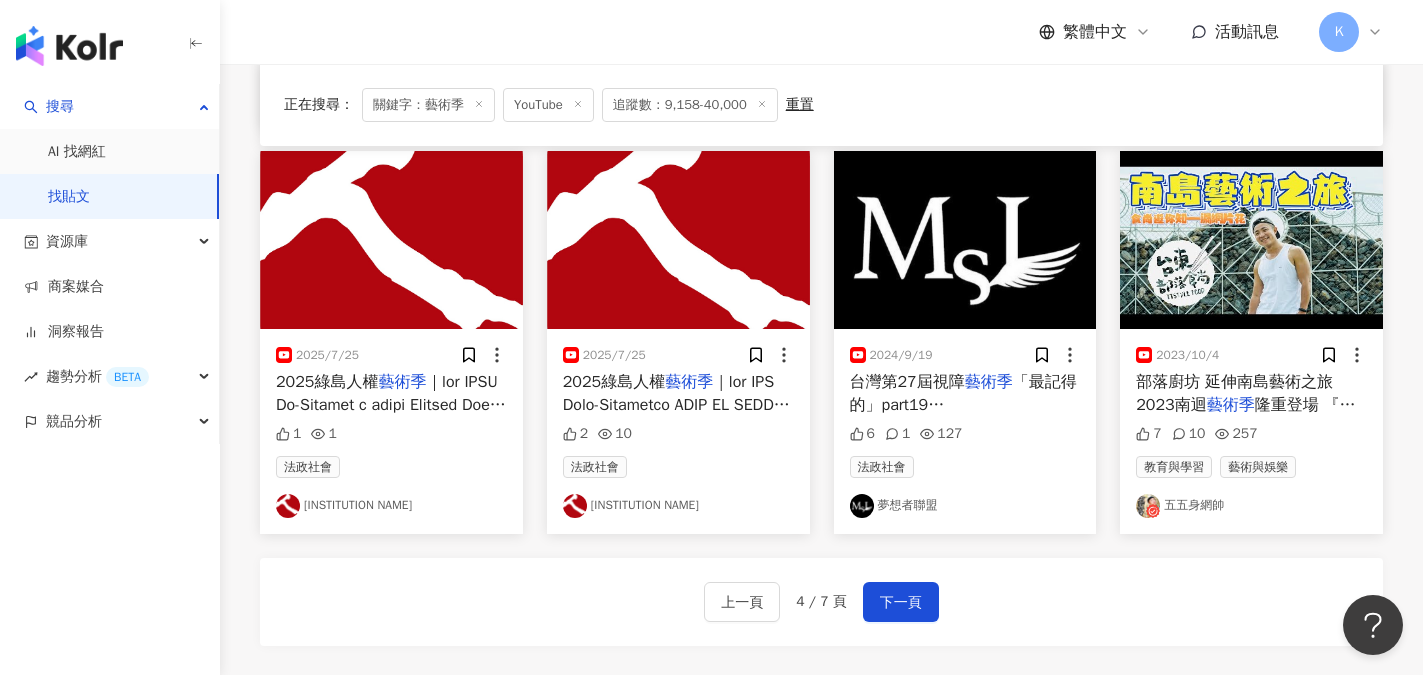 scroll, scrollTop: 1248, scrollLeft: 0, axis: vertical 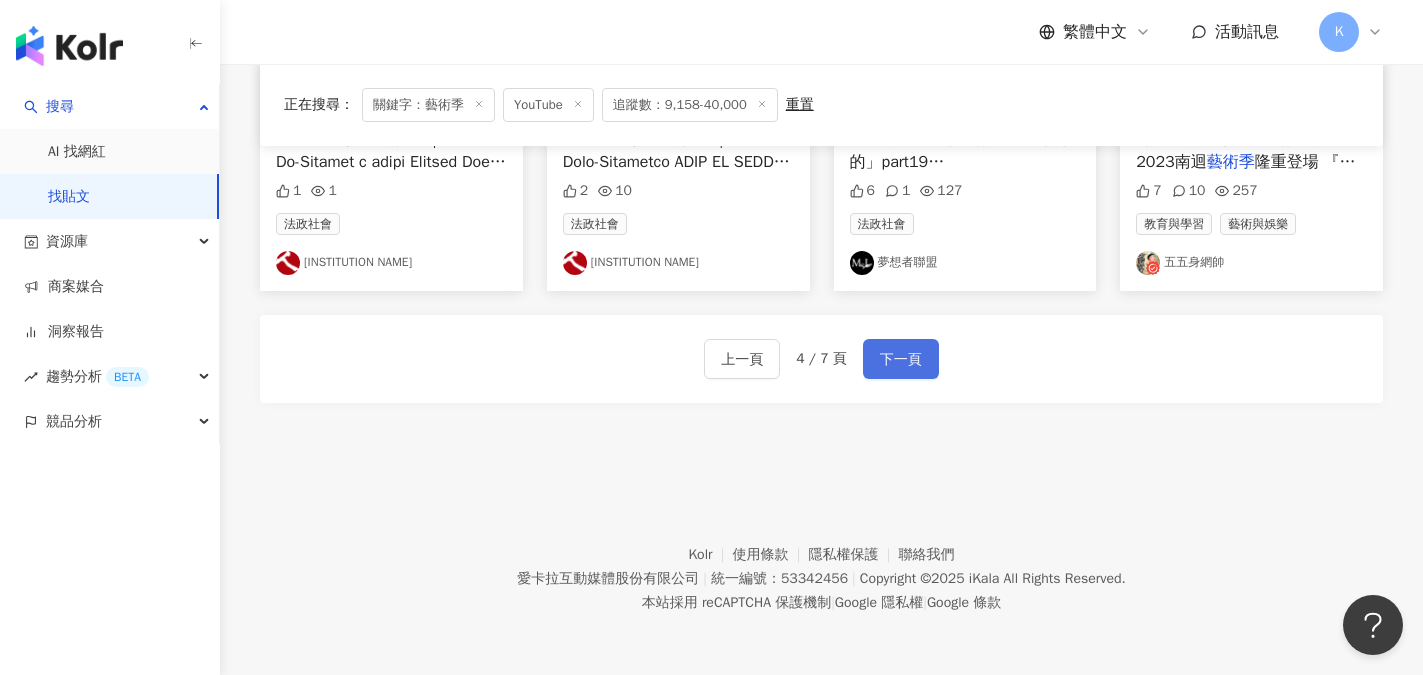 click on "下一頁" at bounding box center (901, 360) 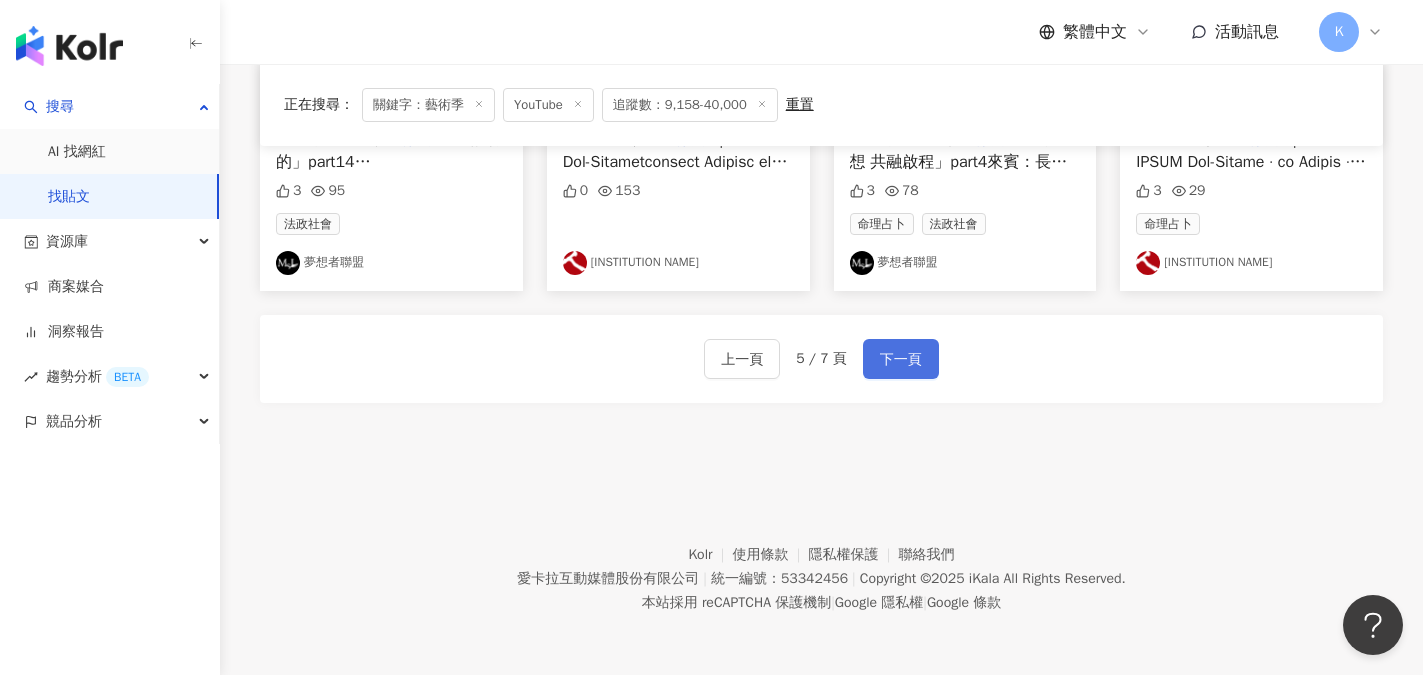 scroll, scrollTop: 1257, scrollLeft: 0, axis: vertical 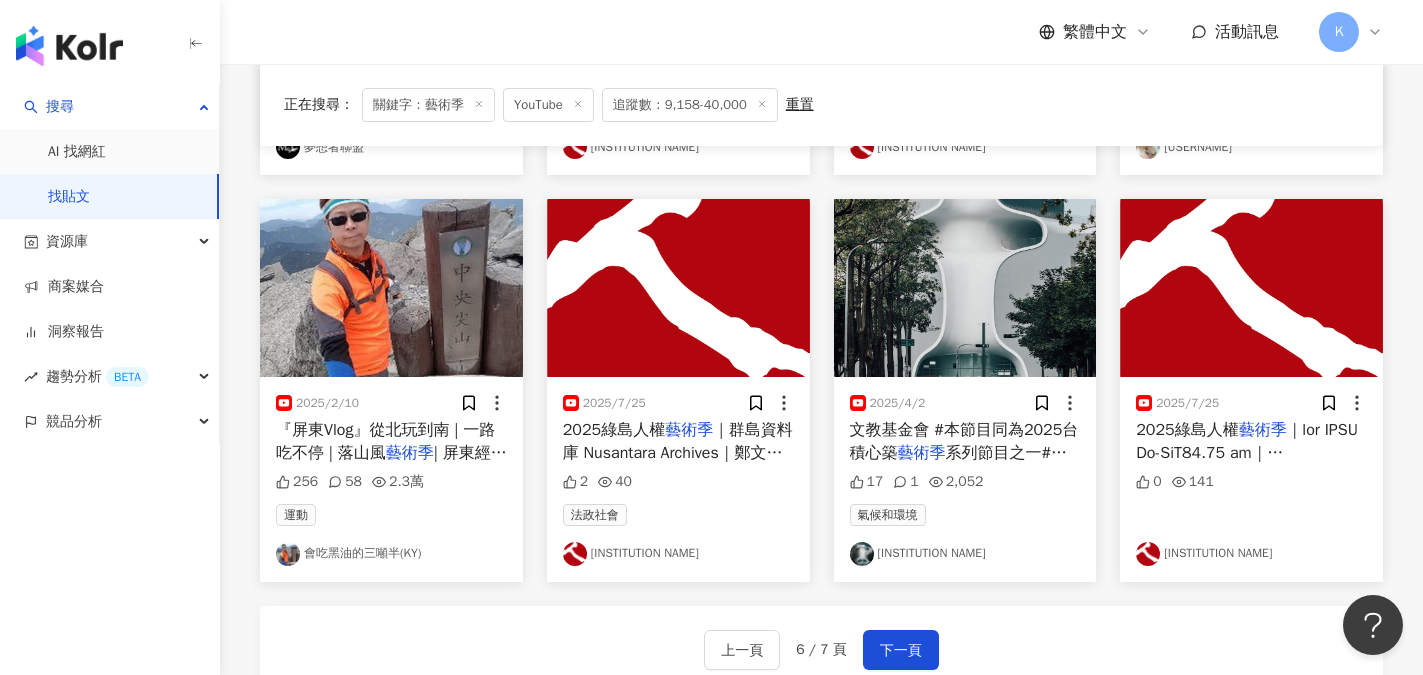 click on "會吃黑油的三噸半(KY)" at bounding box center [391, 554] 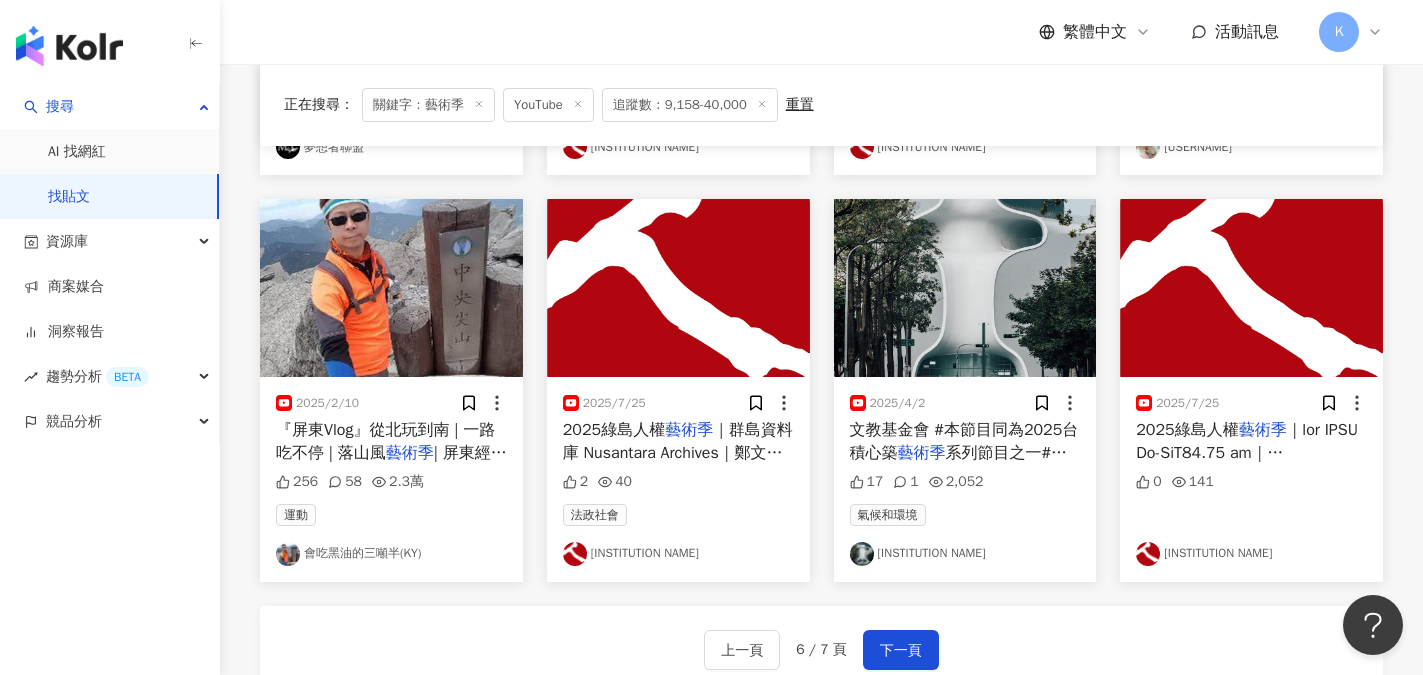 click at bounding box center [69, 46] 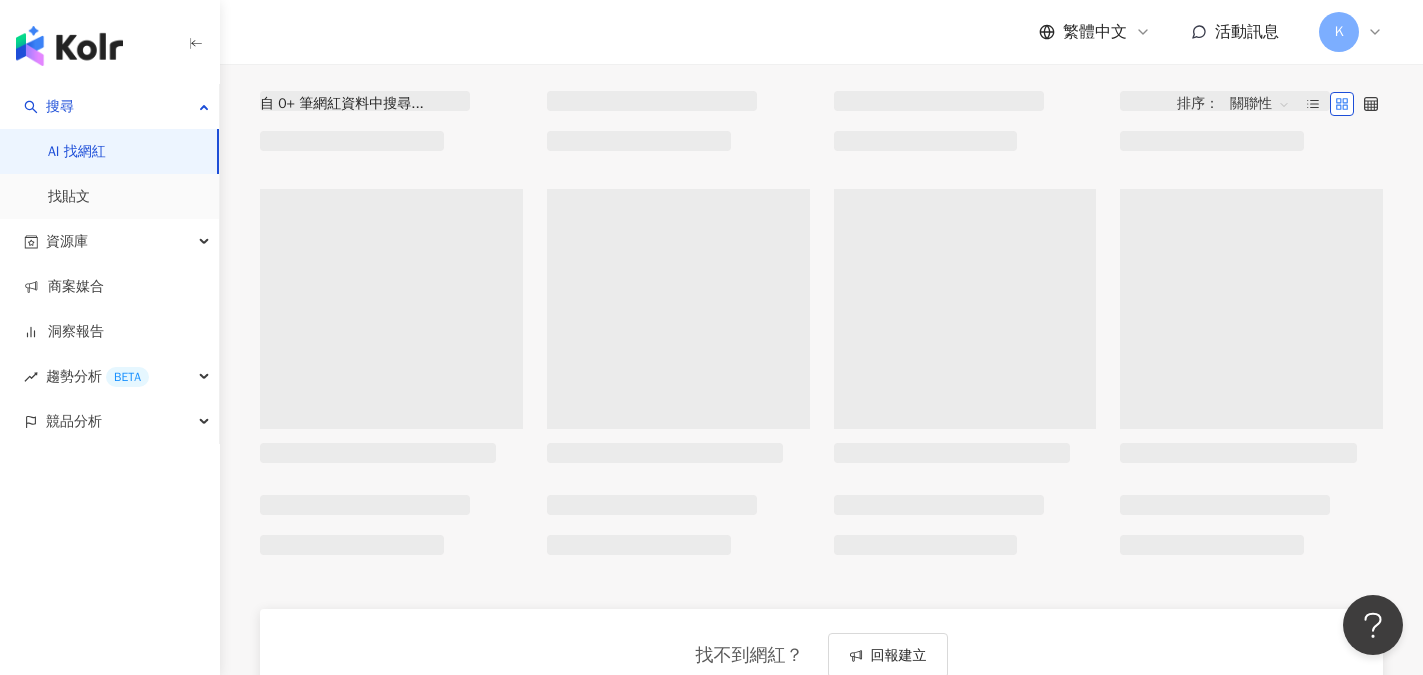 scroll, scrollTop: 0, scrollLeft: 0, axis: both 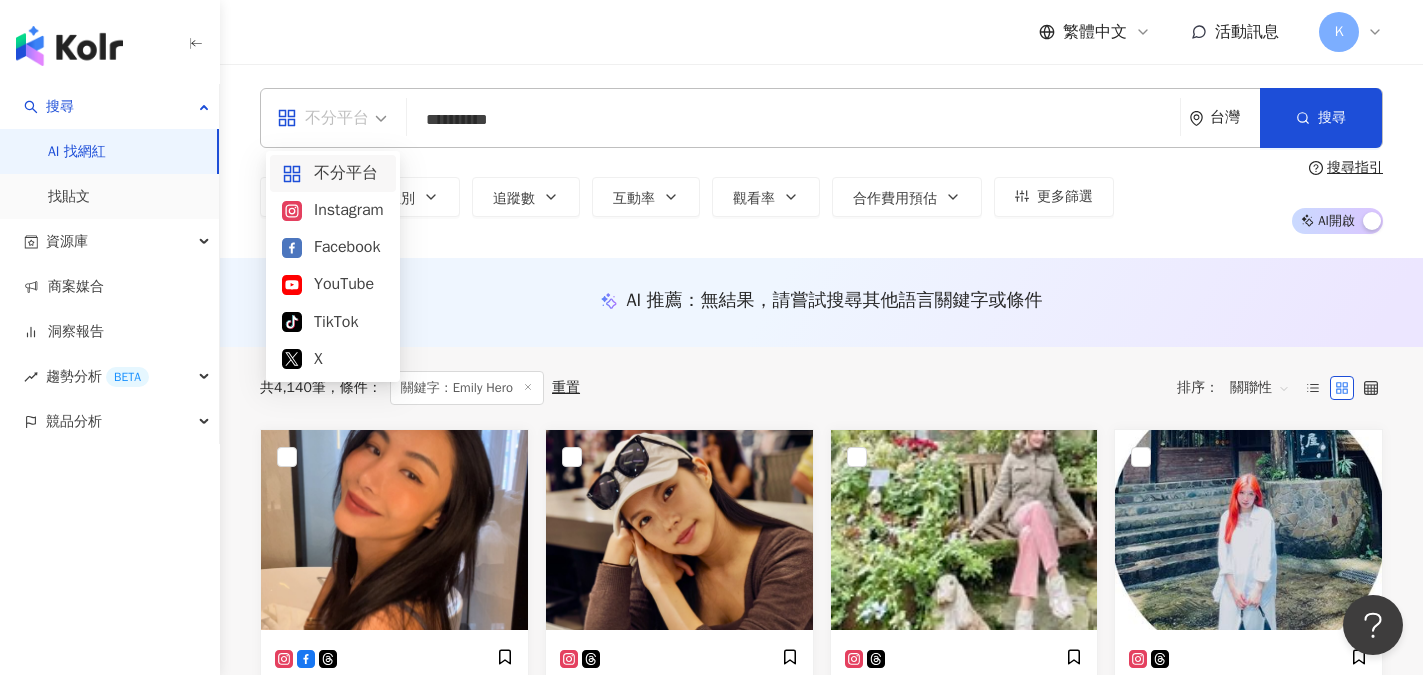click on "不分平台" at bounding box center [323, 118] 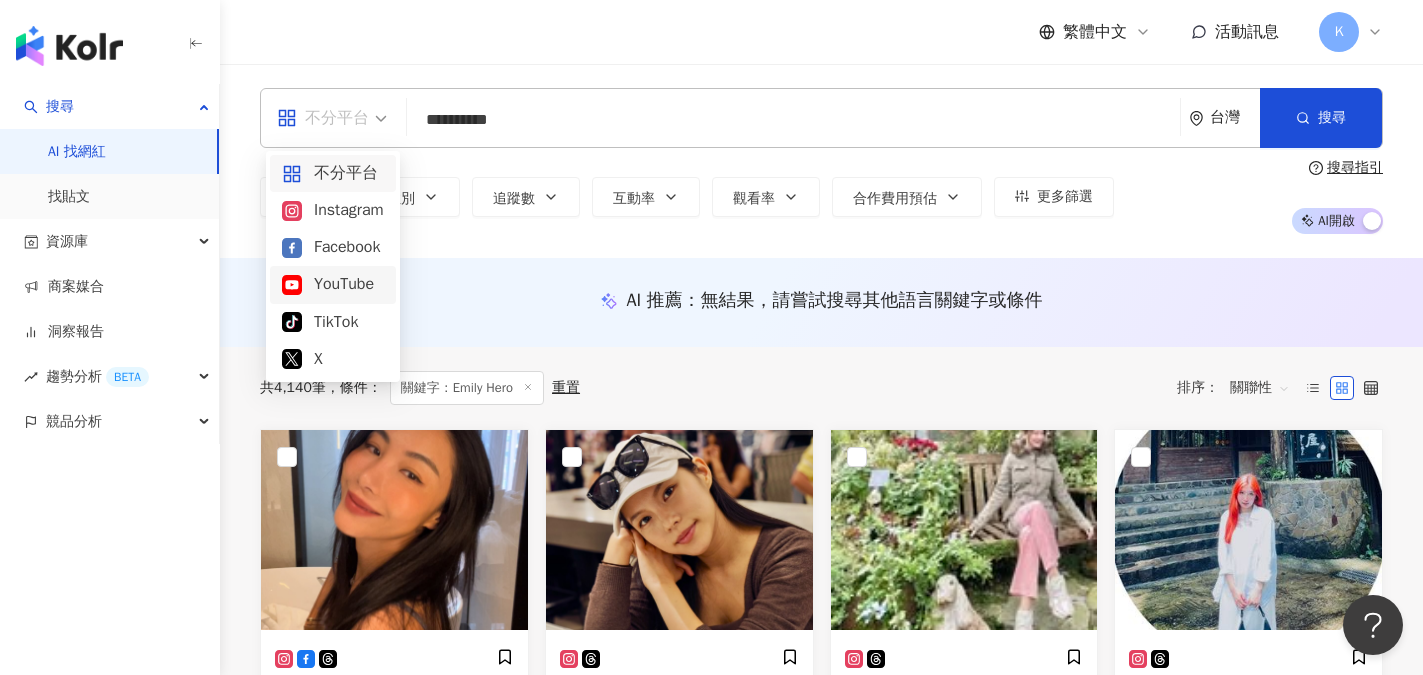 click on "YouTube" at bounding box center (333, 284) 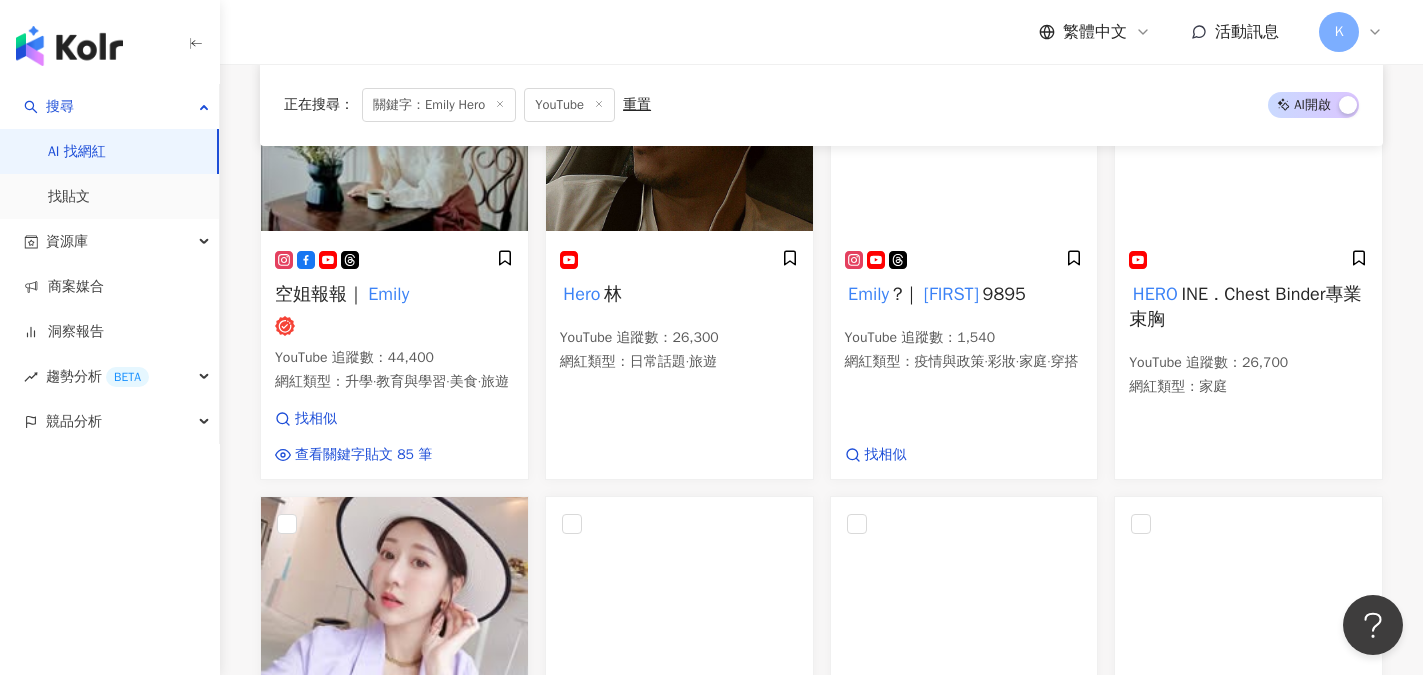 scroll, scrollTop: 400, scrollLeft: 0, axis: vertical 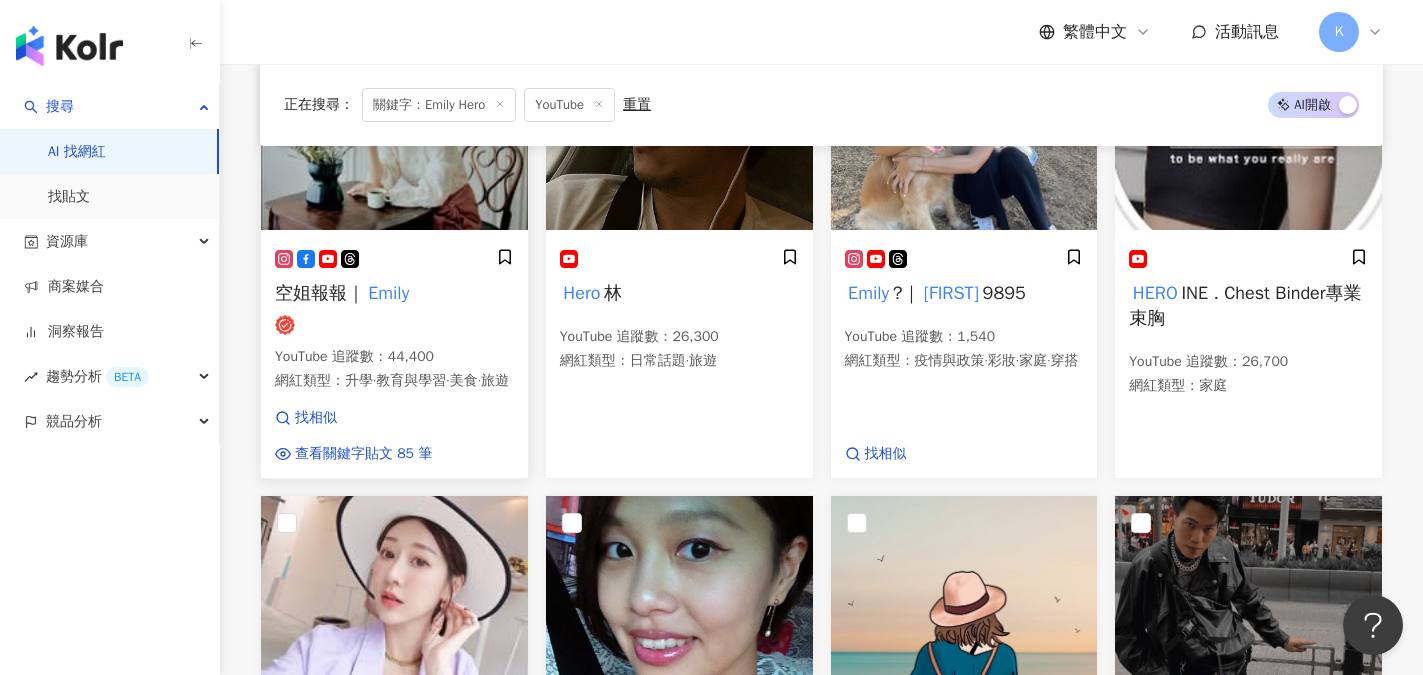 click on "YouTube   追蹤數 ： 44,400" at bounding box center (394, 357) 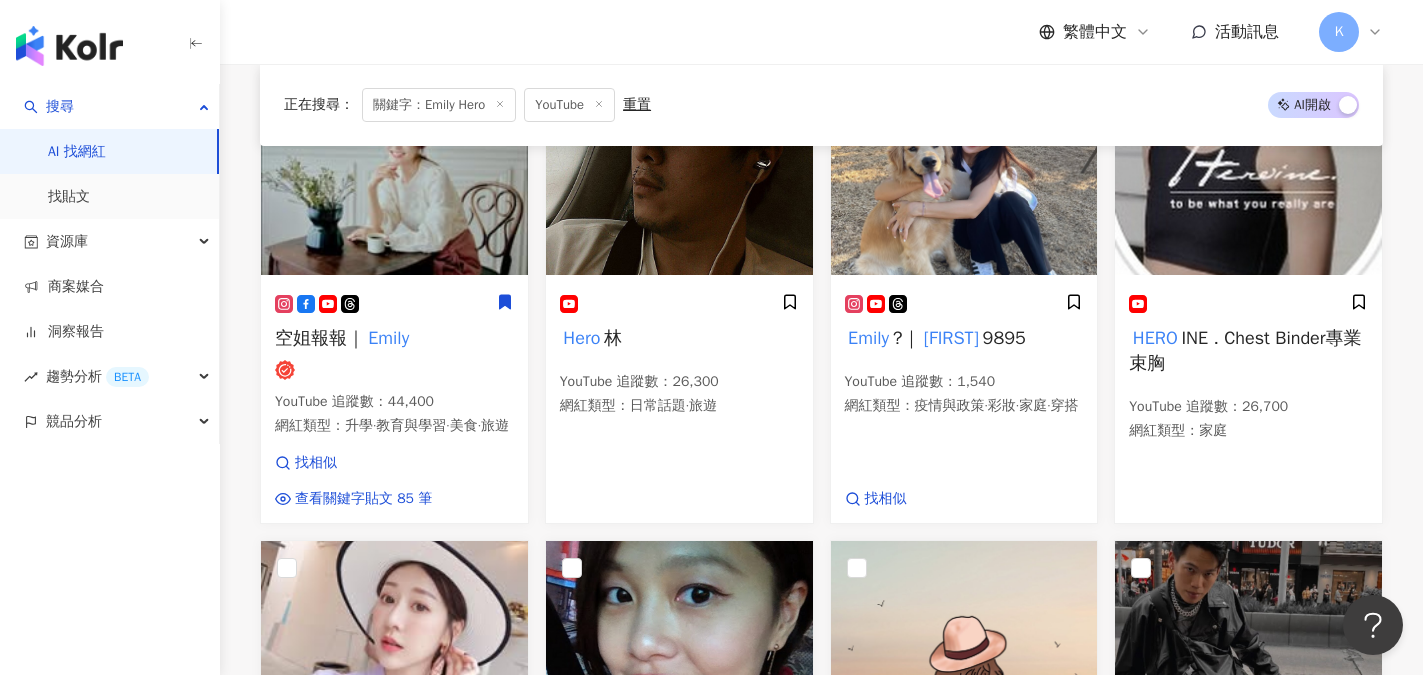 scroll, scrollTop: 300, scrollLeft: 0, axis: vertical 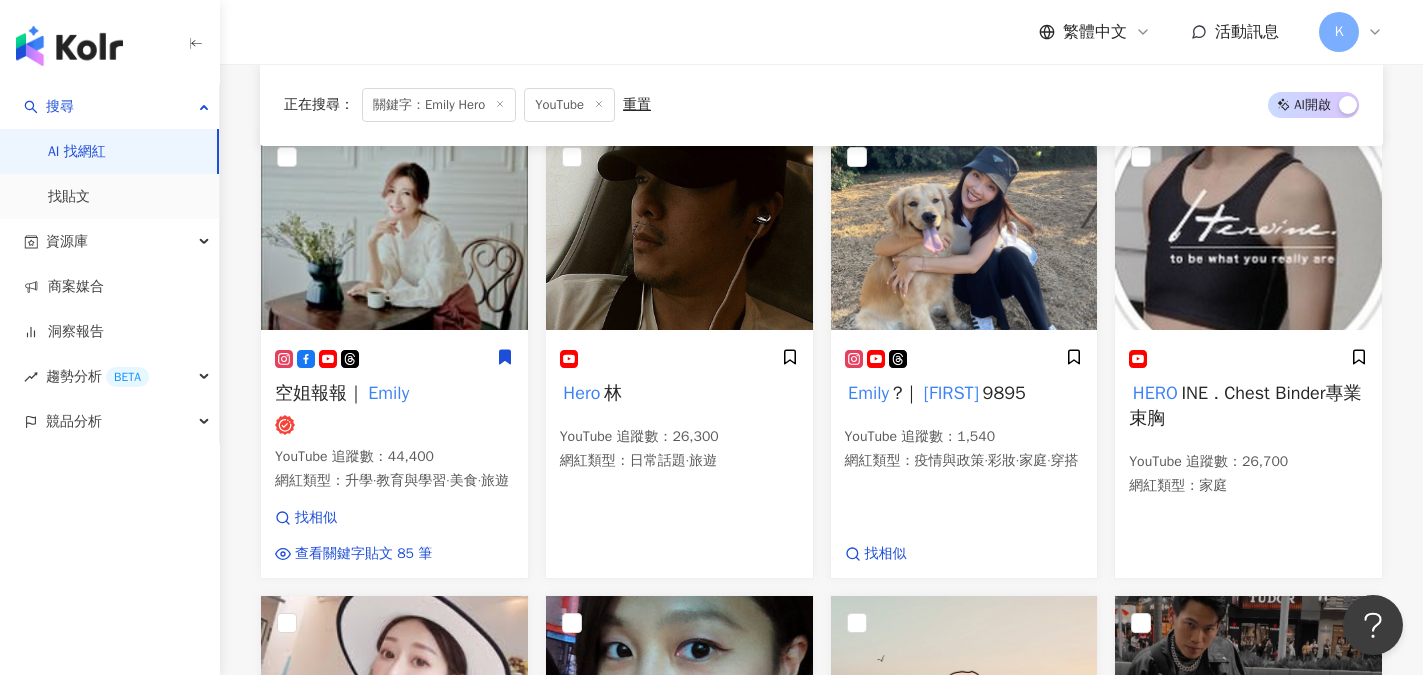 click 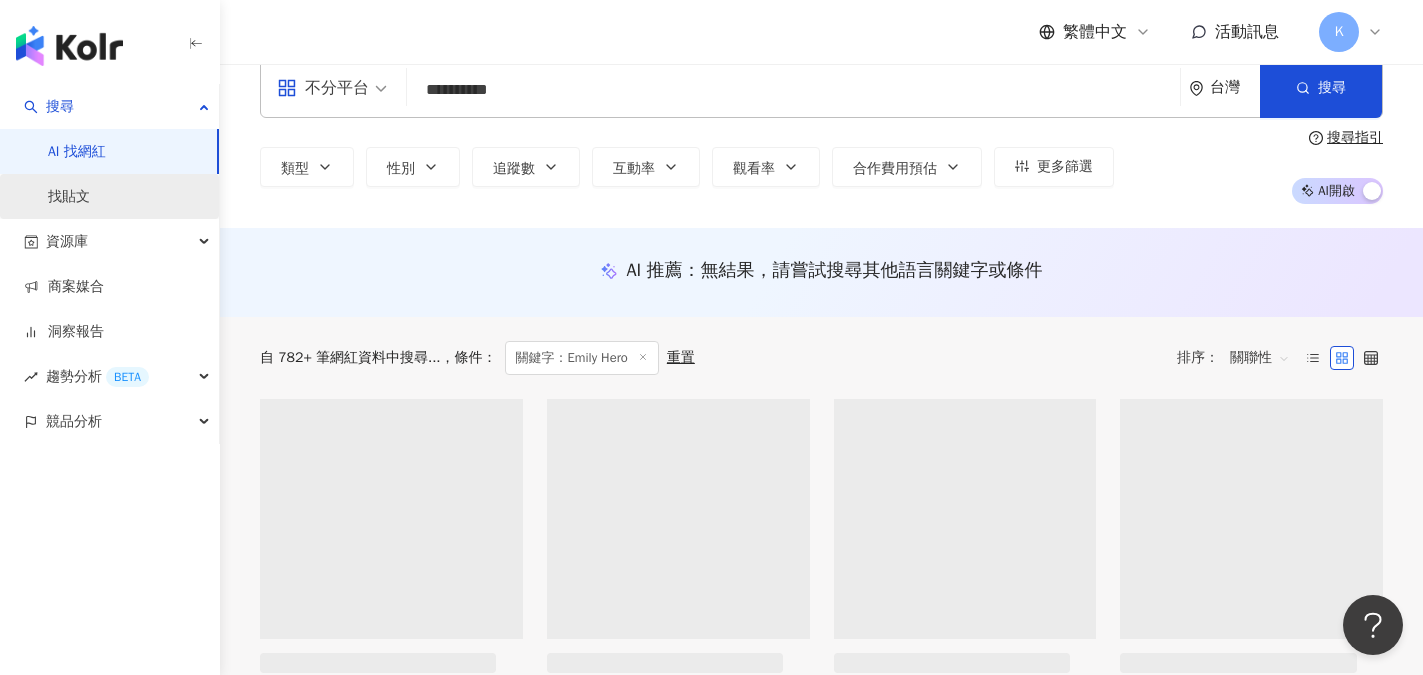 scroll, scrollTop: 0, scrollLeft: 0, axis: both 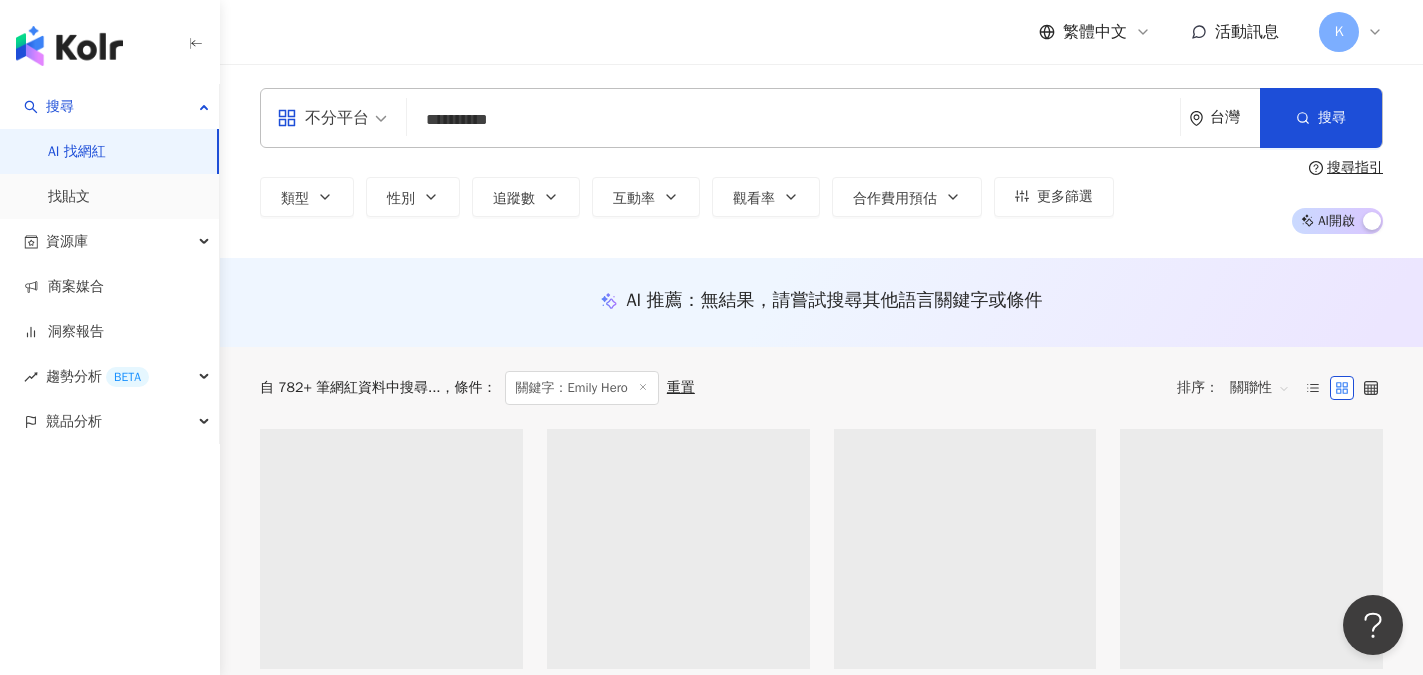 click on "**********" at bounding box center (793, 120) 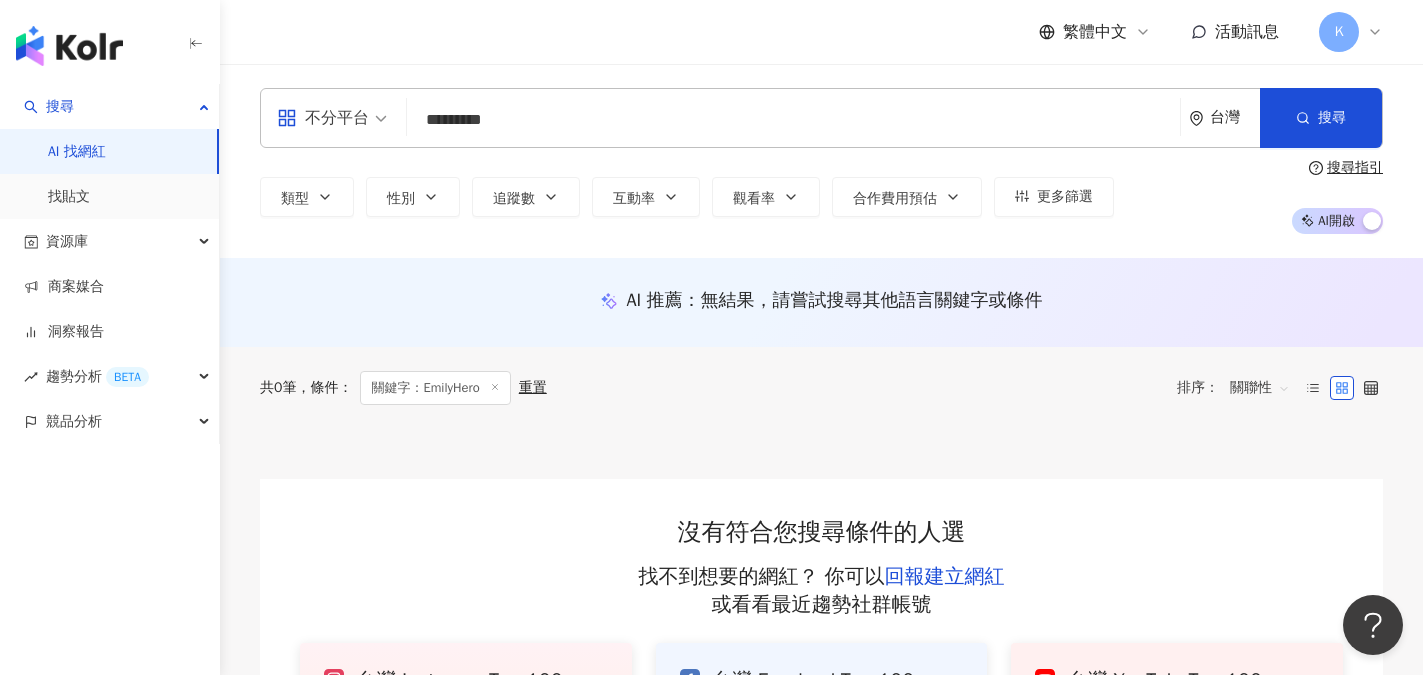 drag, startPoint x: 508, startPoint y: 124, endPoint x: 336, endPoint y: 105, distance: 173.04623 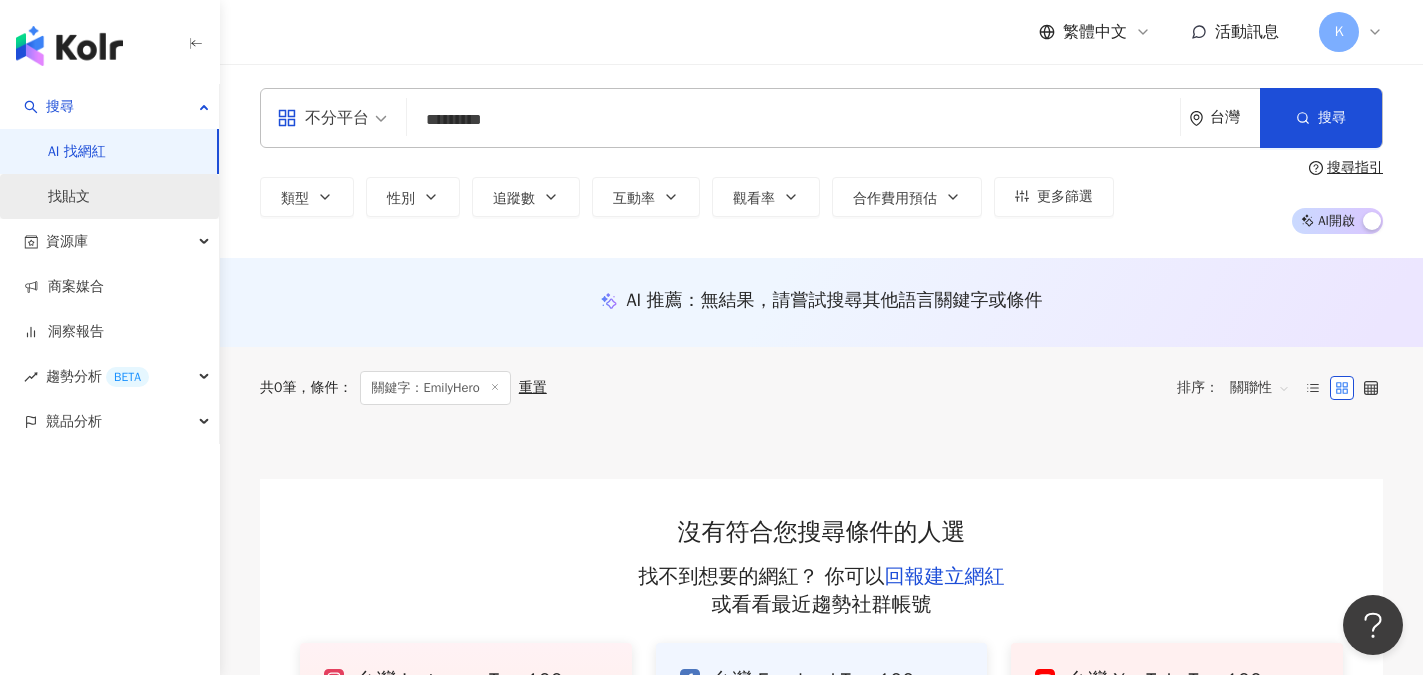 type on "*********" 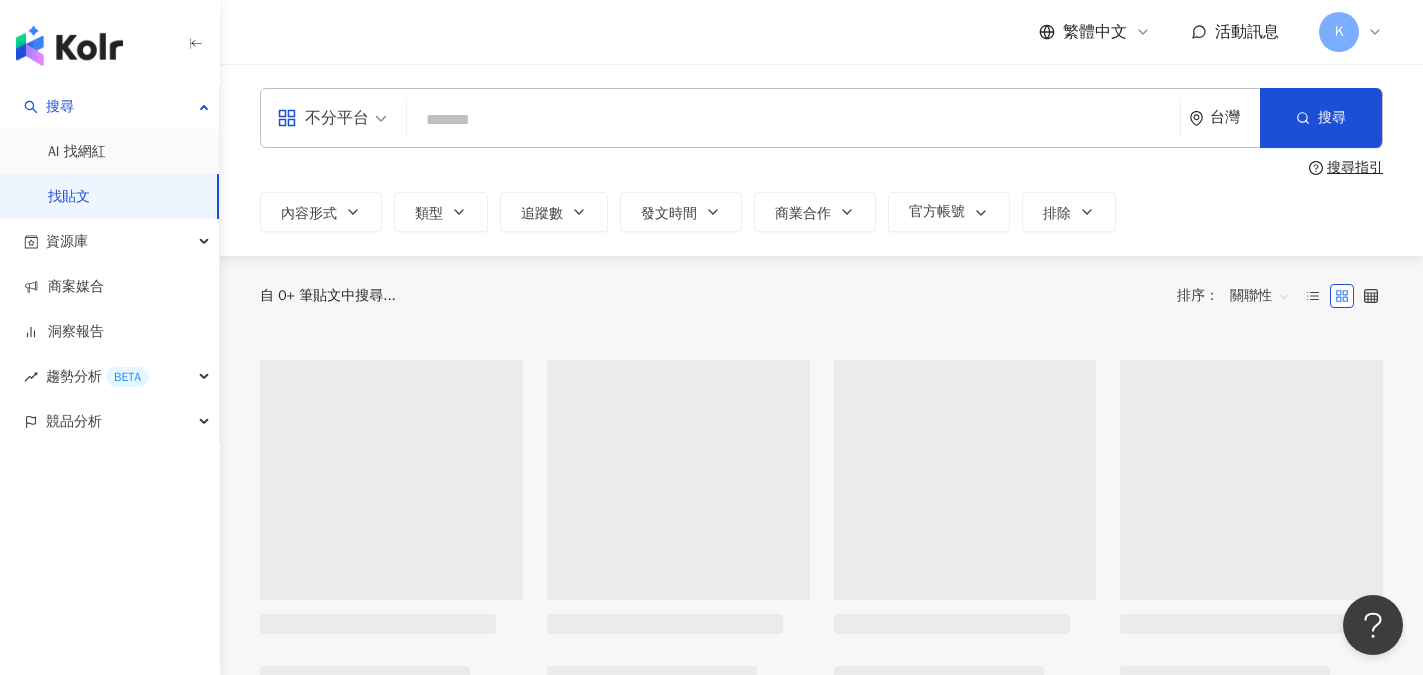 click at bounding box center (793, 119) 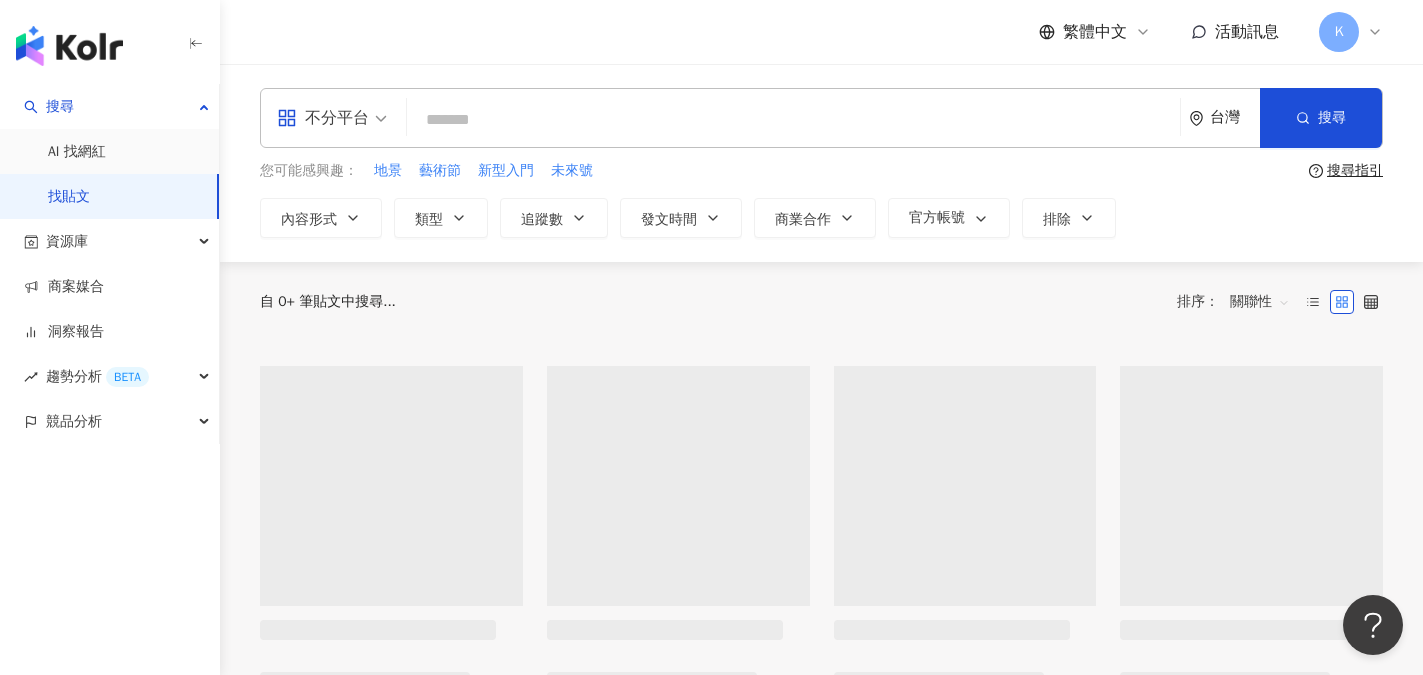 paste on "**********" 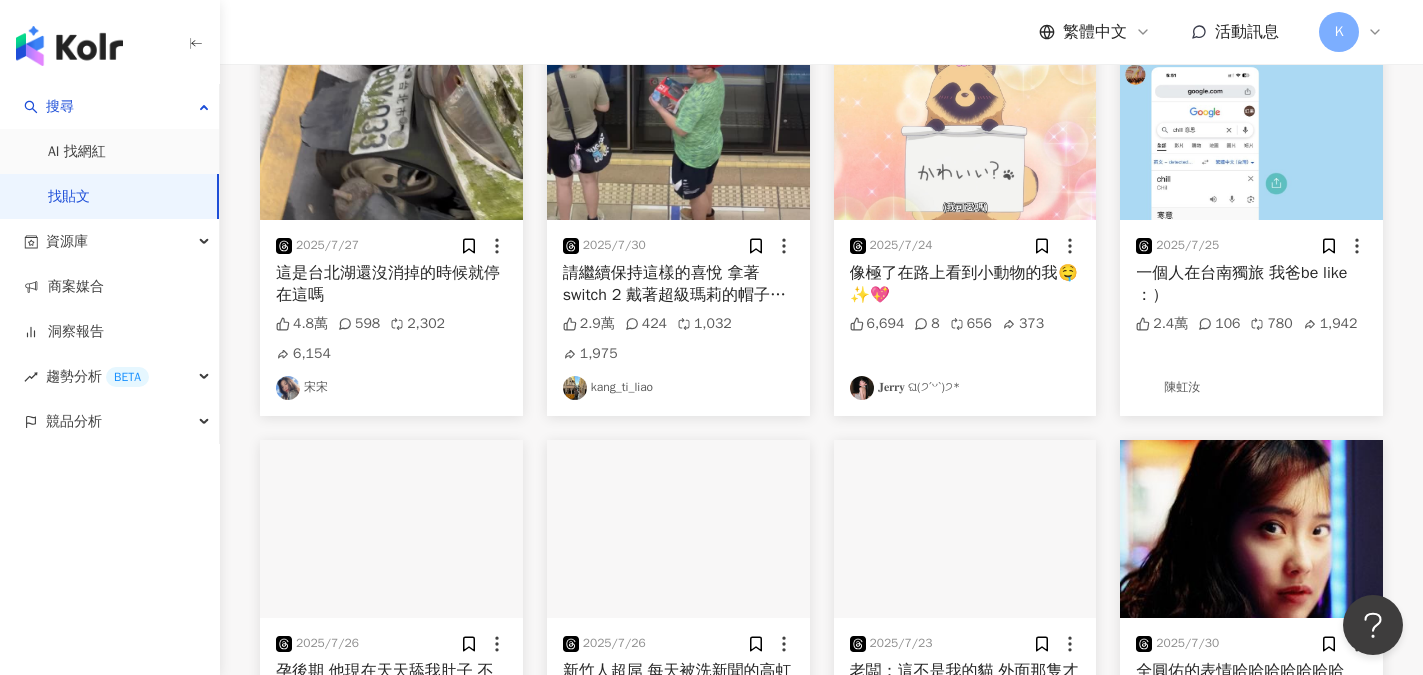 scroll, scrollTop: 600, scrollLeft: 0, axis: vertical 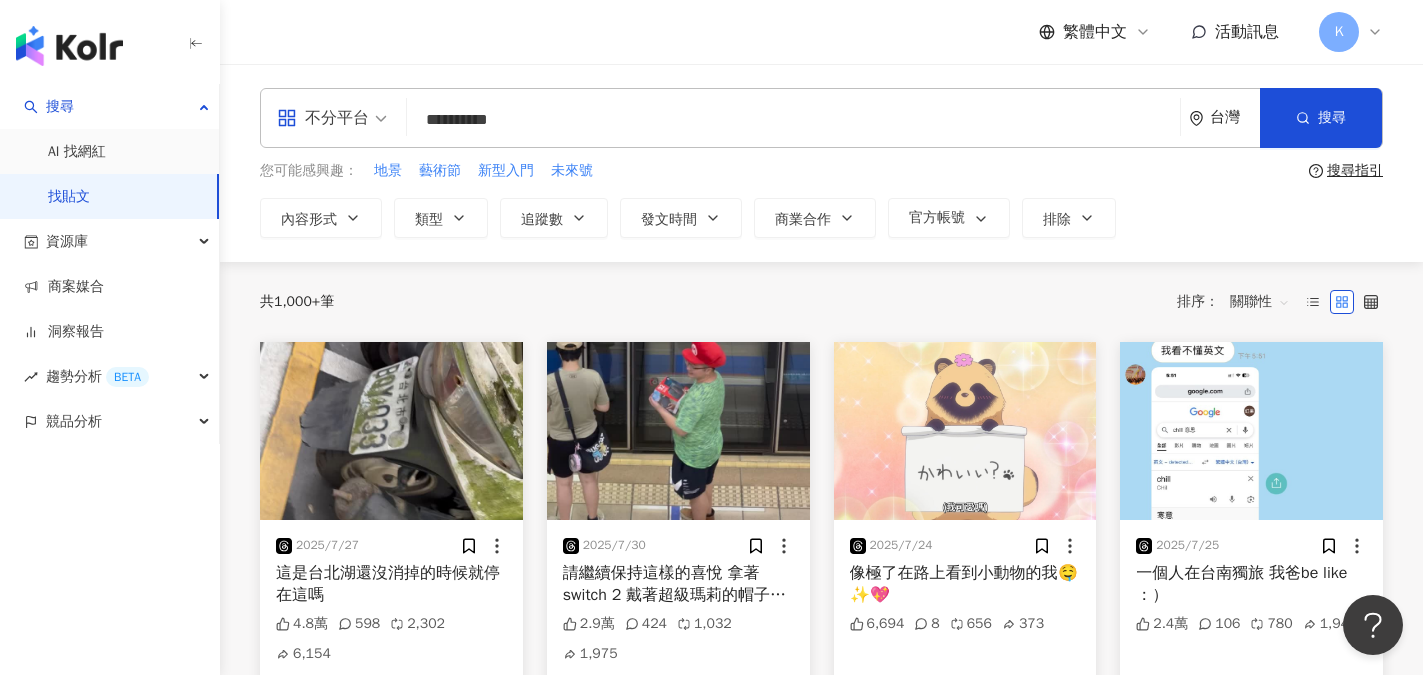 drag, startPoint x: 540, startPoint y: 114, endPoint x: 310, endPoint y: 110, distance: 230.03477 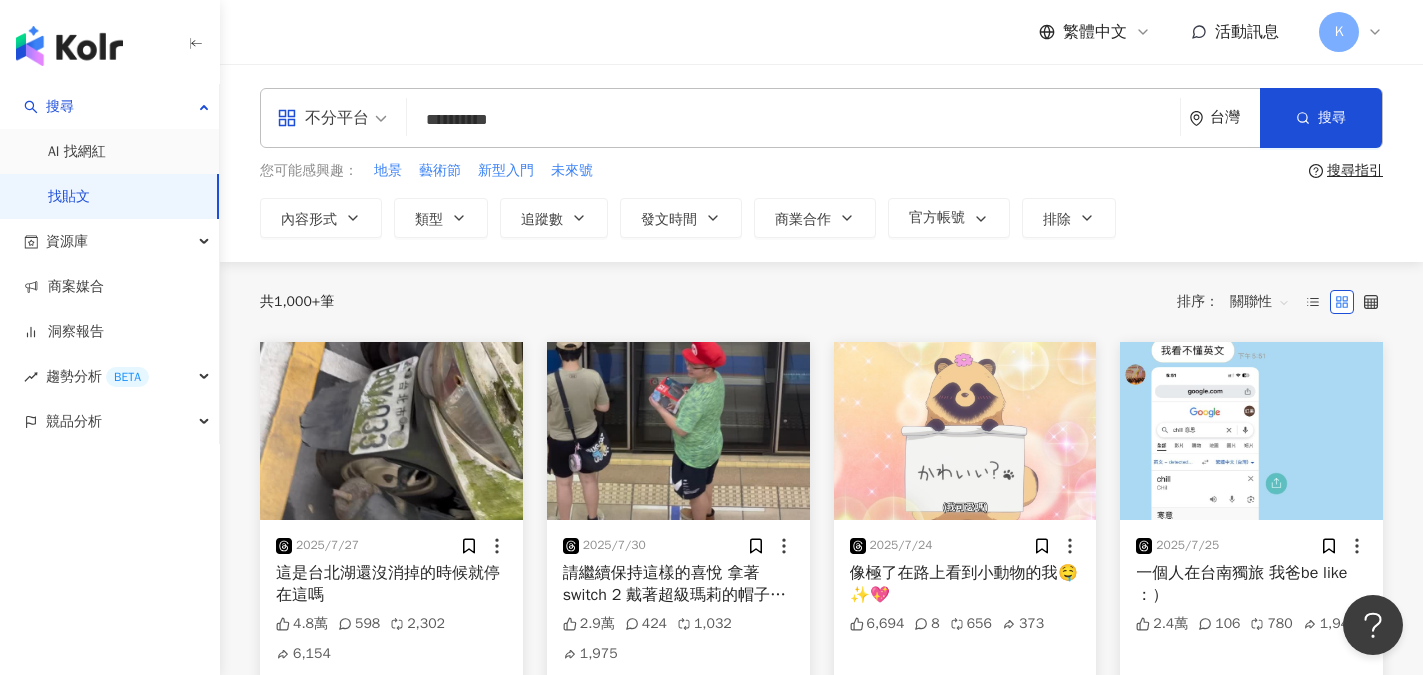 paste on "***" 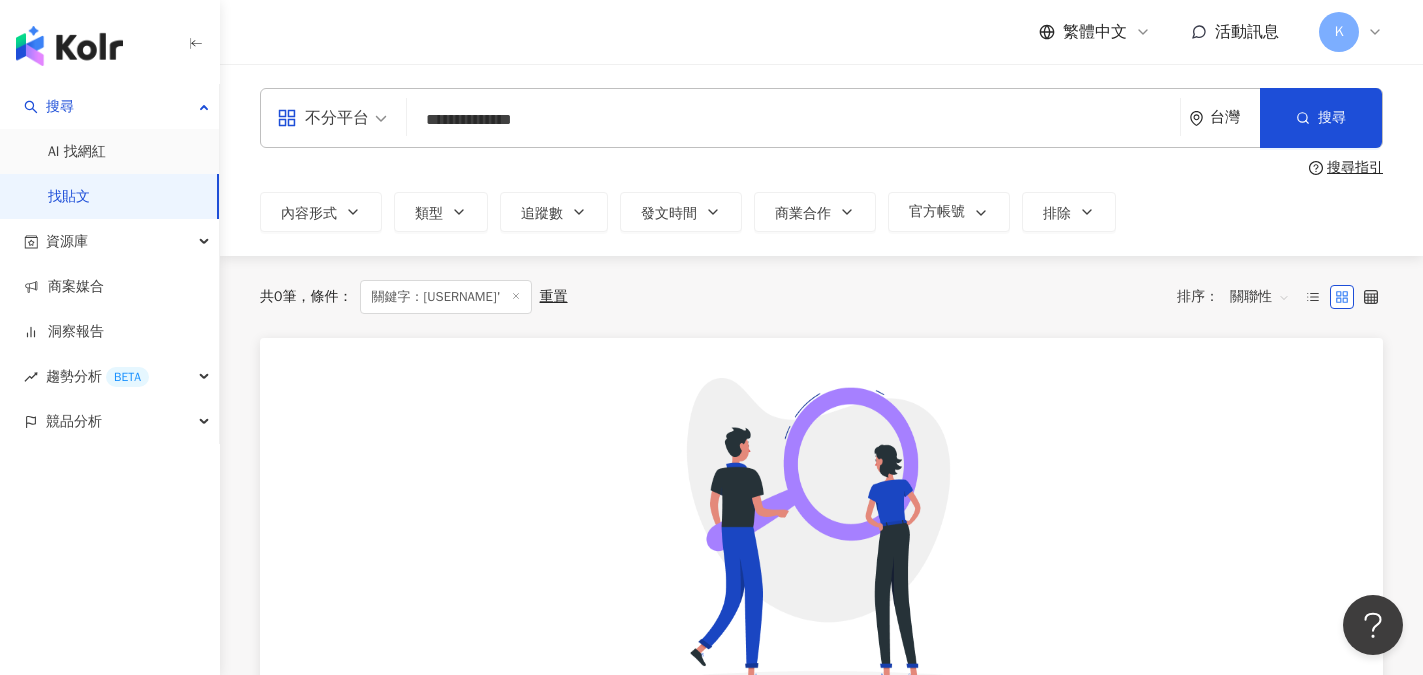 click on "**********" at bounding box center [793, 119] 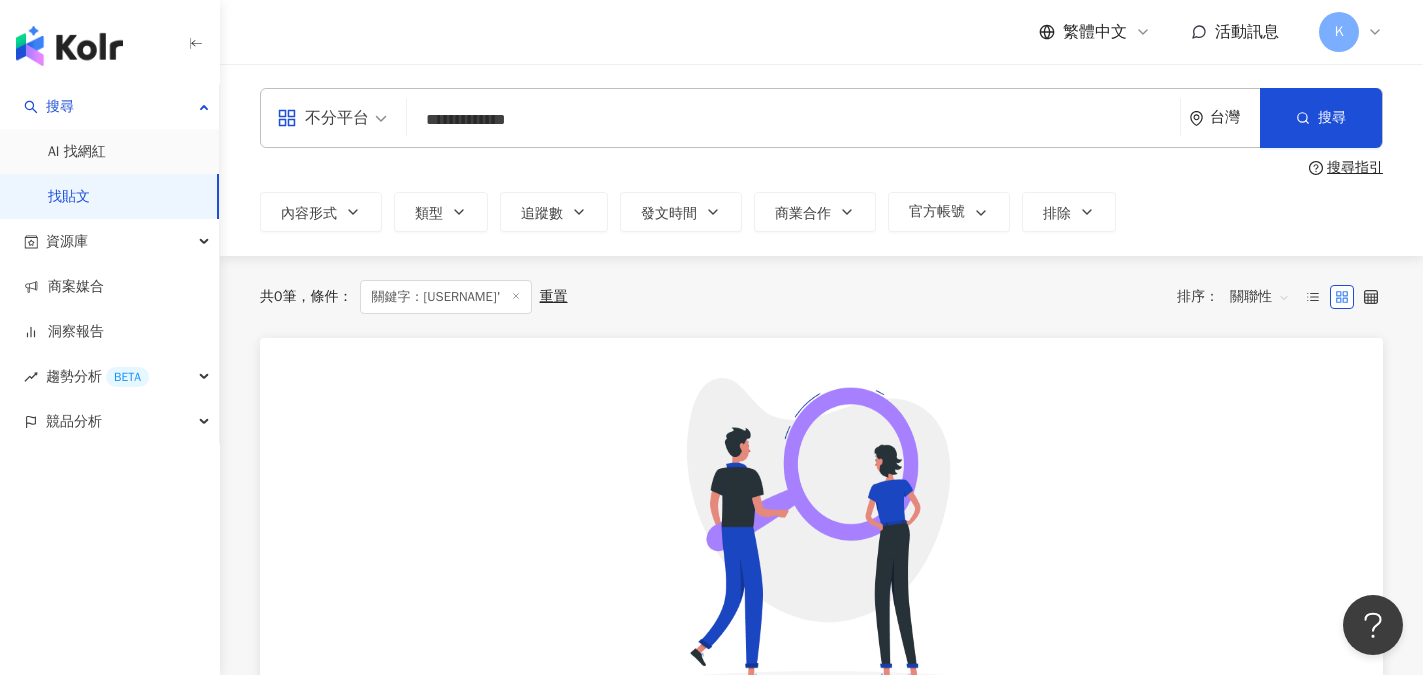 type on "**********" 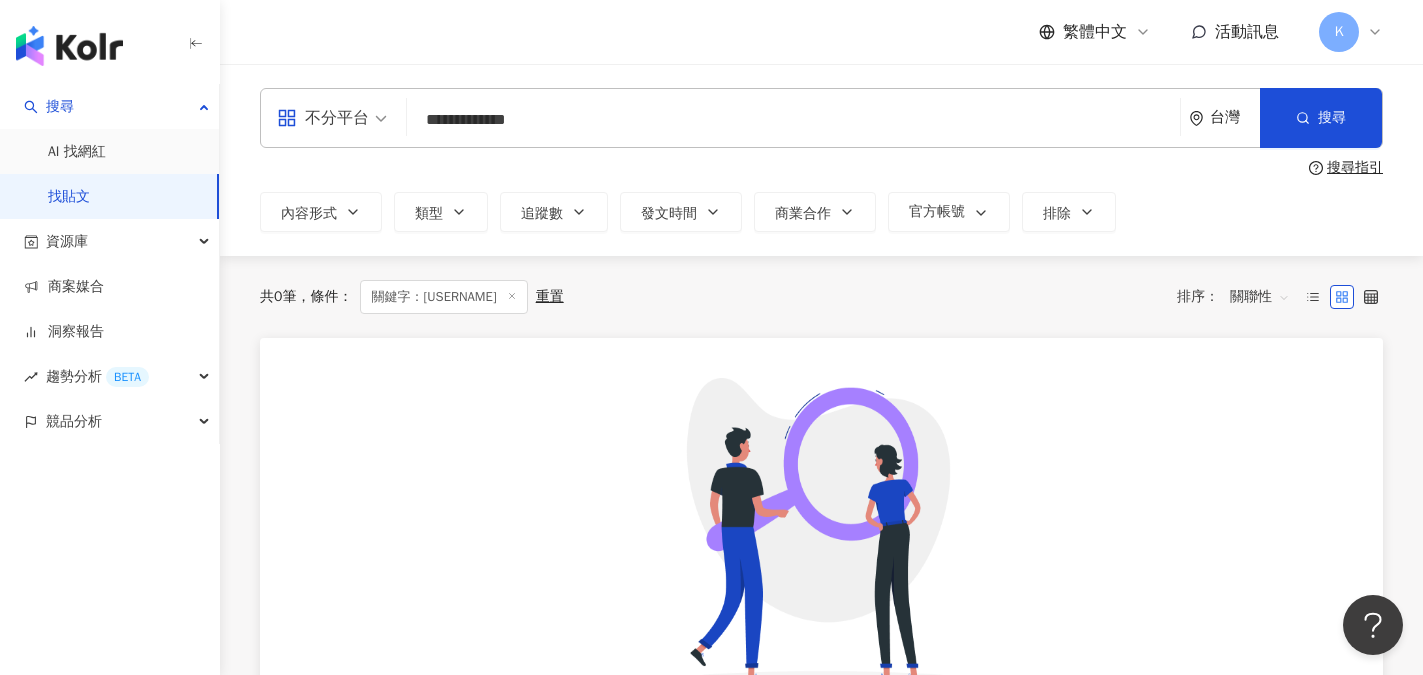 click on "**********" at bounding box center [793, 119] 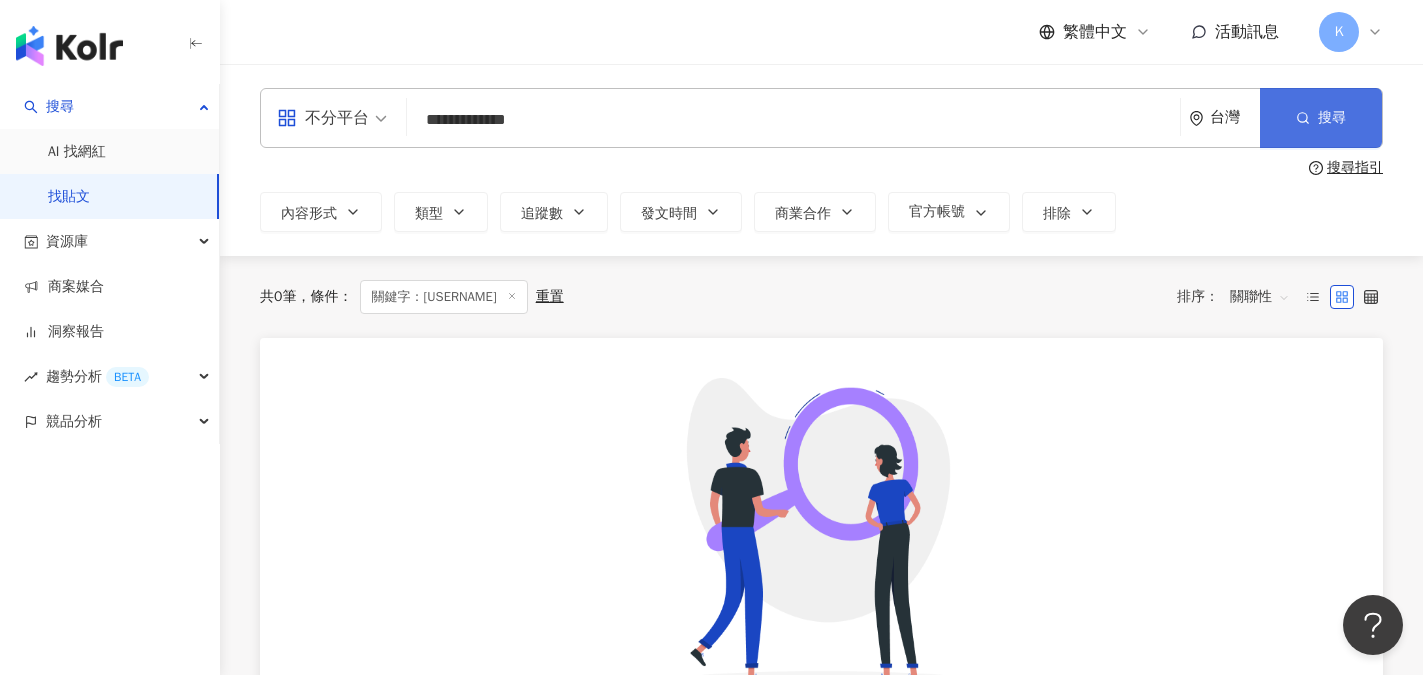 click 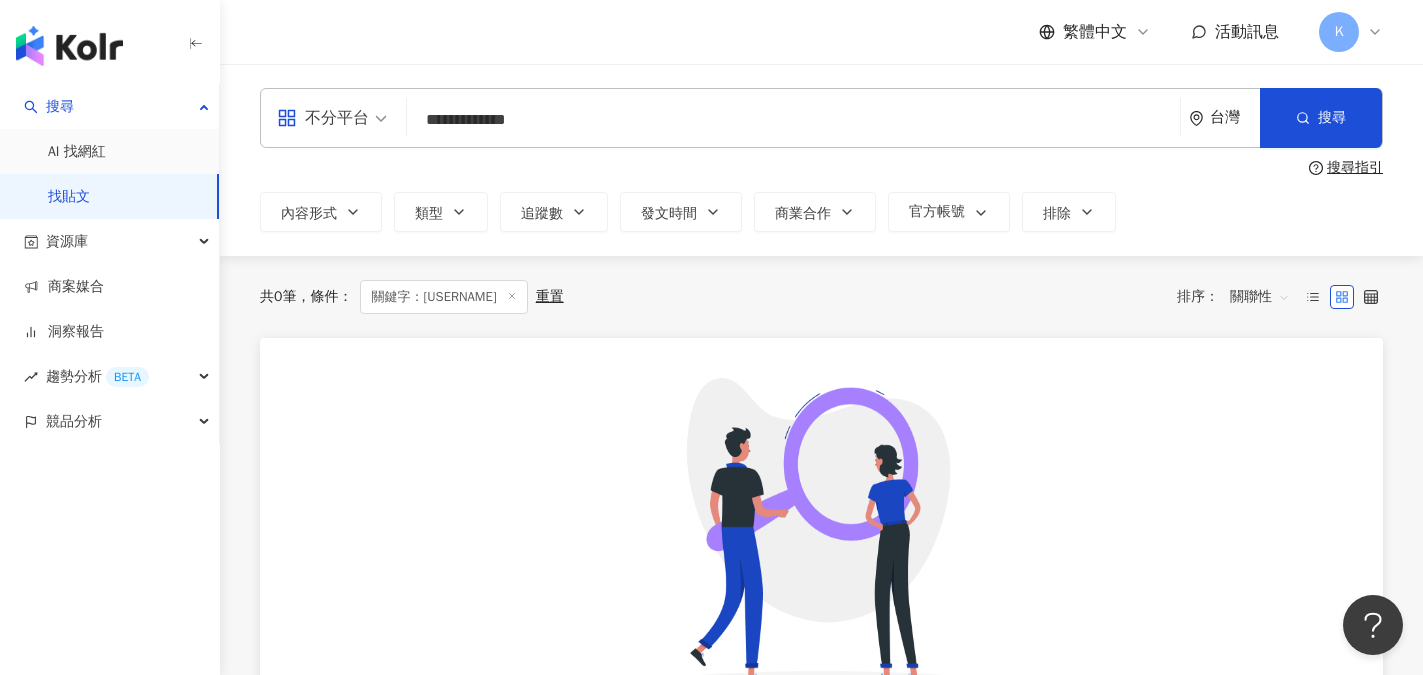click on "**********" at bounding box center (793, 119) 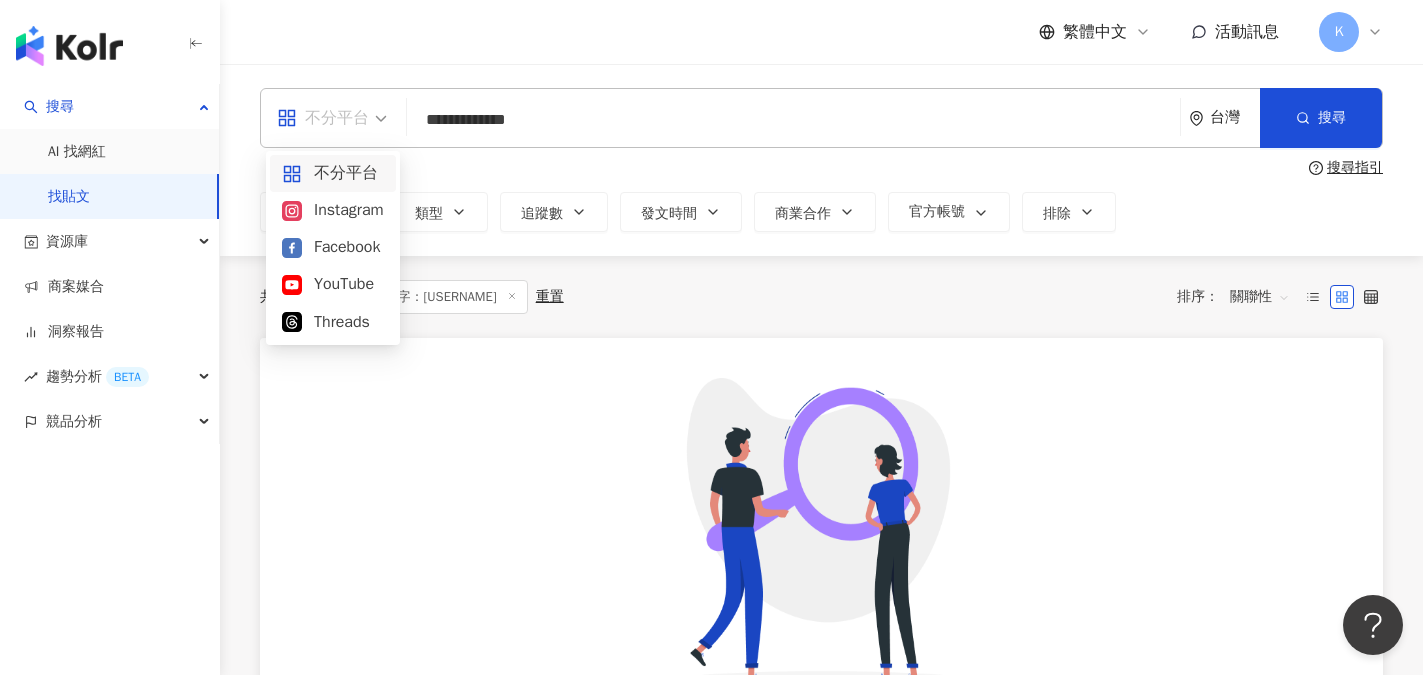 click on "不分平台" at bounding box center [333, 173] 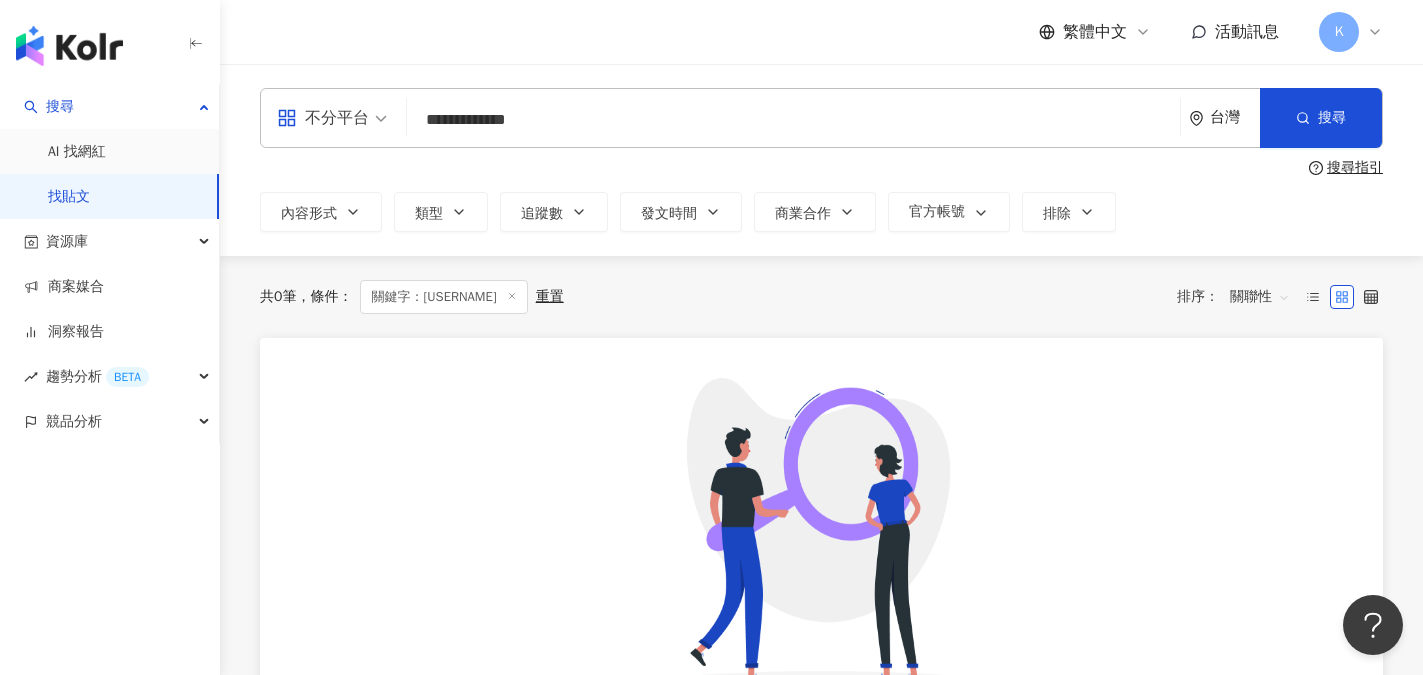click on "**********" at bounding box center (793, 119) 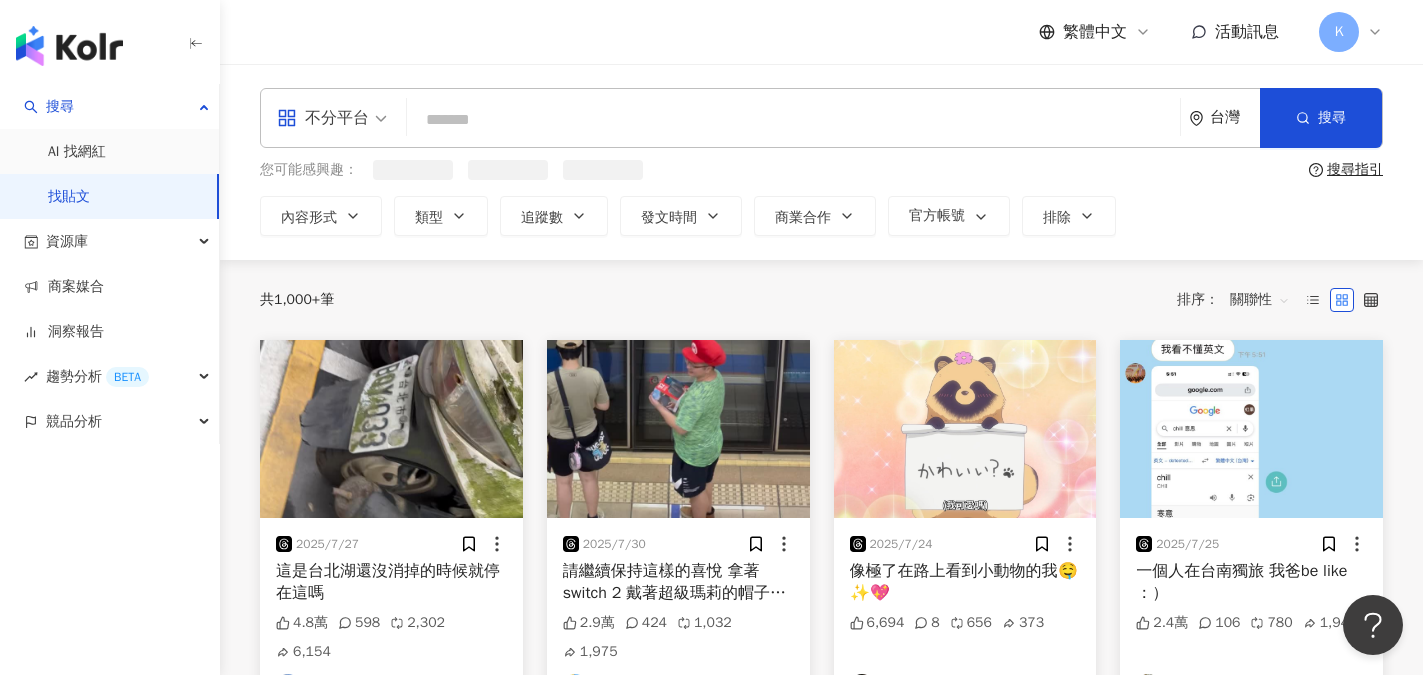 click at bounding box center (793, 119) 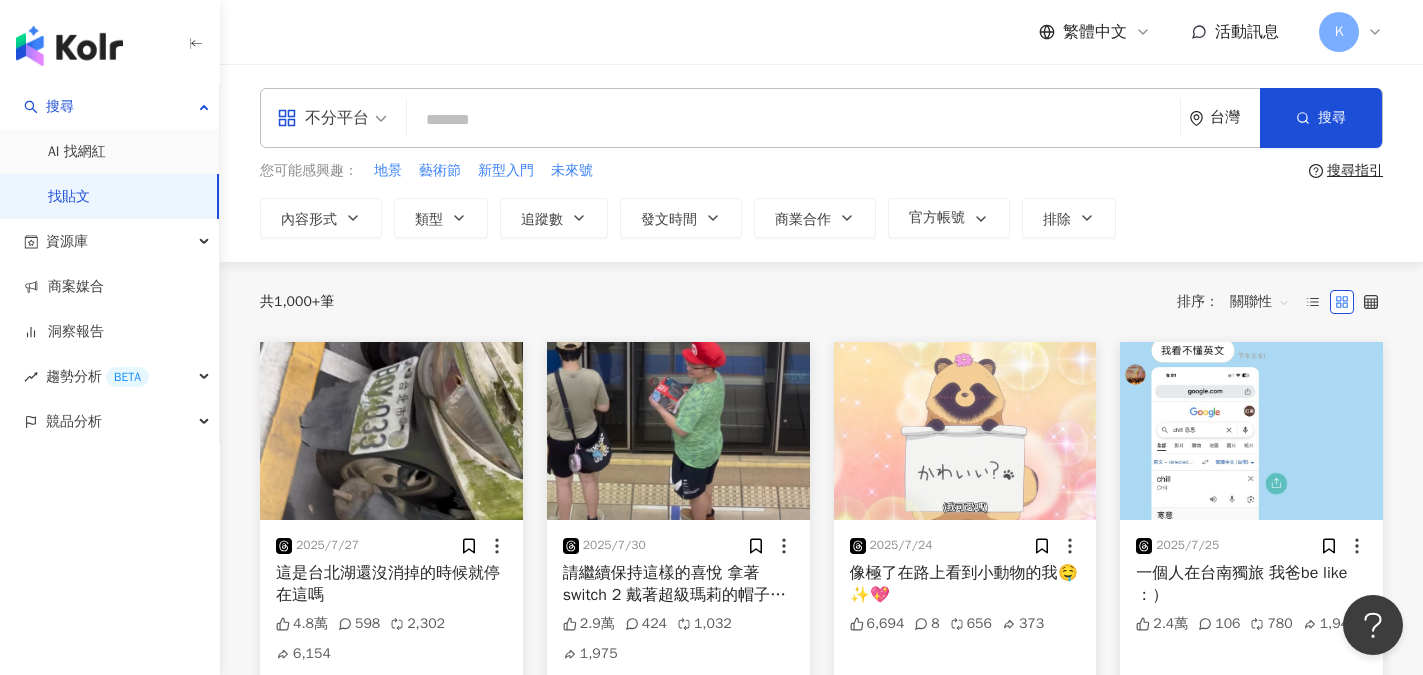paste on "**********" 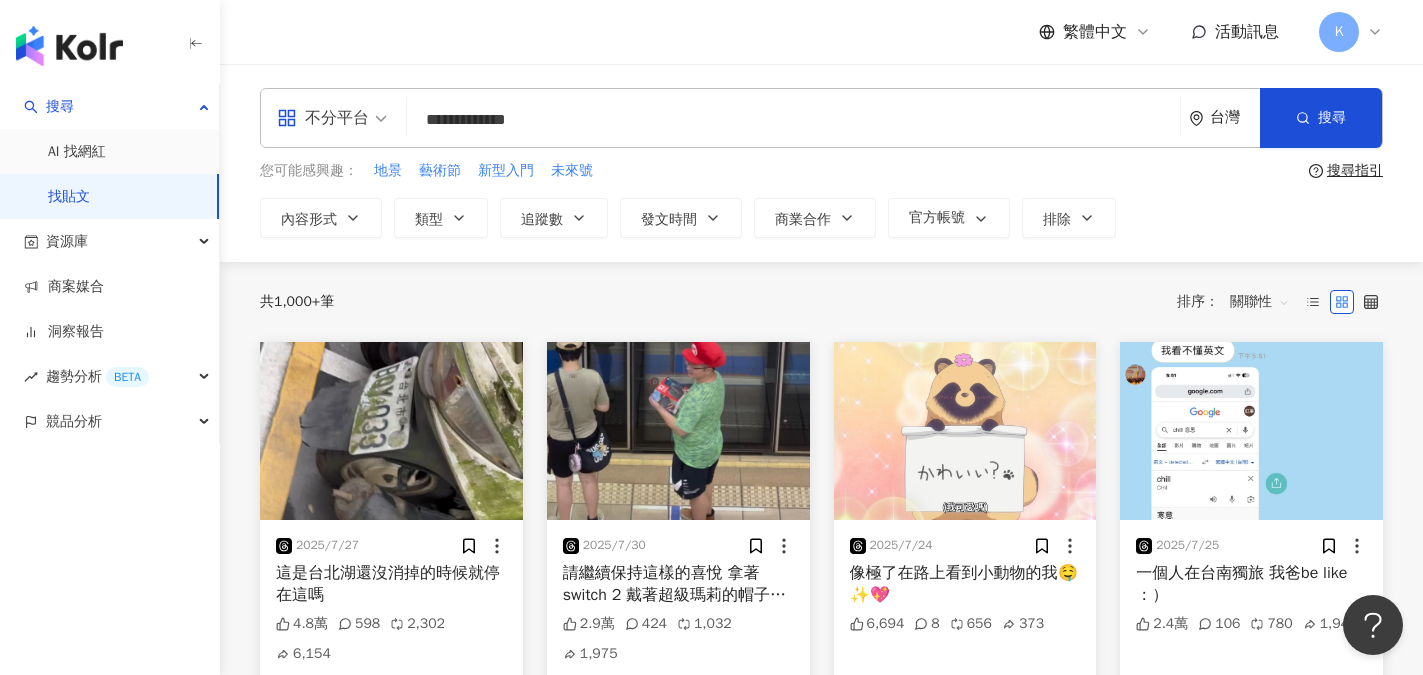 type on "**********" 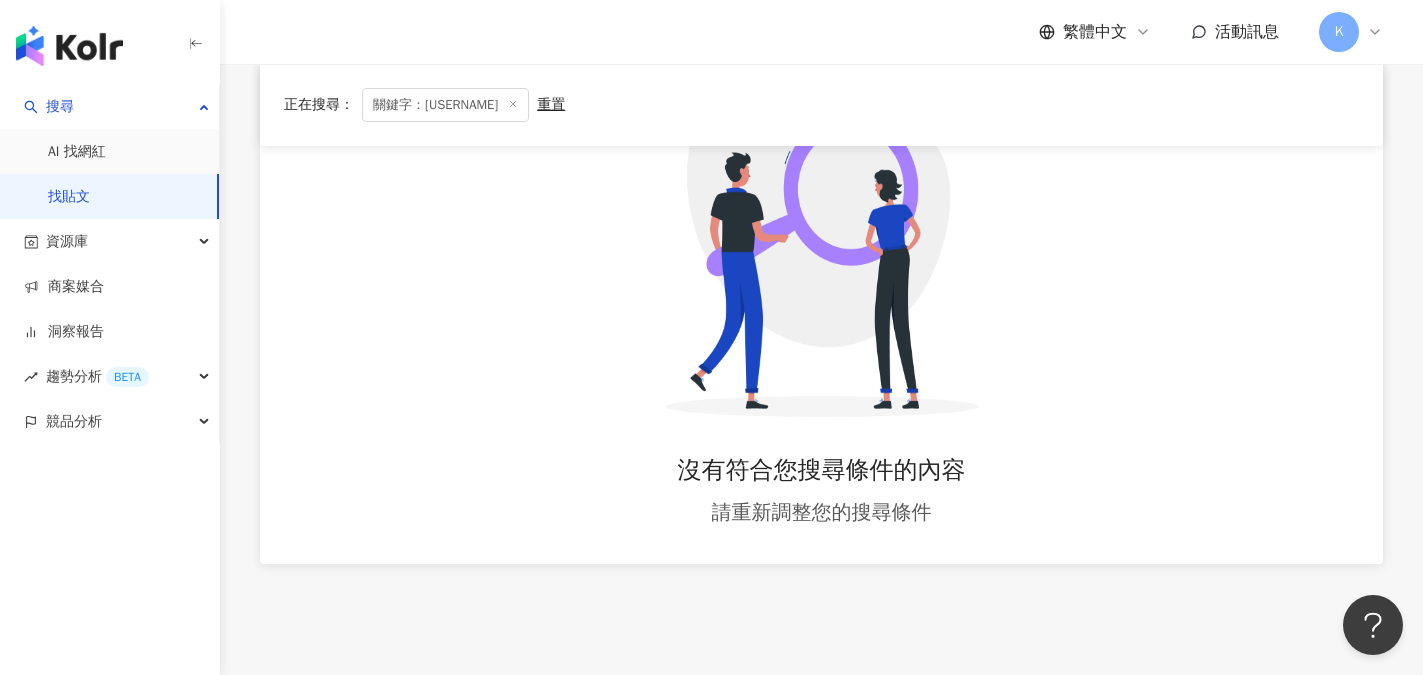 scroll, scrollTop: 235, scrollLeft: 0, axis: vertical 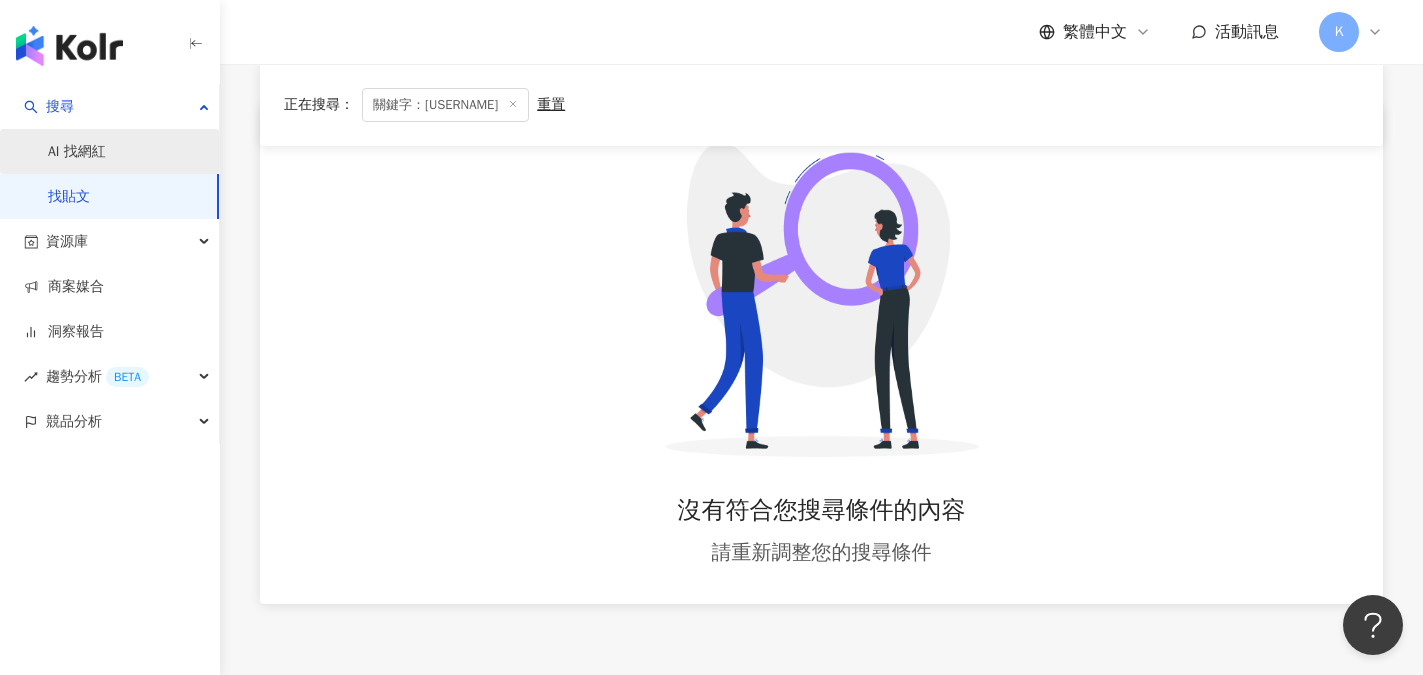 click on "AI 找網紅" at bounding box center [77, 152] 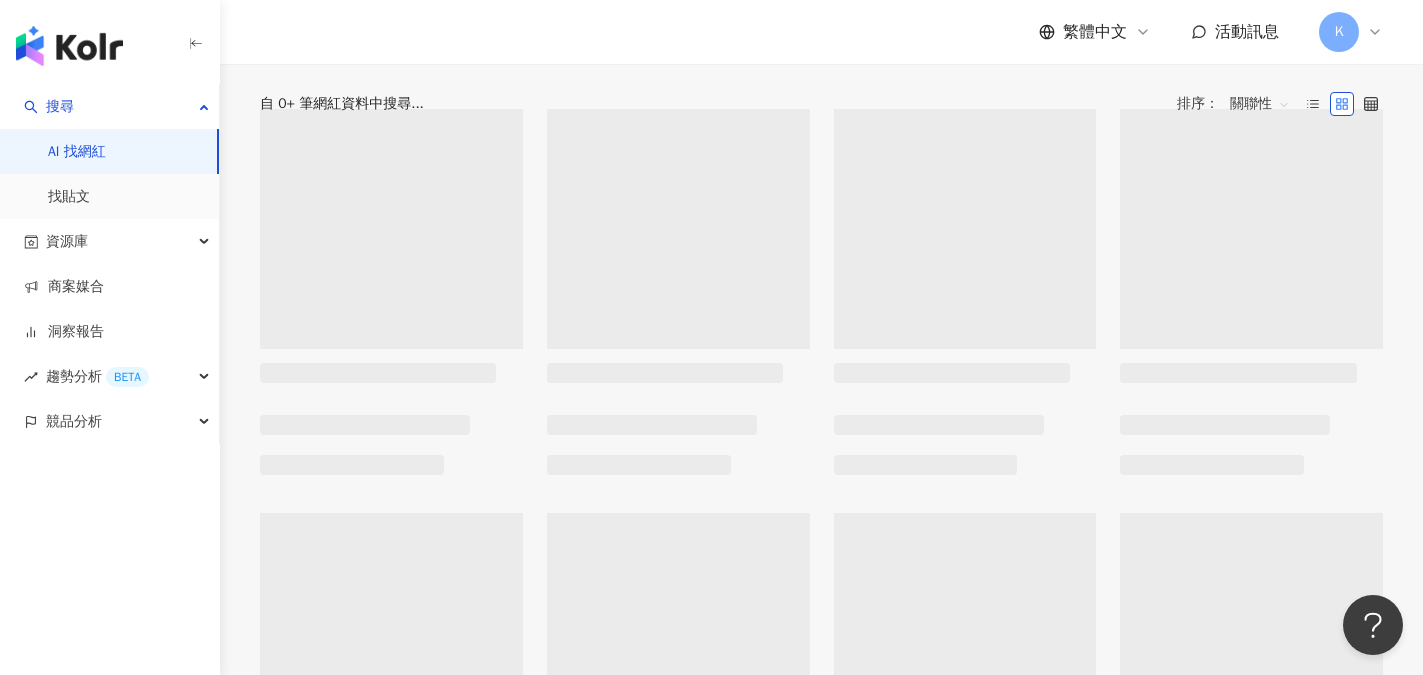 scroll, scrollTop: 0, scrollLeft: 0, axis: both 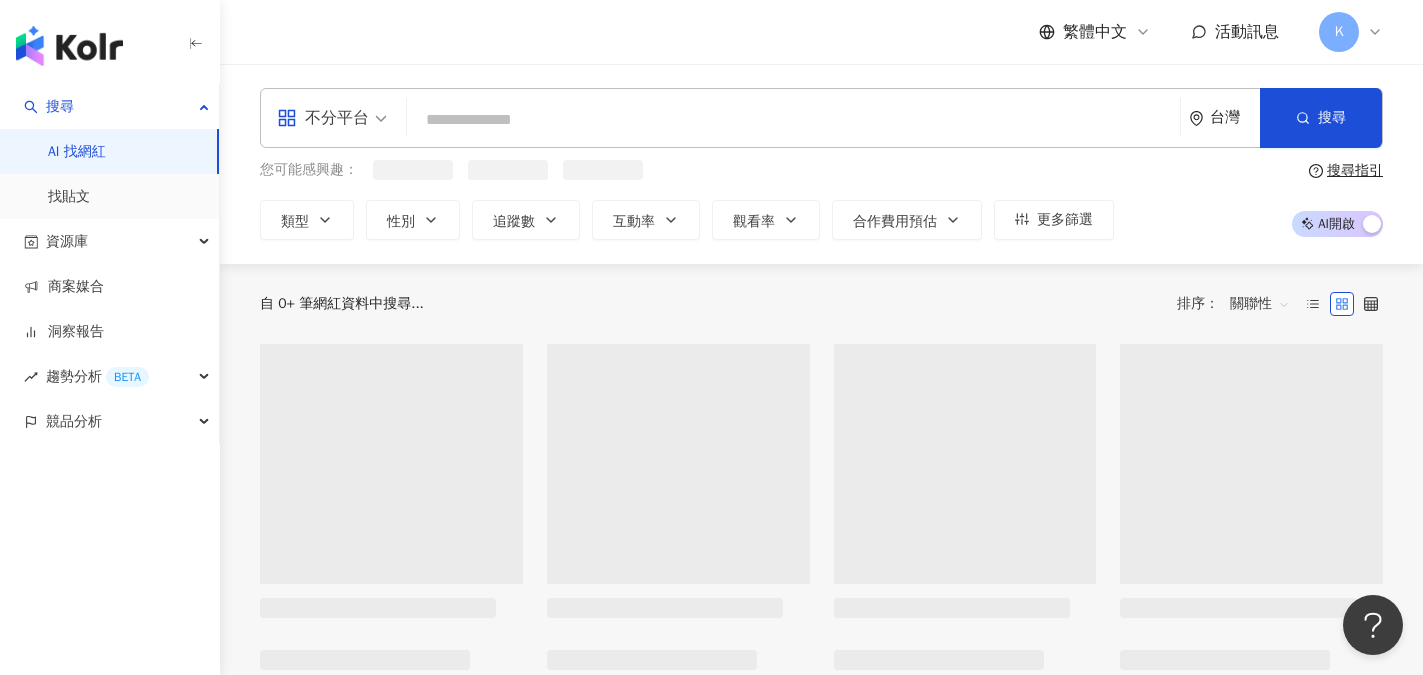 click on "AI 找網紅" at bounding box center [77, 152] 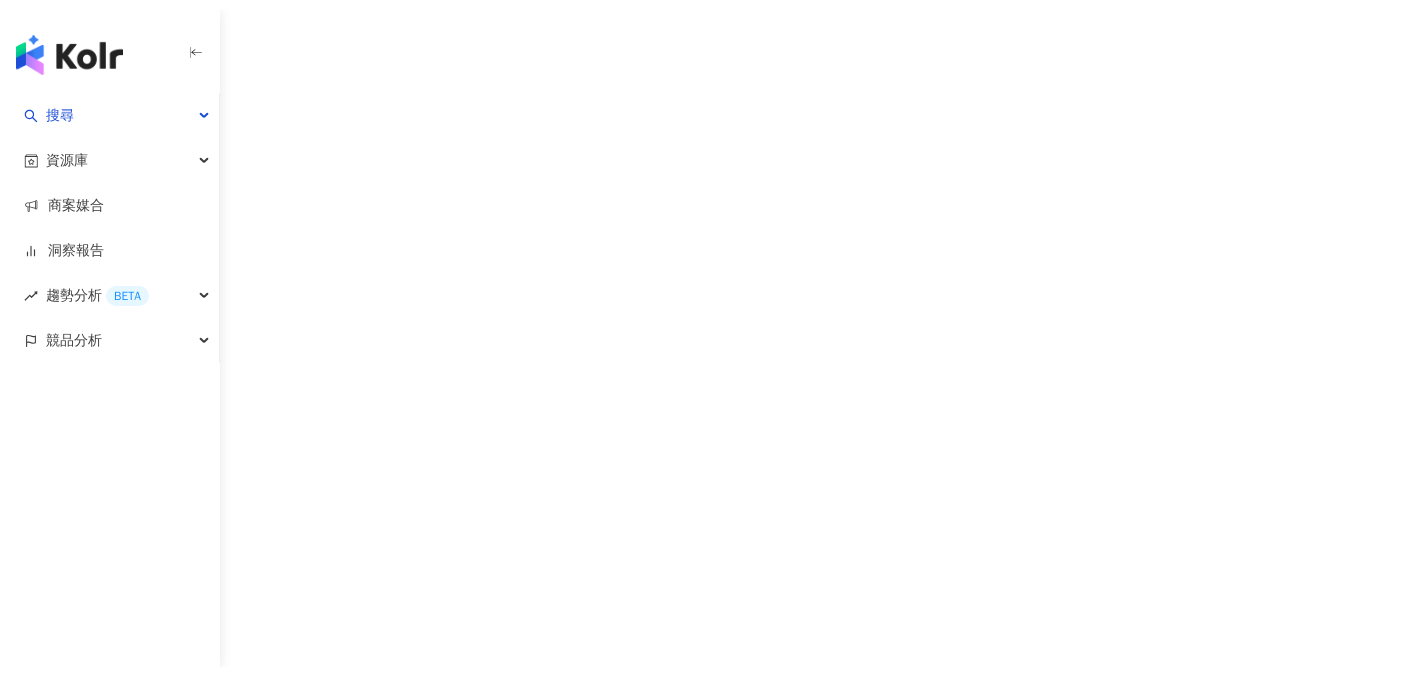 scroll, scrollTop: 0, scrollLeft: 0, axis: both 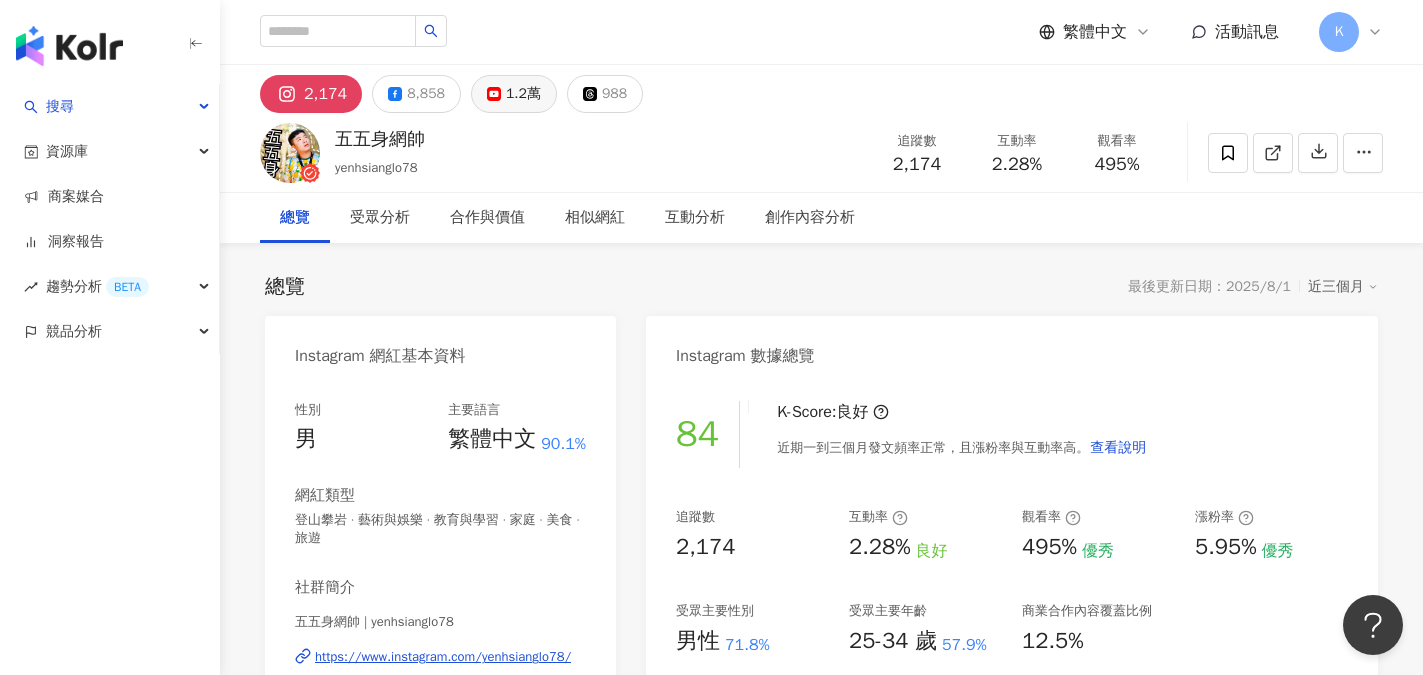 click on "1.2萬" at bounding box center [523, 94] 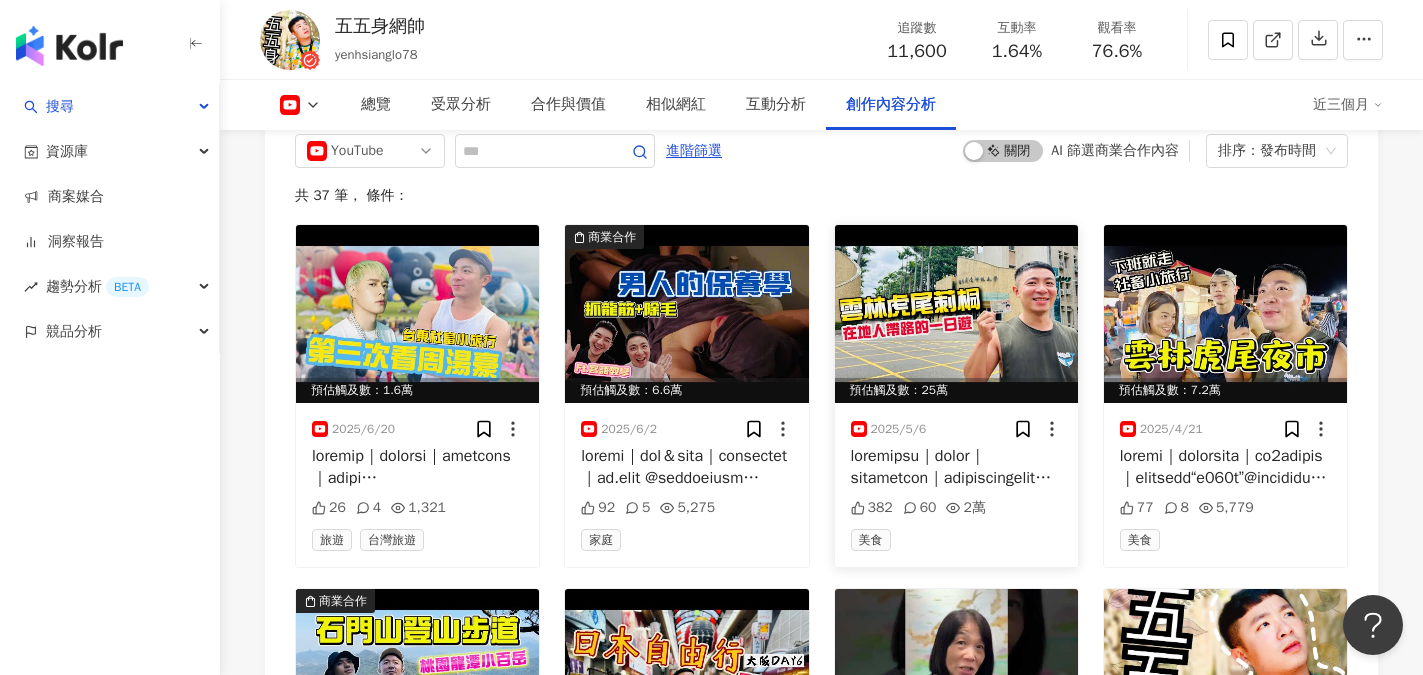 scroll, scrollTop: 5400, scrollLeft: 0, axis: vertical 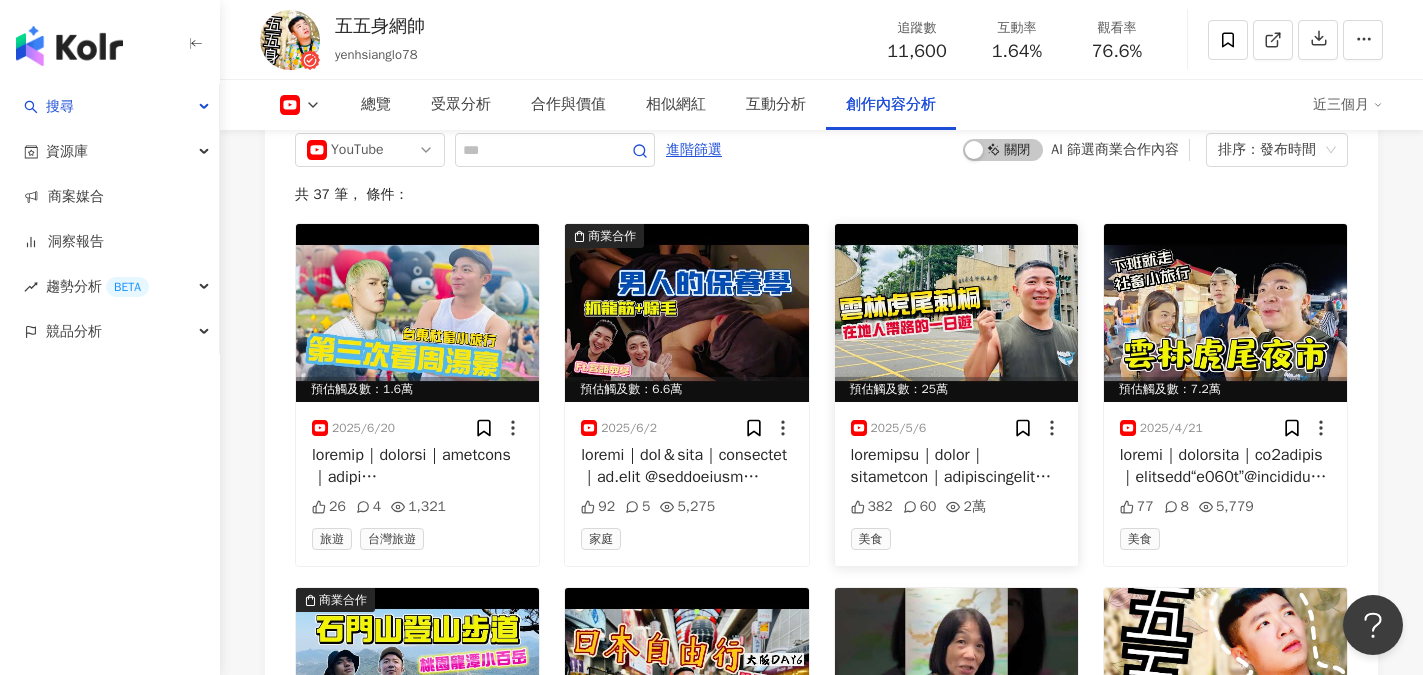 click at bounding box center (956, 313) 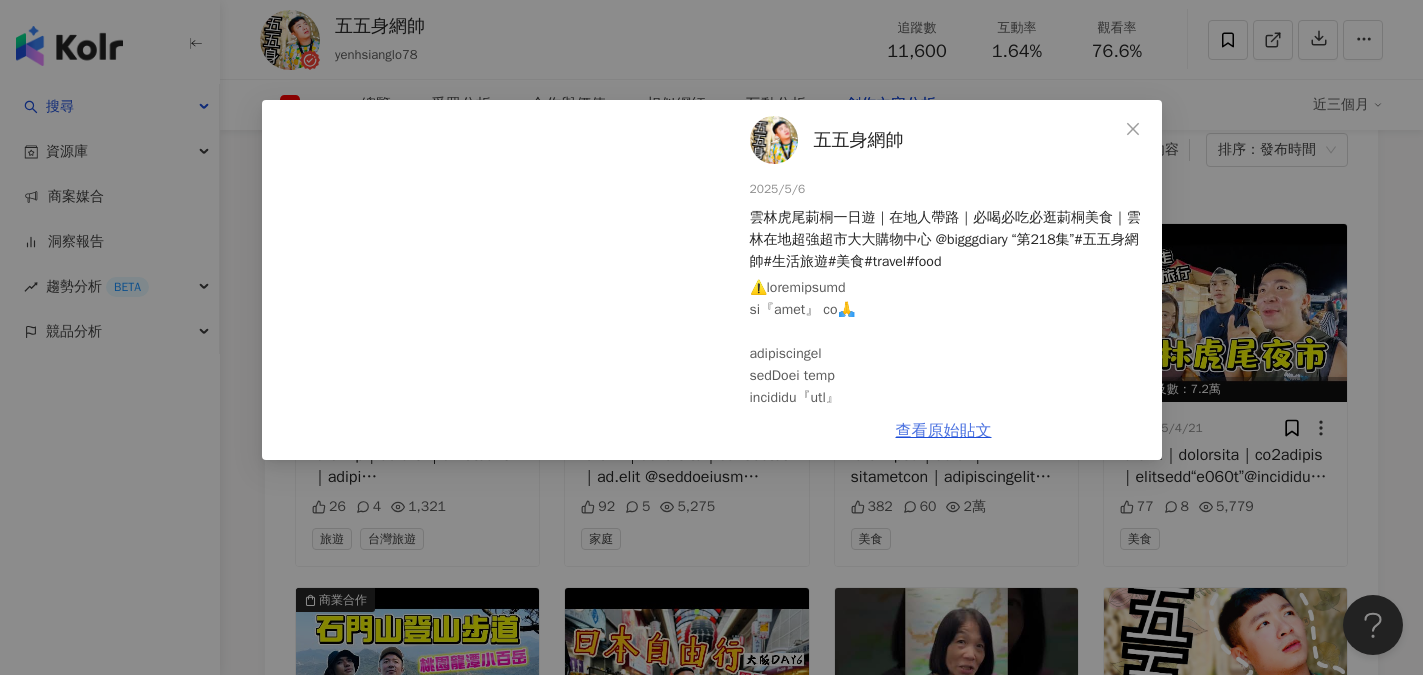 click on "查看原始貼文" at bounding box center (944, 431) 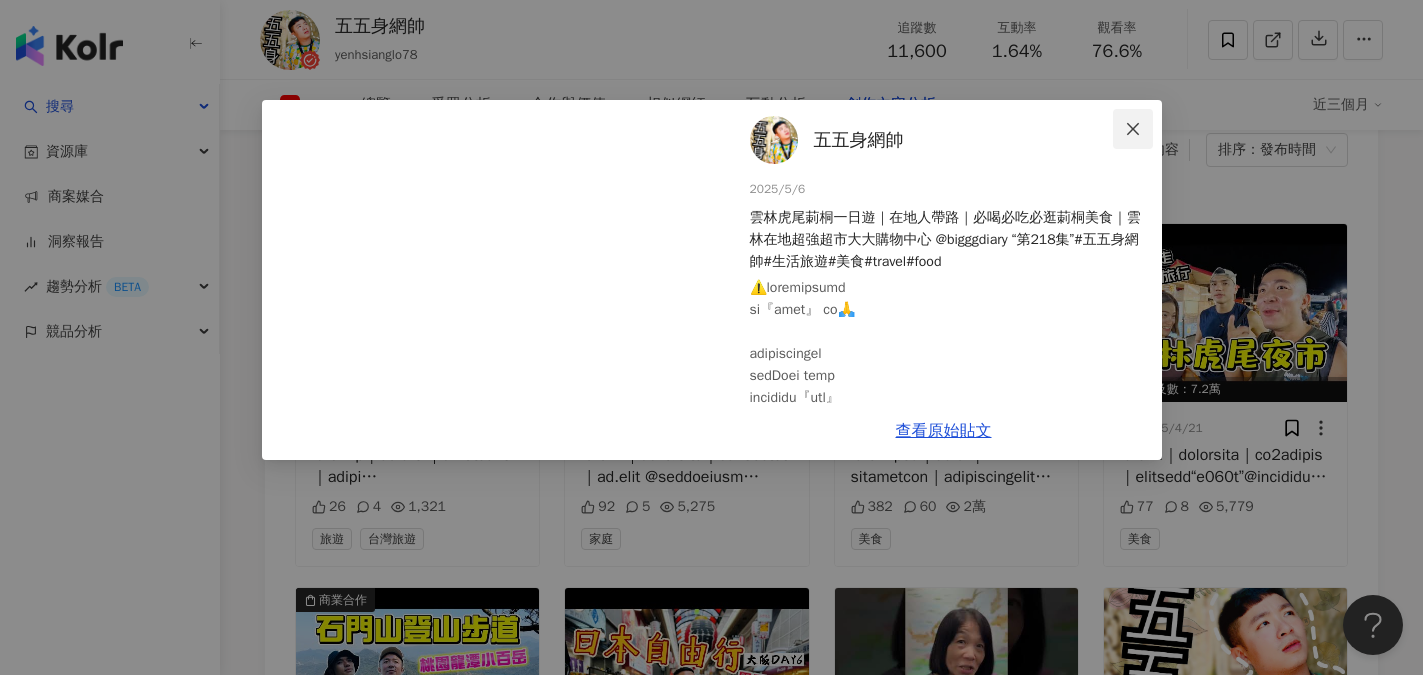 click 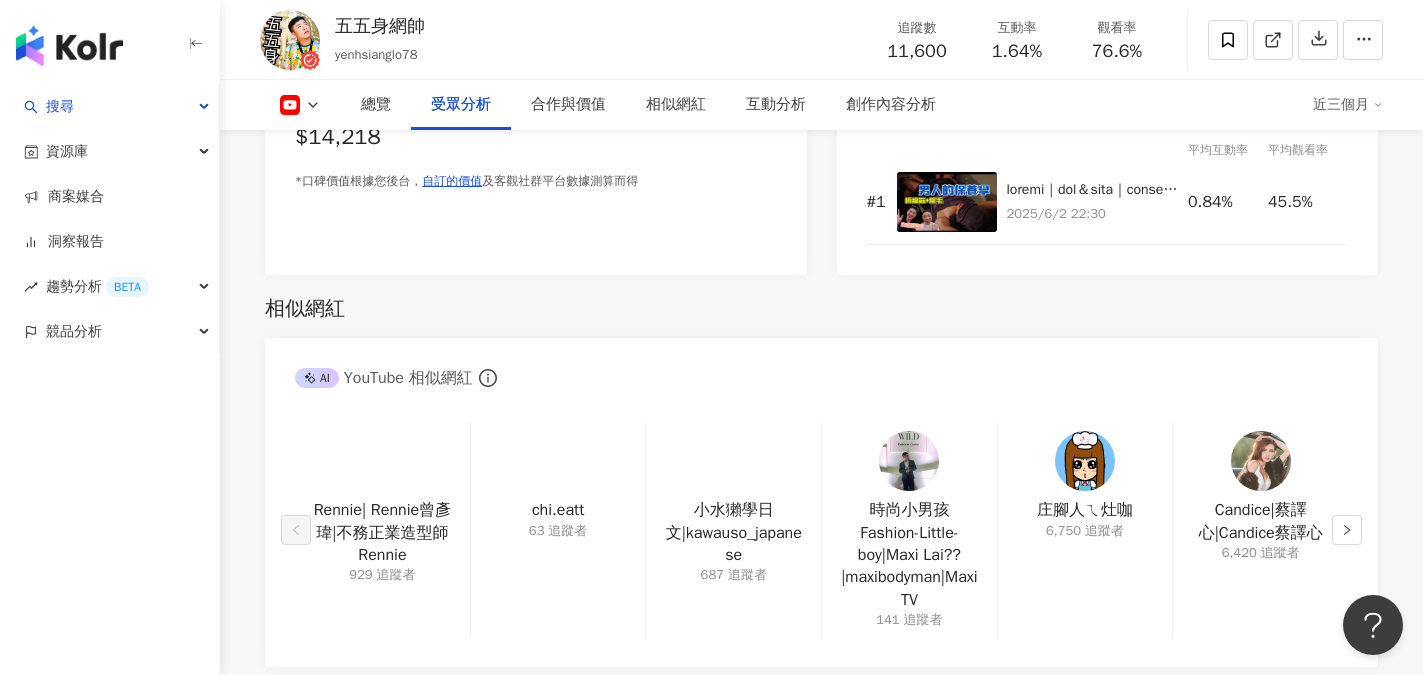 scroll, scrollTop: 2255, scrollLeft: 0, axis: vertical 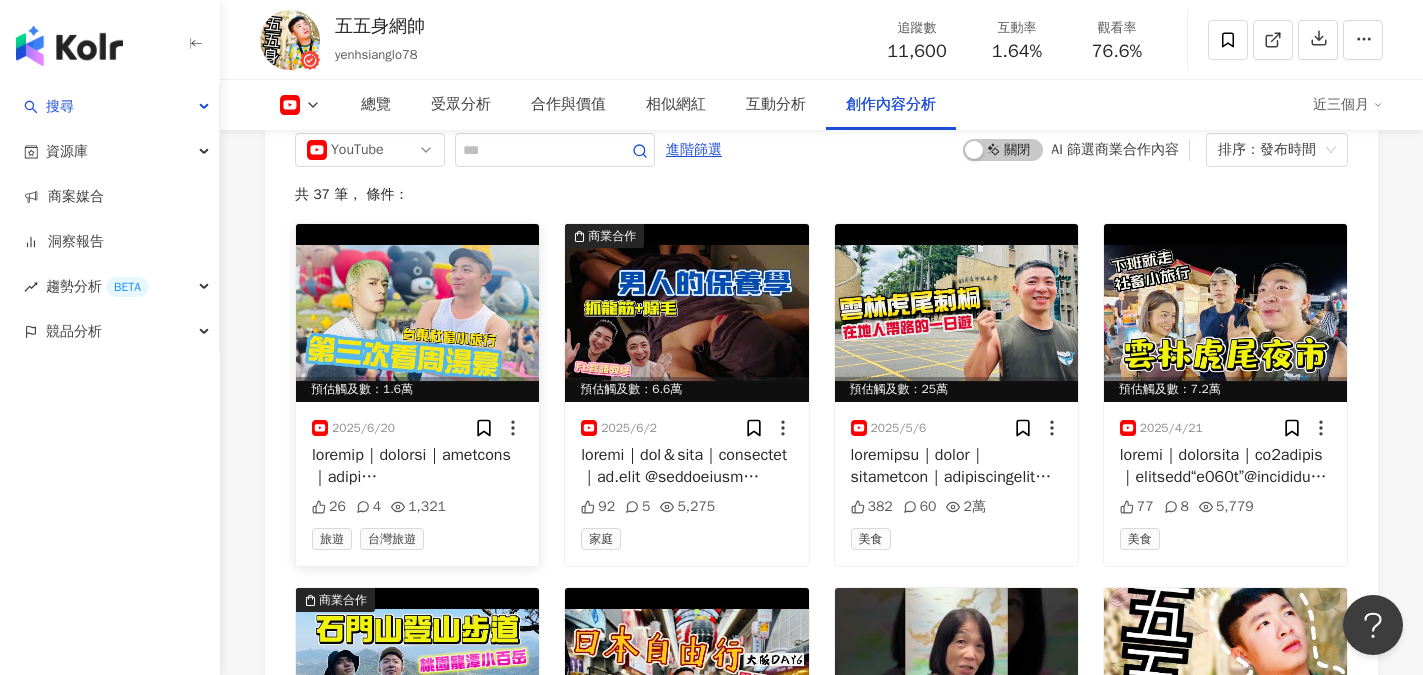 click at bounding box center [417, 313] 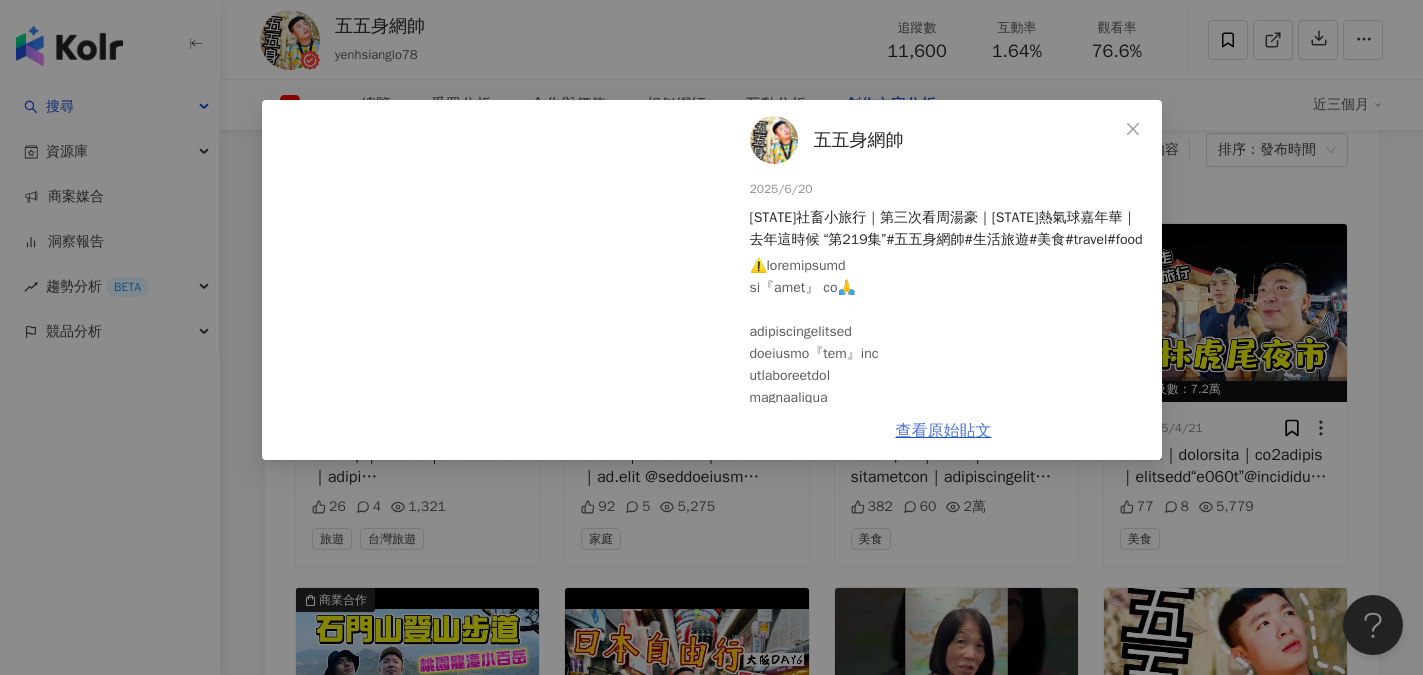 click on "查看原始貼文" at bounding box center (944, 431) 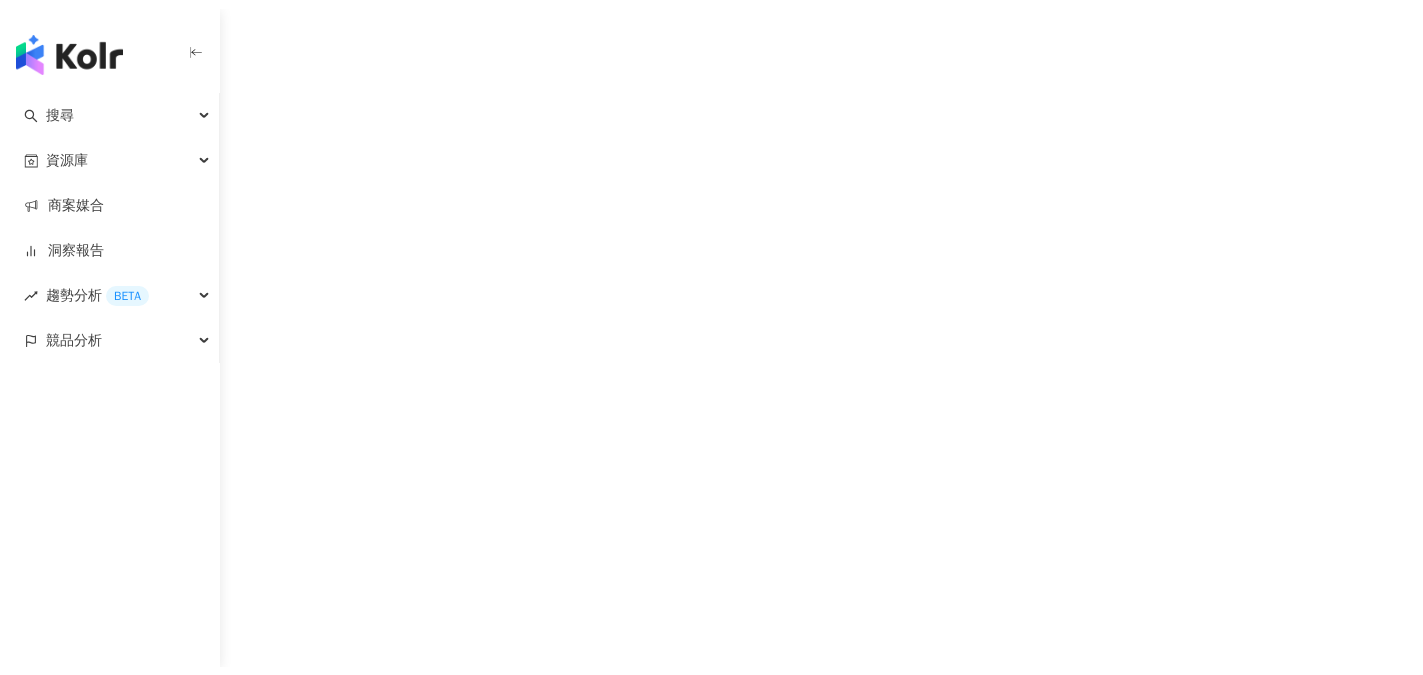 scroll, scrollTop: 0, scrollLeft: 0, axis: both 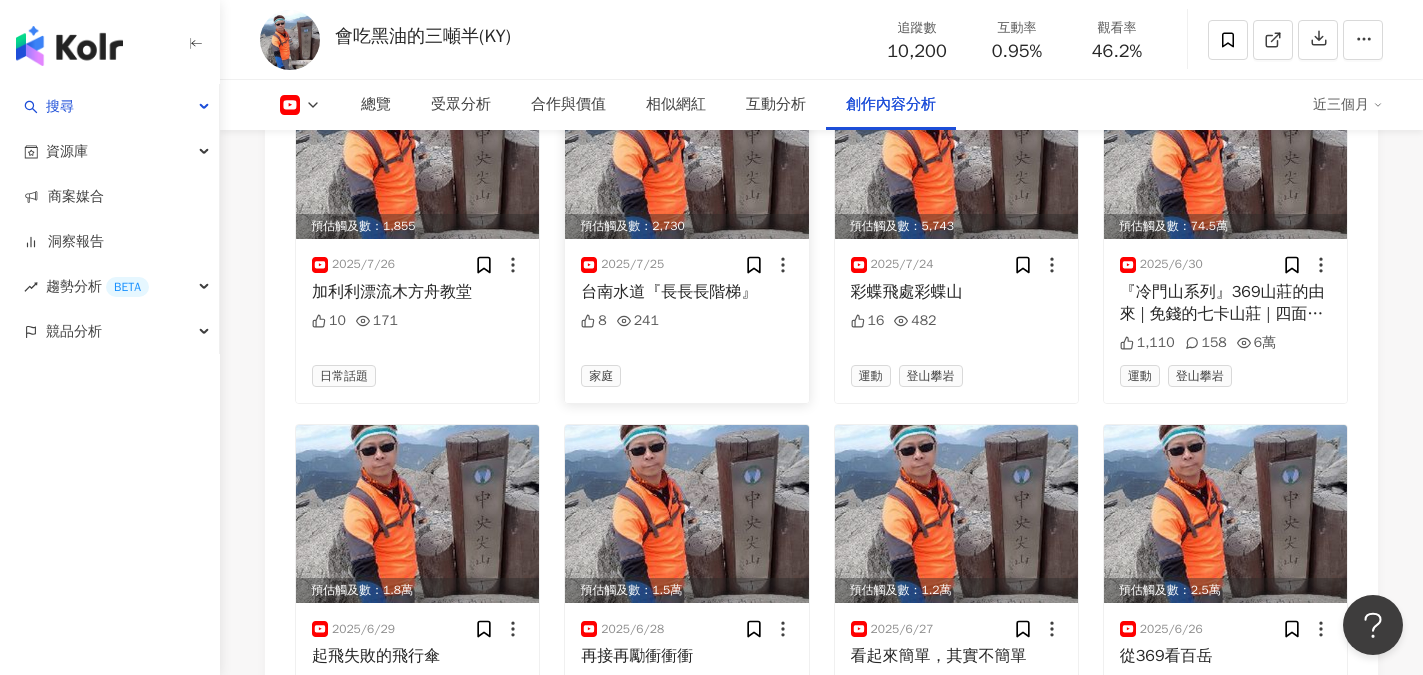 click on "8 241" at bounding box center [686, 332] 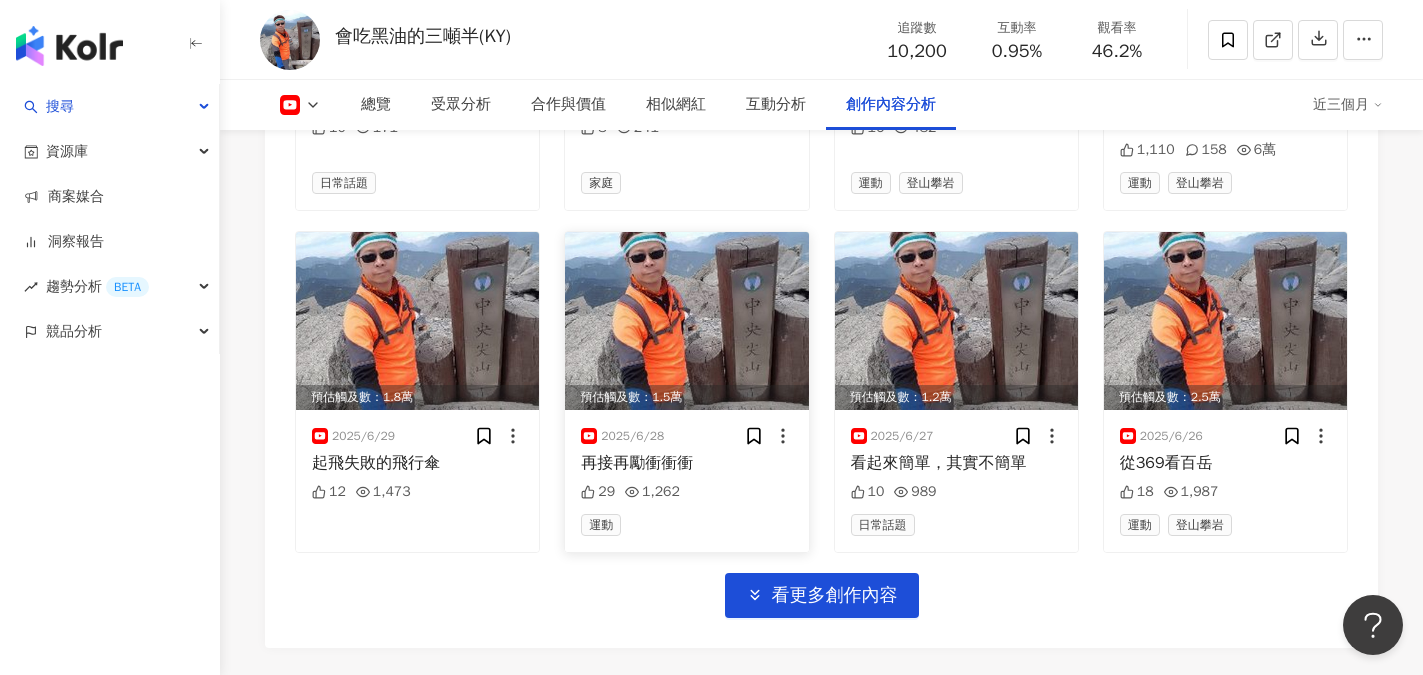 scroll, scrollTop: 6000, scrollLeft: 0, axis: vertical 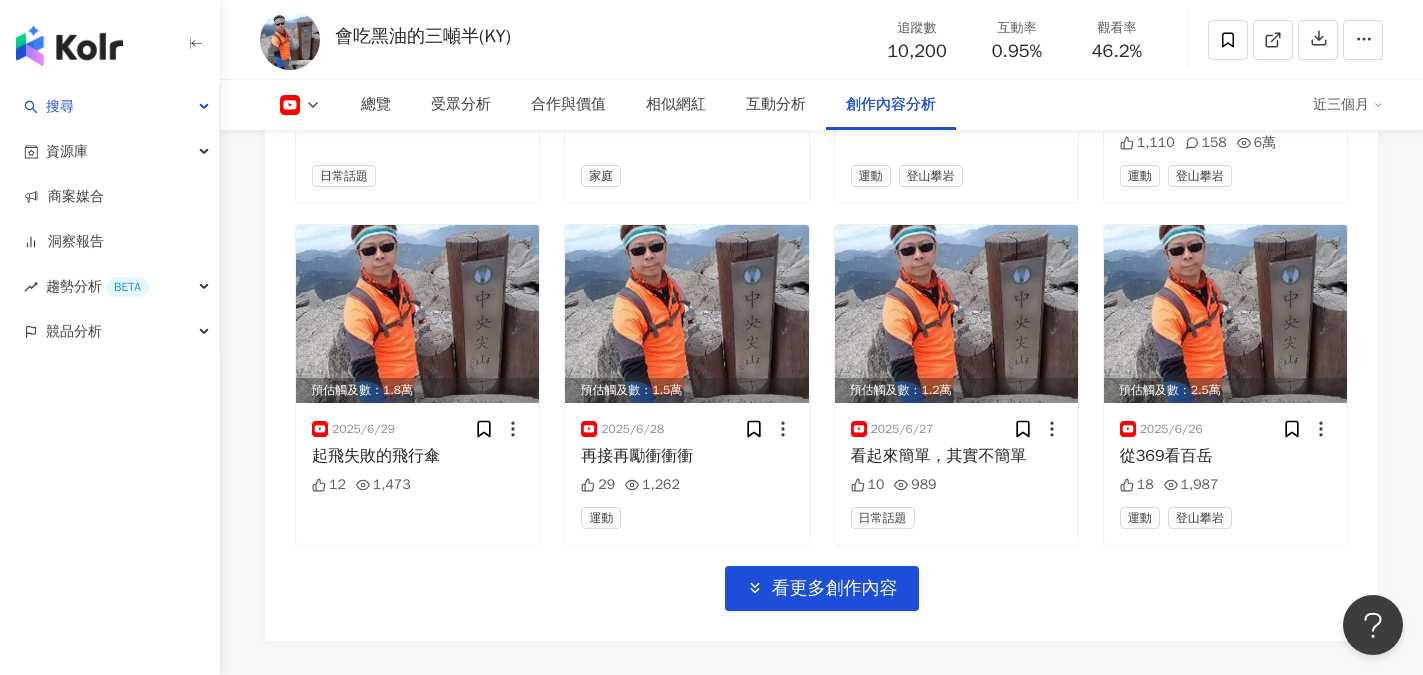 click on "預估觸及數：330 2025/7/30 芒果冰磚的創始店 2 49 美食 預估觸及數：1,143 2025/7/29 玉井虎頭山 7 114 運動 登山攀岩 預估觸及數：20萬 2025/7/28 219 40 1.6萬 旅遊 預估觸及數：2萬 2025/7/27 大家都跑來玉井市場買芒果 7 1,635 財經 預估觸及數：1,855 2025/7/26 加利利漂流木方舟教堂 10 171 日常話題 預估觸及數：2,730 2025/7/25 台南水道『長長長階梯』 8 241 家庭 預估觸及數：5,743 2025/7/24 彩蝶飛處彩蝶山 16 482 運動 登山攀岩 預估觸及數：74.5萬 2025/6/30 1,110 158 6萬 運動 登山攀岩 預估觸及數：1.8萬 2025/6/29 起飛失敗的飛行傘 12 1,473 預估觸及數：1.5萬 2025/6/28 再接再勵衝衝衝 29 1,262 運動 預估觸及數：1.2萬 2025/6/27 看起來簡單，其實不簡單 10 989 日常話題 預估觸及數：2.5萬 2025/6/26 從369看百岳 18 1,987 運動 登山攀岩 看更多創作內容" at bounding box center [821, 53] 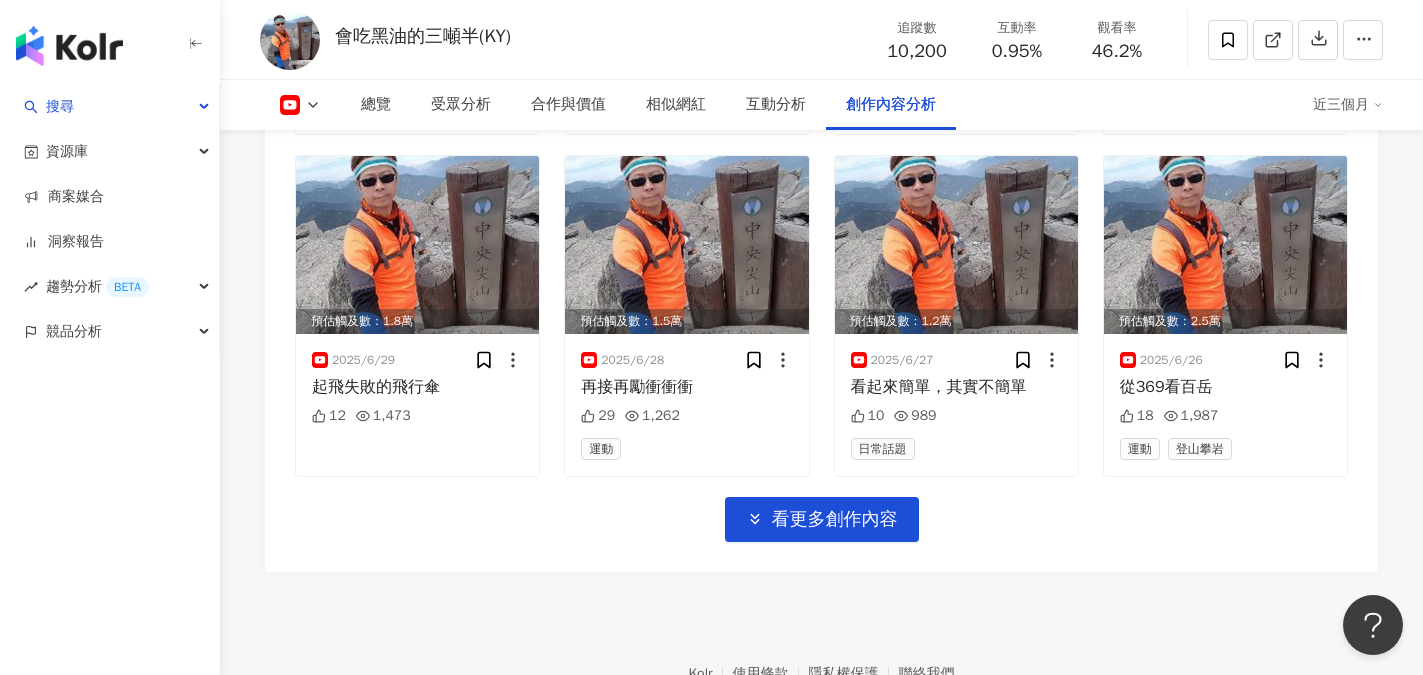 scroll, scrollTop: 6100, scrollLeft: 0, axis: vertical 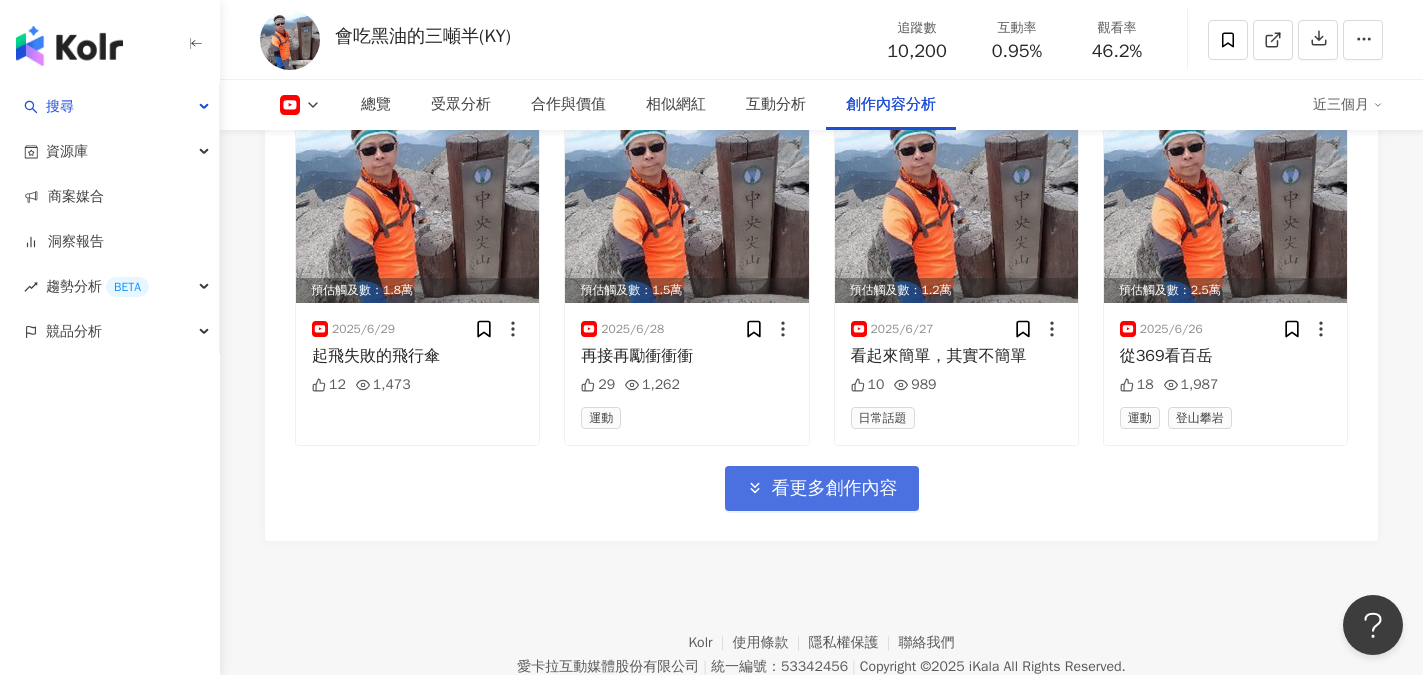 click on "看更多創作內容" at bounding box center (835, 489) 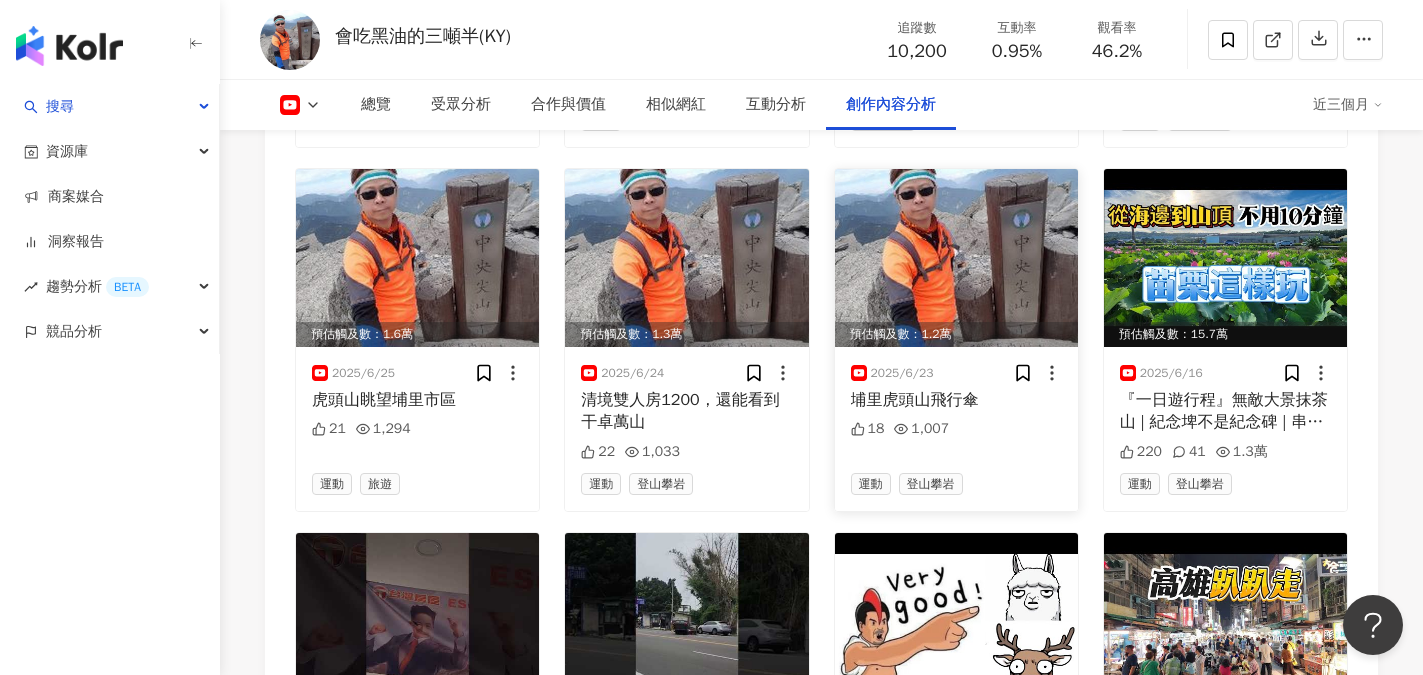 scroll, scrollTop: 6400, scrollLeft: 0, axis: vertical 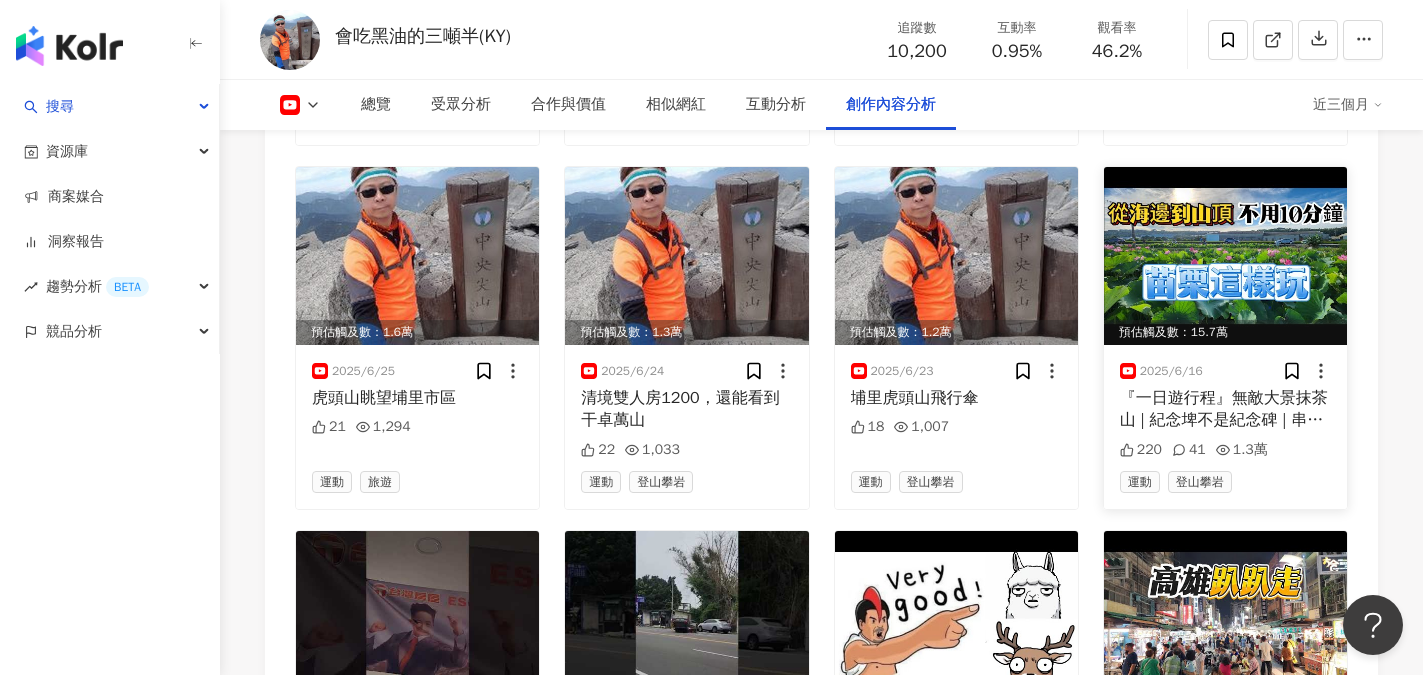 click on "『一日遊行程』無敵大景抹茶山 | 紀念埤不是紀念碑 | 串連三間媽祖廟 | 鐵路隧道燈光秀 | 柳暗花明又一村苗栗海線一日遊
五南里荷花與火車→通霄神社→虎頭山觀景台→龍貓公車站→月牙灣雕塑公園→心型公路→苗栗抹茶山→嶺頂福德祠→通霄日落大道→拱天宮→山邊媽祖廟→清海宮→過港隧道停車場→灣瓦保育區(海角樂園)→過港貝殼化石層→海角天涯→好望角停車場→白沙屯外省牛肉麵
00:01 荷花與火車
00:35 通霄神社
01:05 虎頭山觀景台
02:44 龍貓公車站
03:06 苗栗抹茶山
04:27 通霄日落大道
05:16 拱天宮
06:06 山邊媽祖廟
06:24 後龍清海宮
06:49 過港隧道
07:24 海角樂園
08:33 過港貝殼化石層
08:57 海角天涯
09:51 好望角
10:50 外省牛肉麵" at bounding box center [1225, 409] 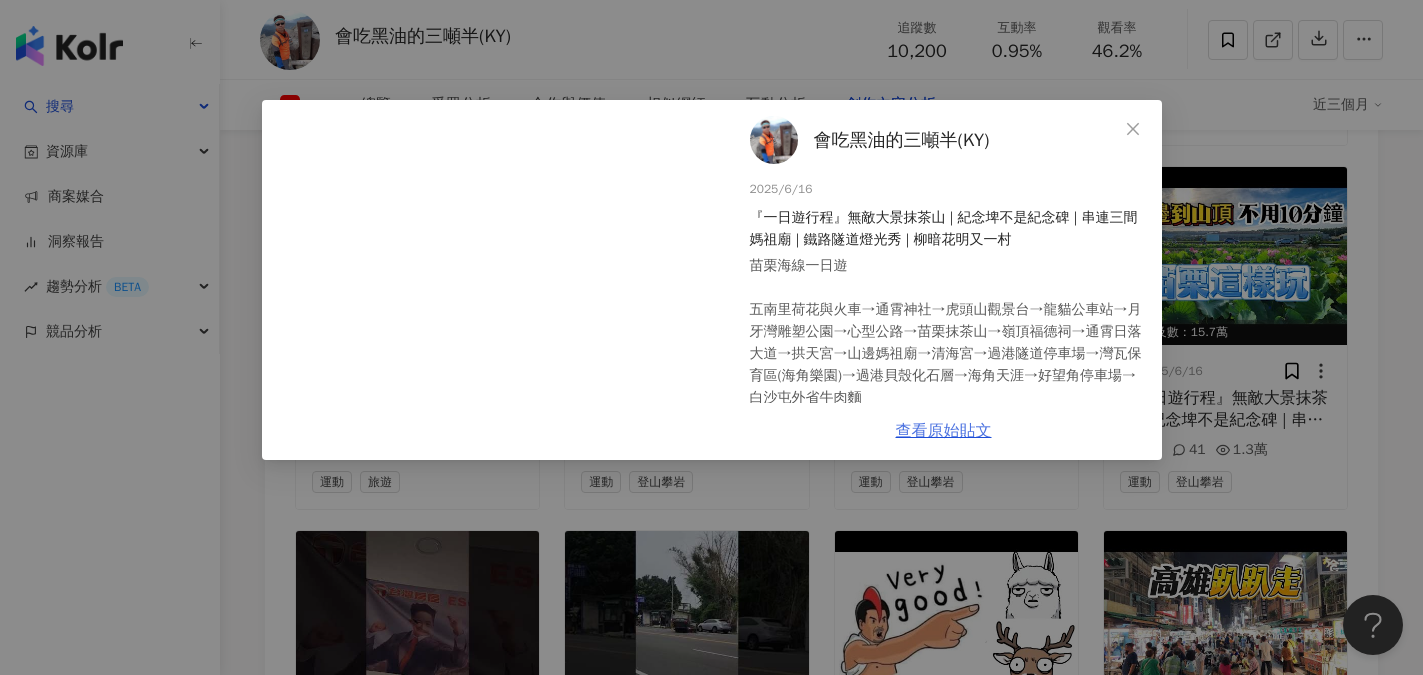 click on "查看原始貼文" at bounding box center [944, 431] 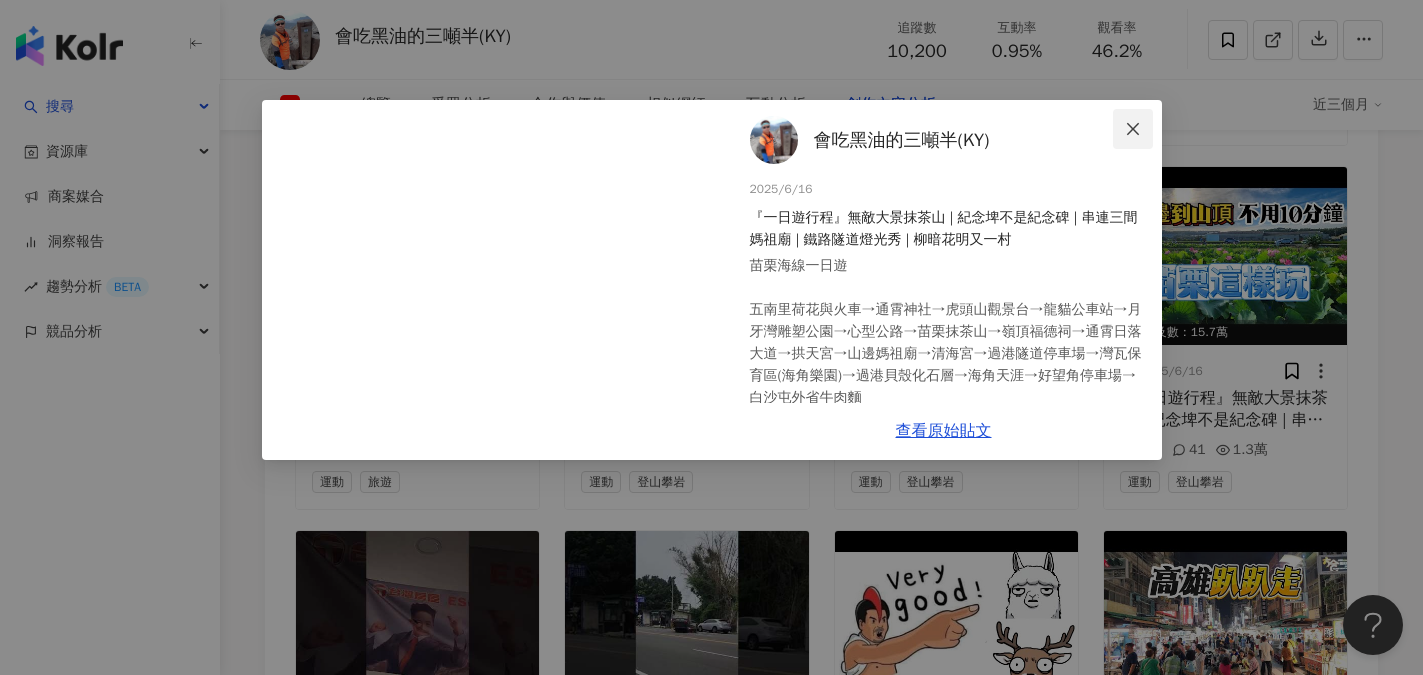 click 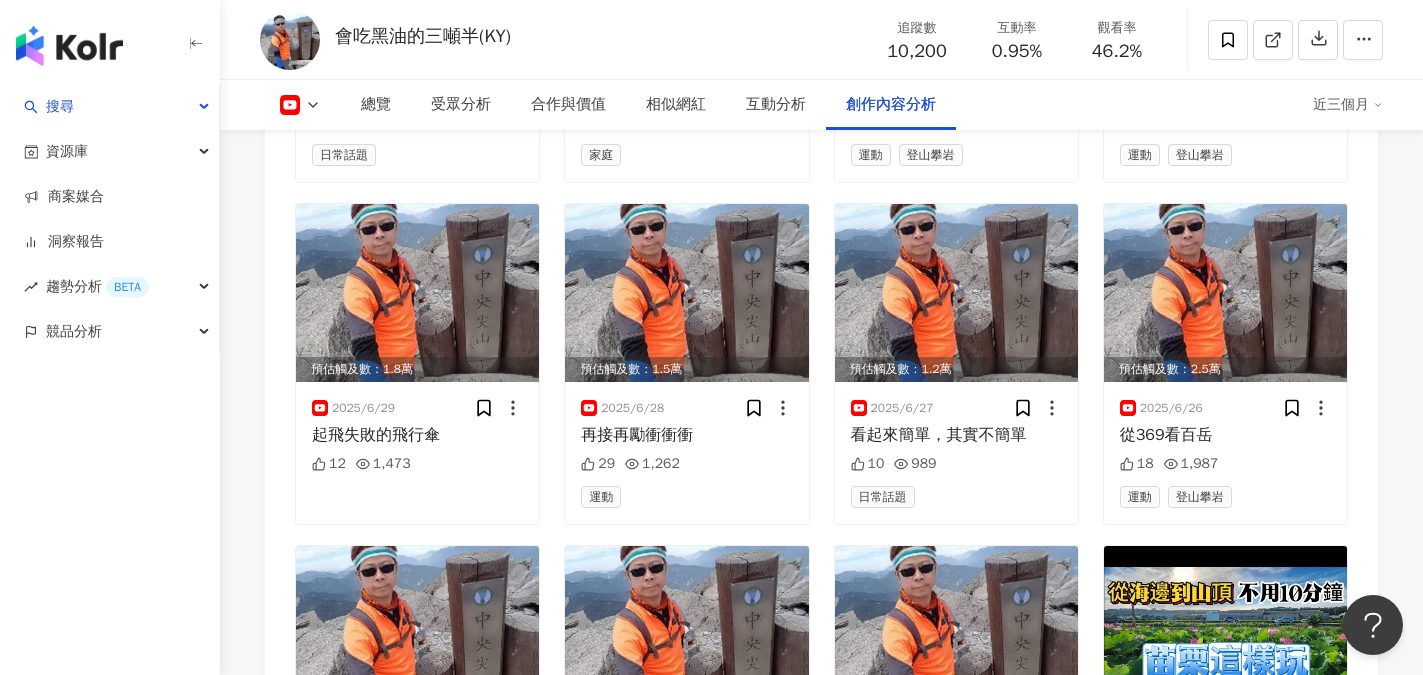 scroll, scrollTop: 5900, scrollLeft: 0, axis: vertical 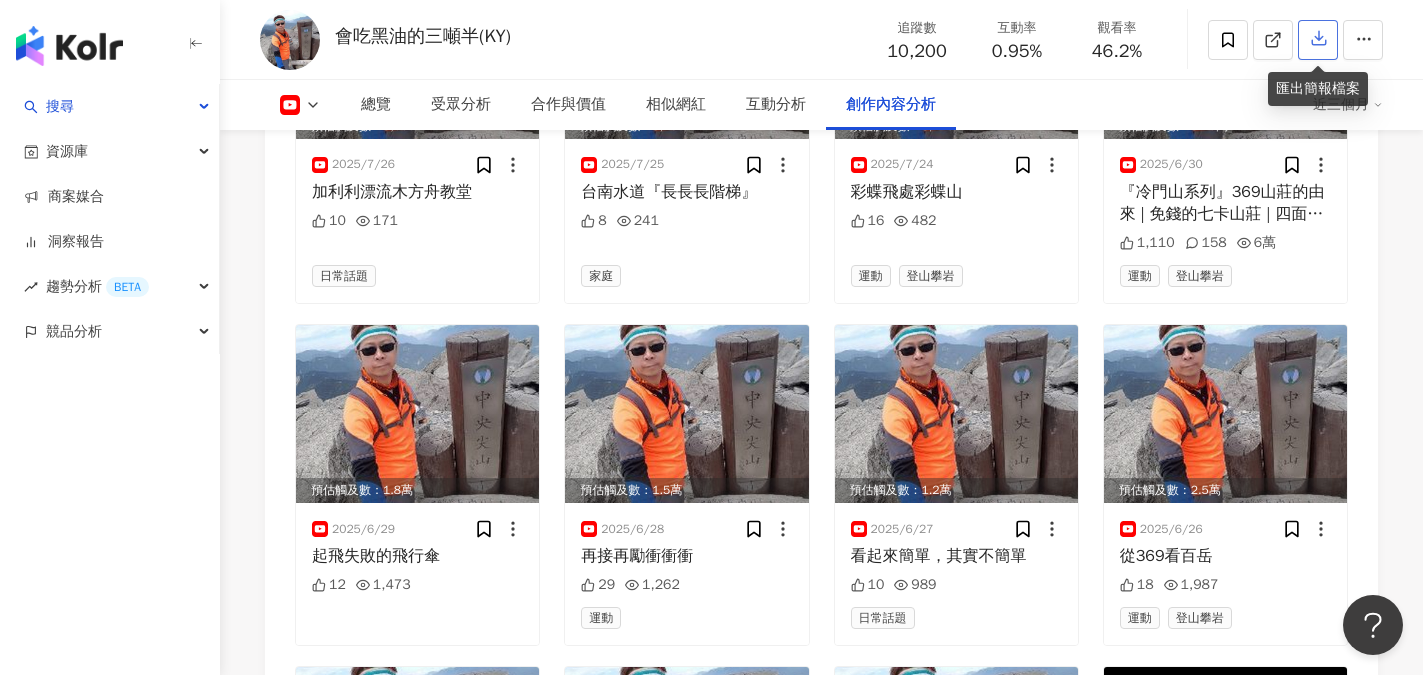 click 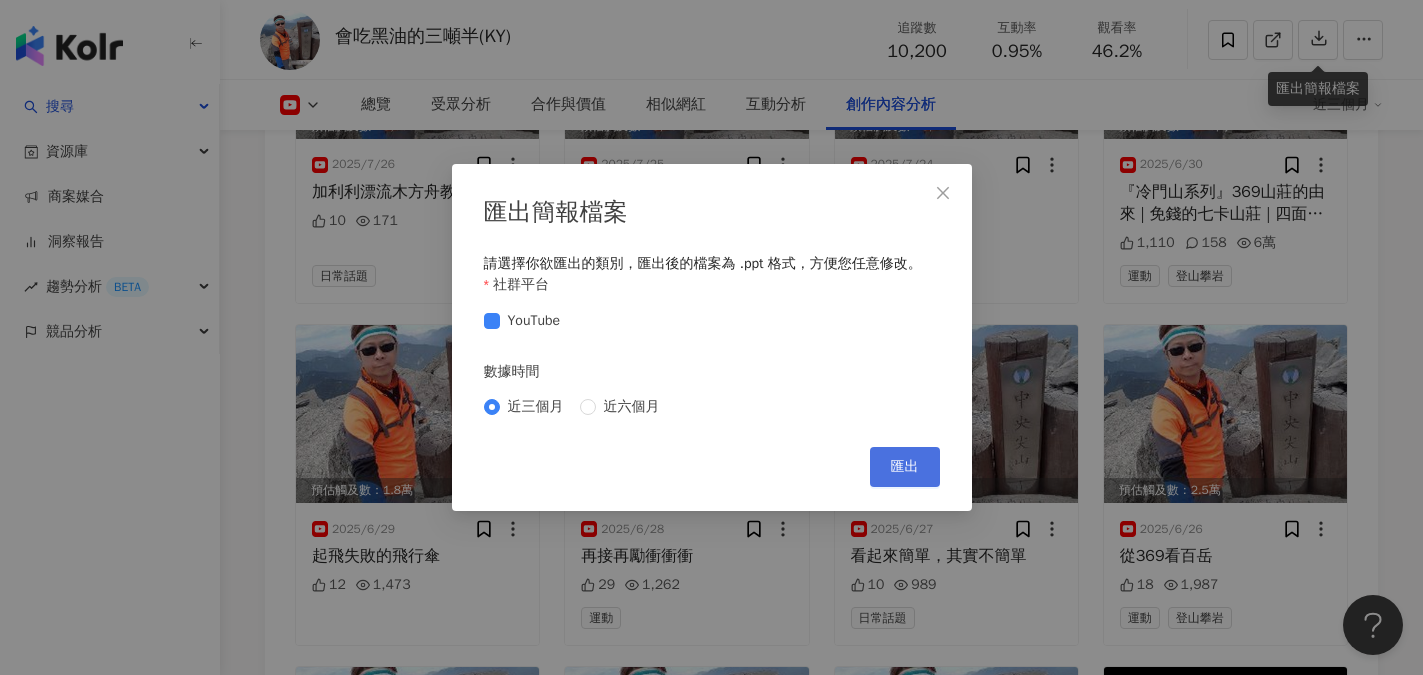 click on "匯出" at bounding box center [905, 467] 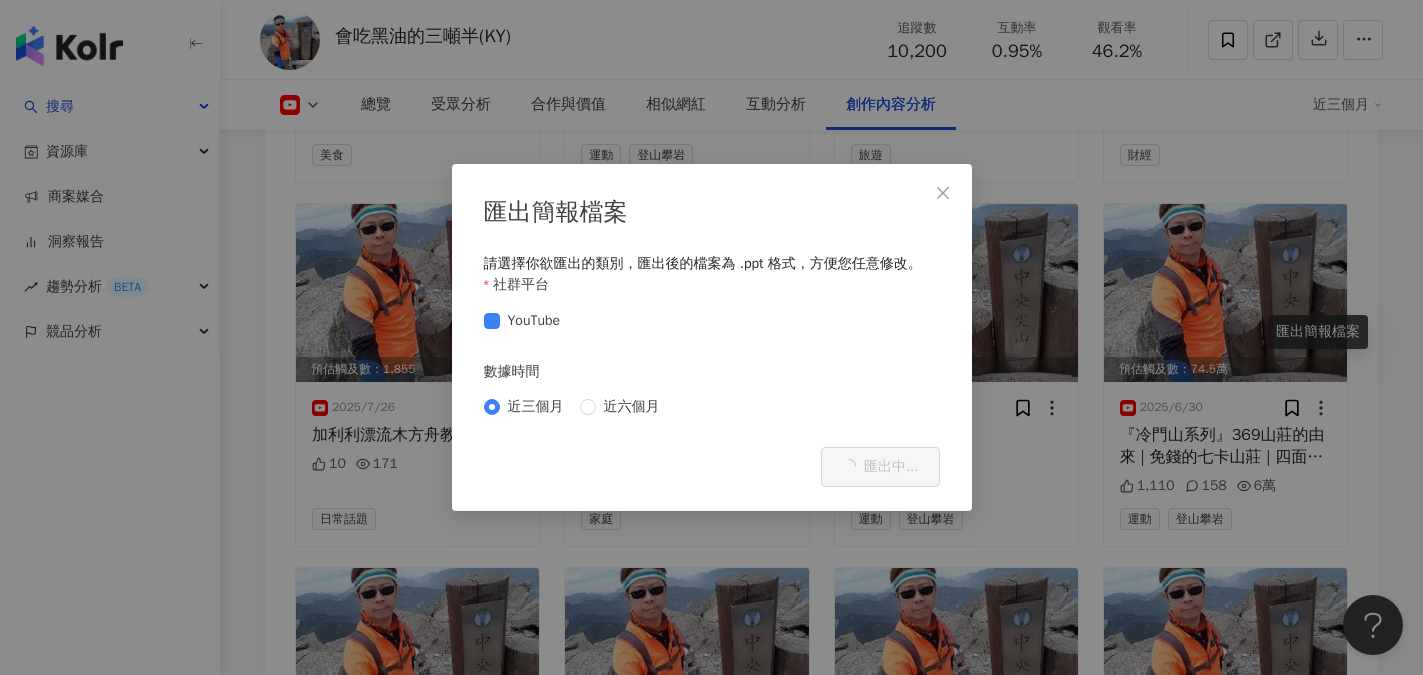 scroll, scrollTop: 5900, scrollLeft: 0, axis: vertical 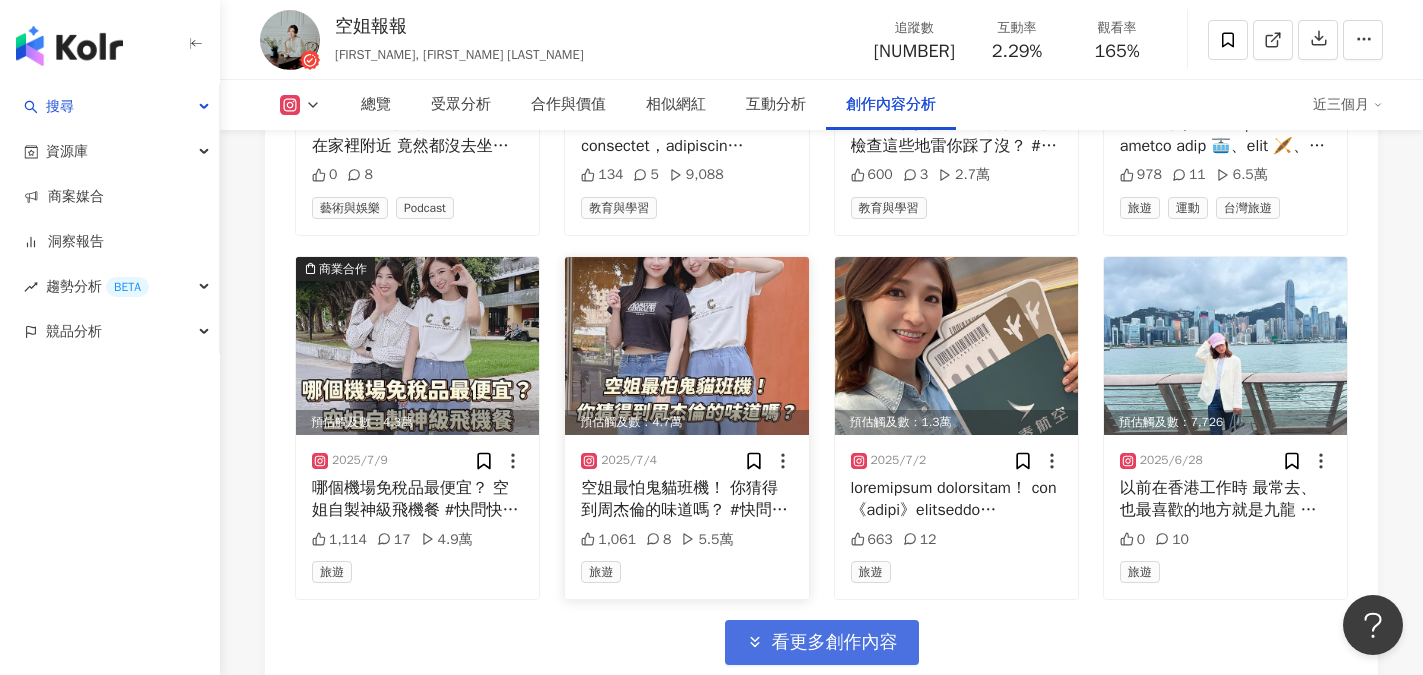 click on "看更多創作內容" at bounding box center (835, 643) 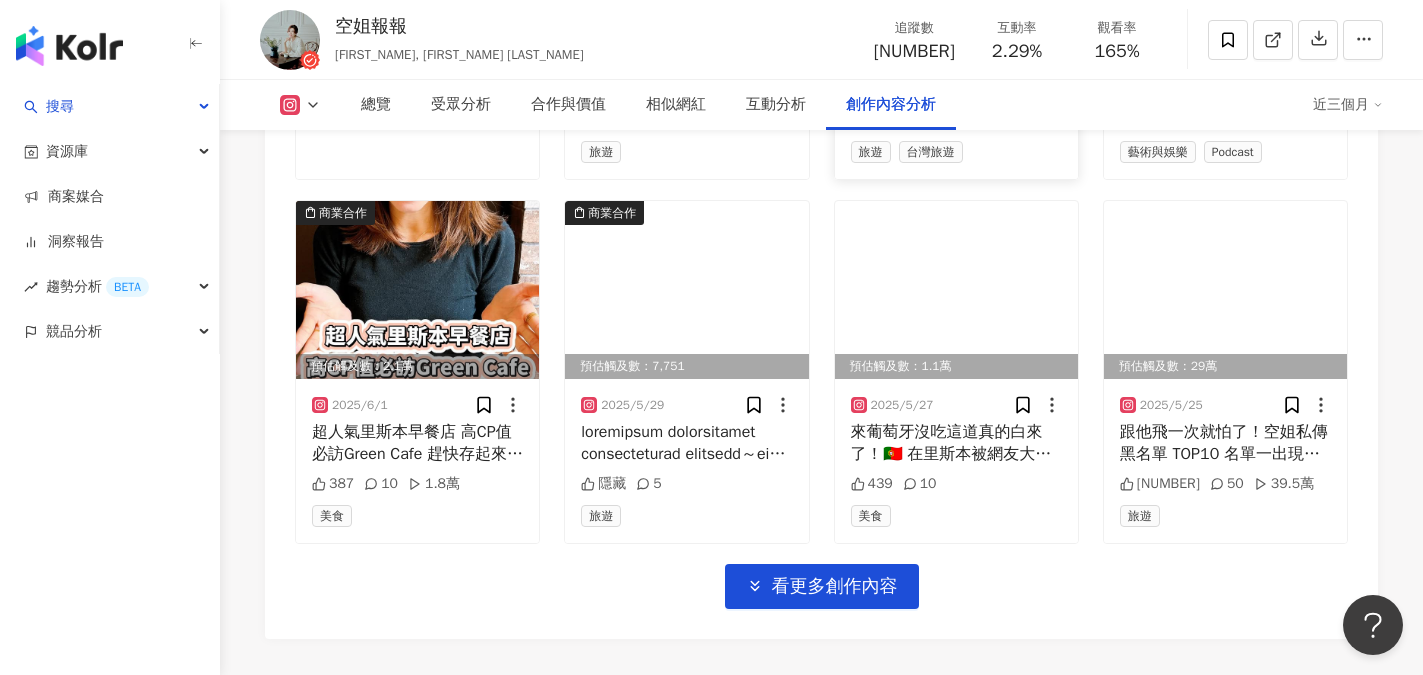 scroll, scrollTop: 8100, scrollLeft: 0, axis: vertical 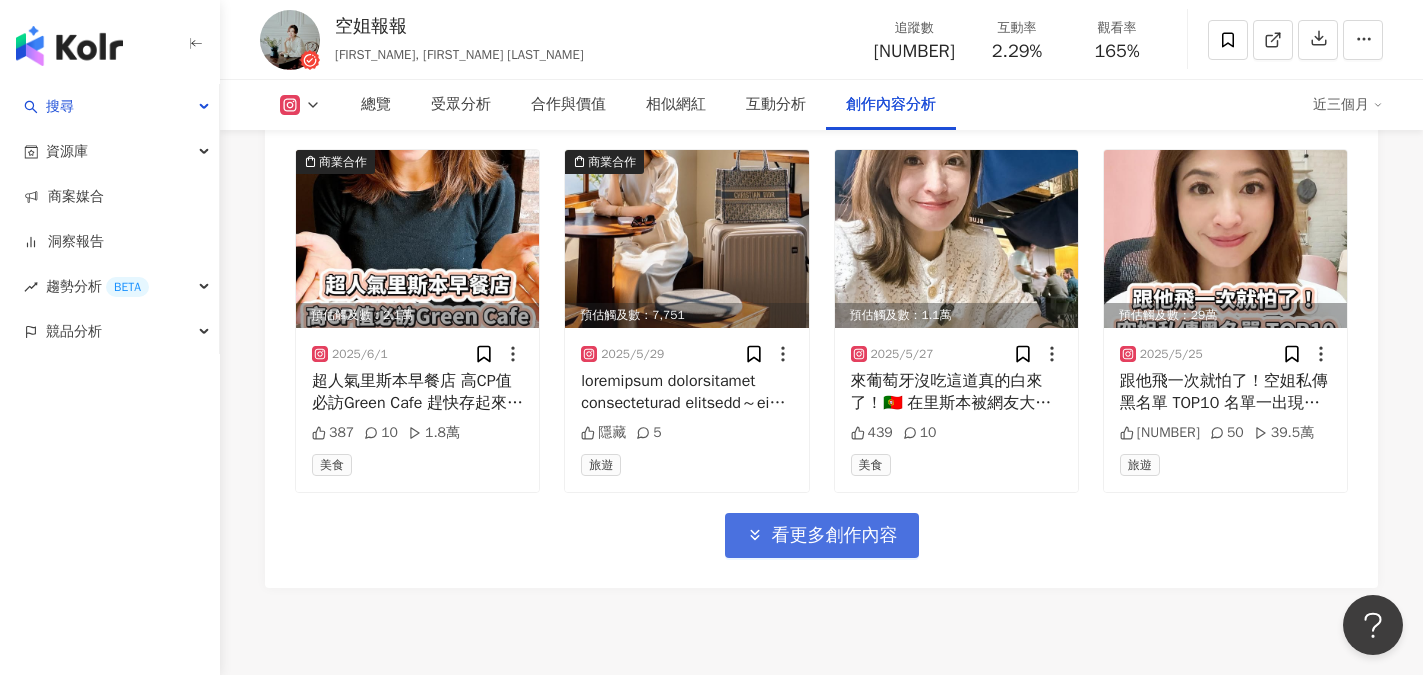 click on "看更多創作內容" at bounding box center [835, 536] 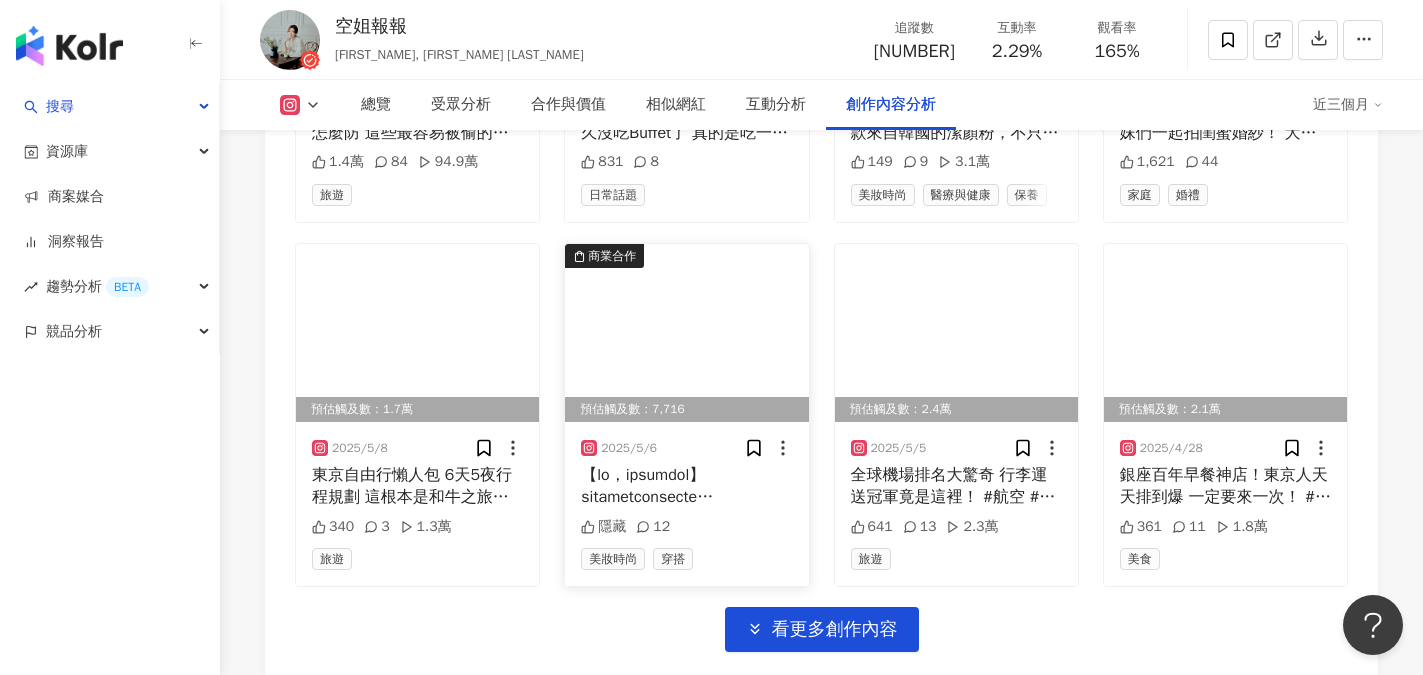 scroll, scrollTop: 9100, scrollLeft: 0, axis: vertical 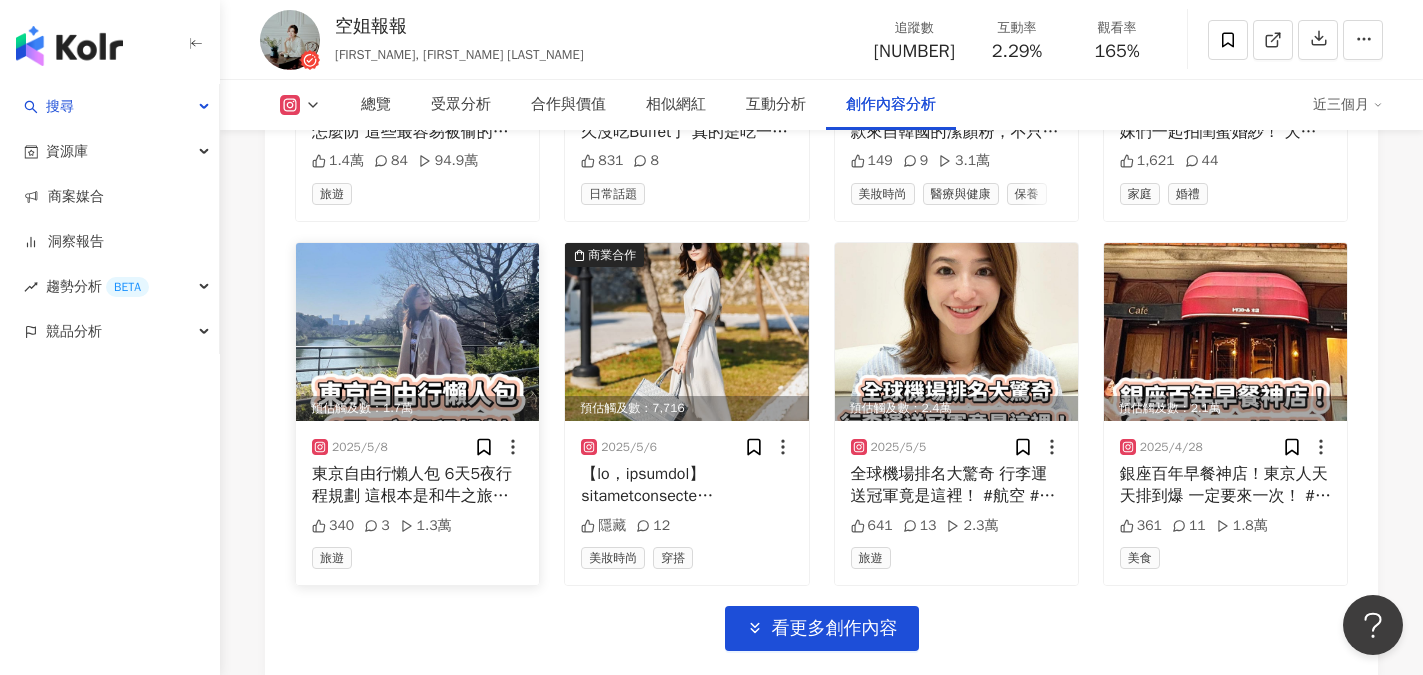 click on "東京自由行懶人包 6天5夜行程規劃
這根本是和牛之旅吧？
#東京自由行 #東京美食 #東京行程 #和牛 #輕井澤 #景點 #東京景點 #航空 #旅行 #日本" at bounding box center [417, 485] 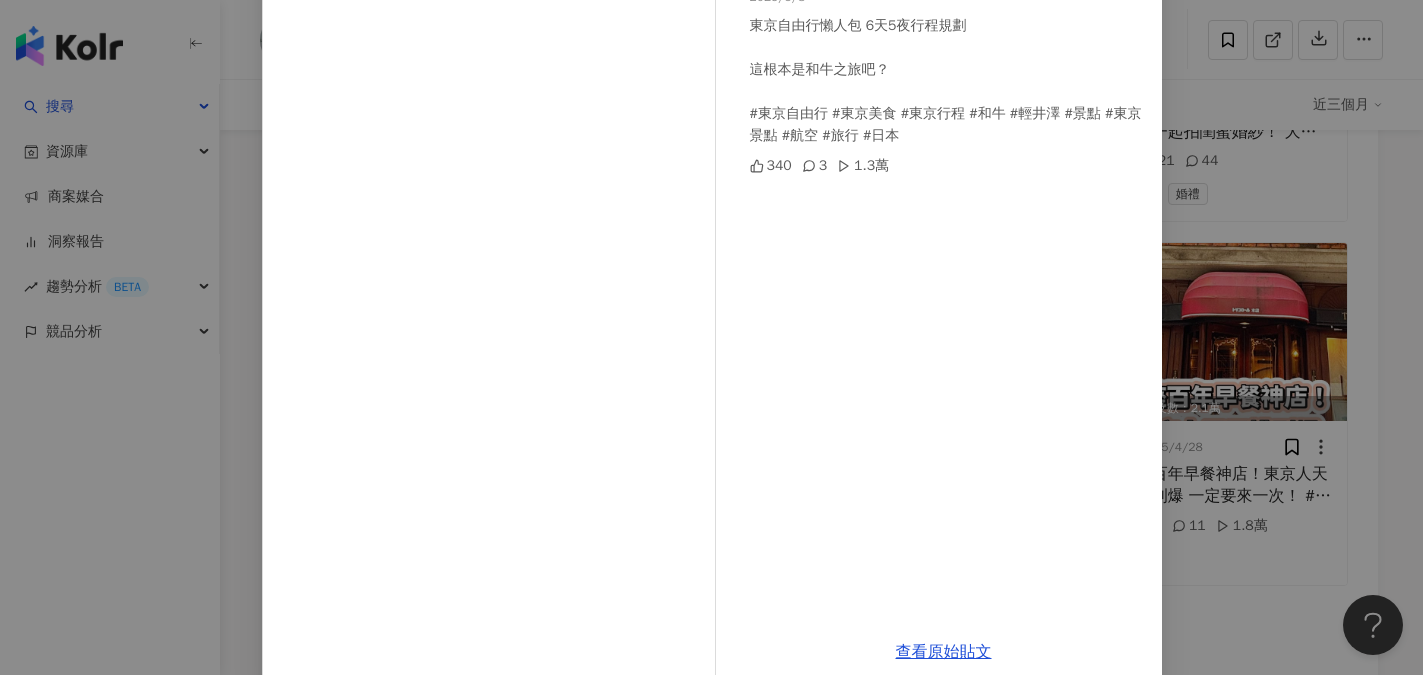 scroll, scrollTop: 200, scrollLeft: 0, axis: vertical 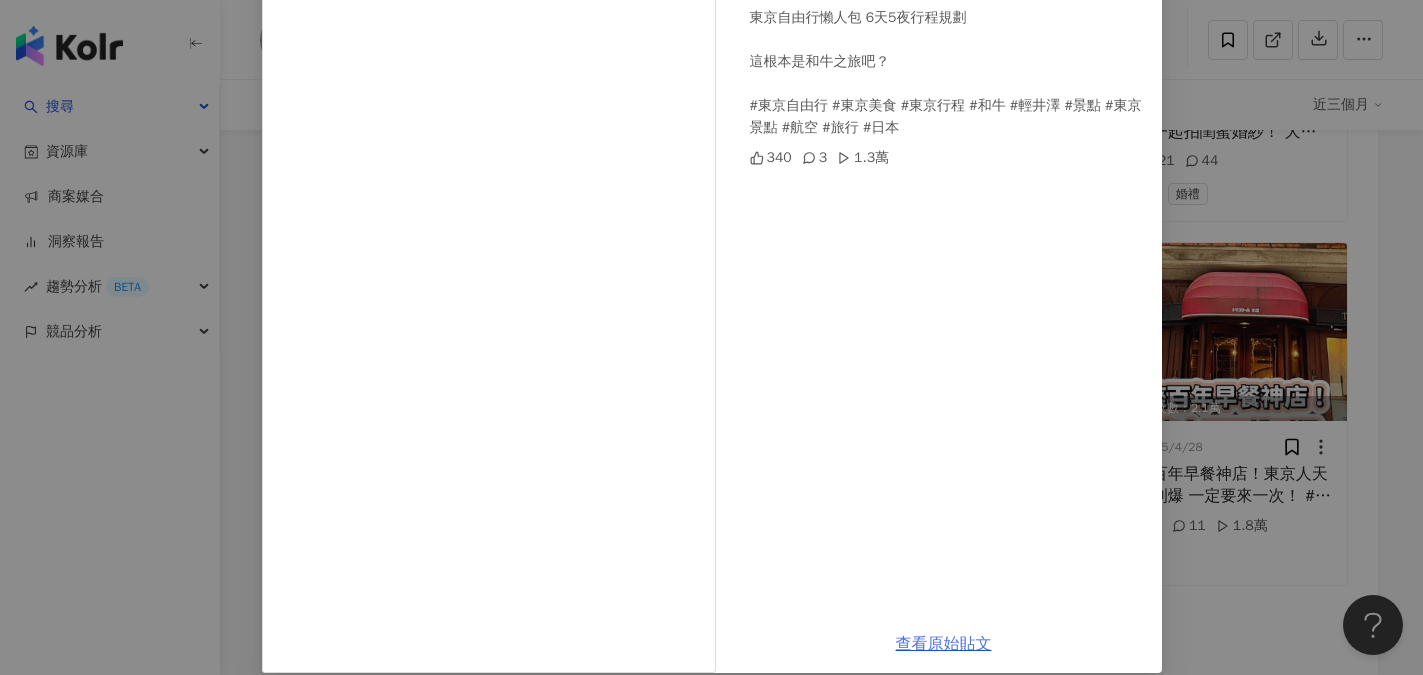 click on "查看原始貼文" at bounding box center [944, 644] 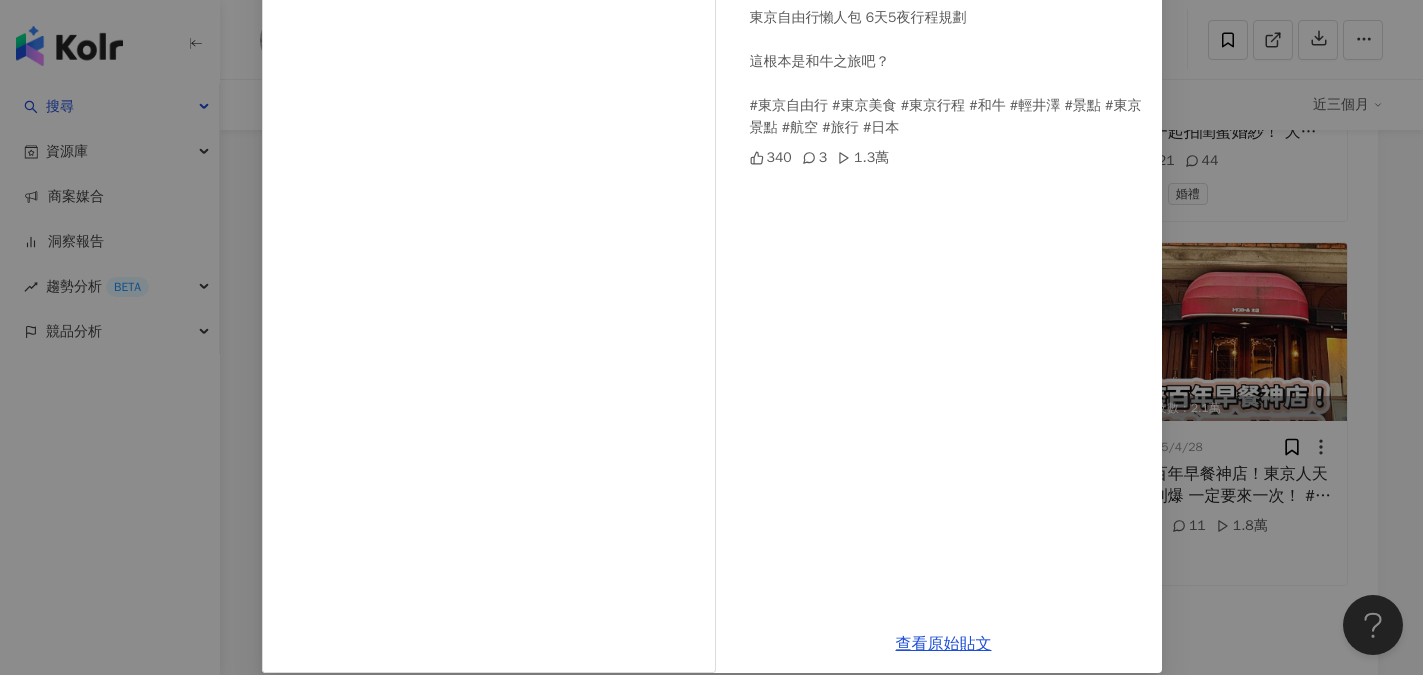 scroll, scrollTop: 0, scrollLeft: 0, axis: both 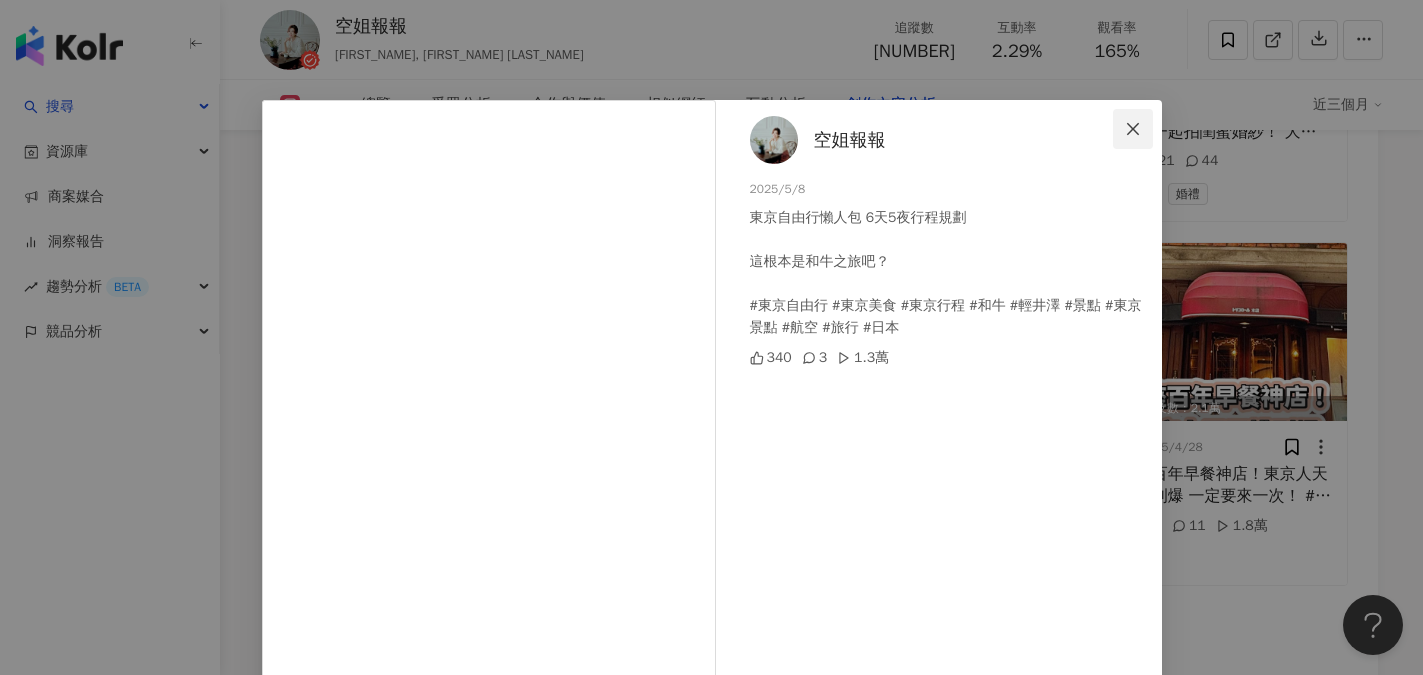 click at bounding box center [1133, 129] 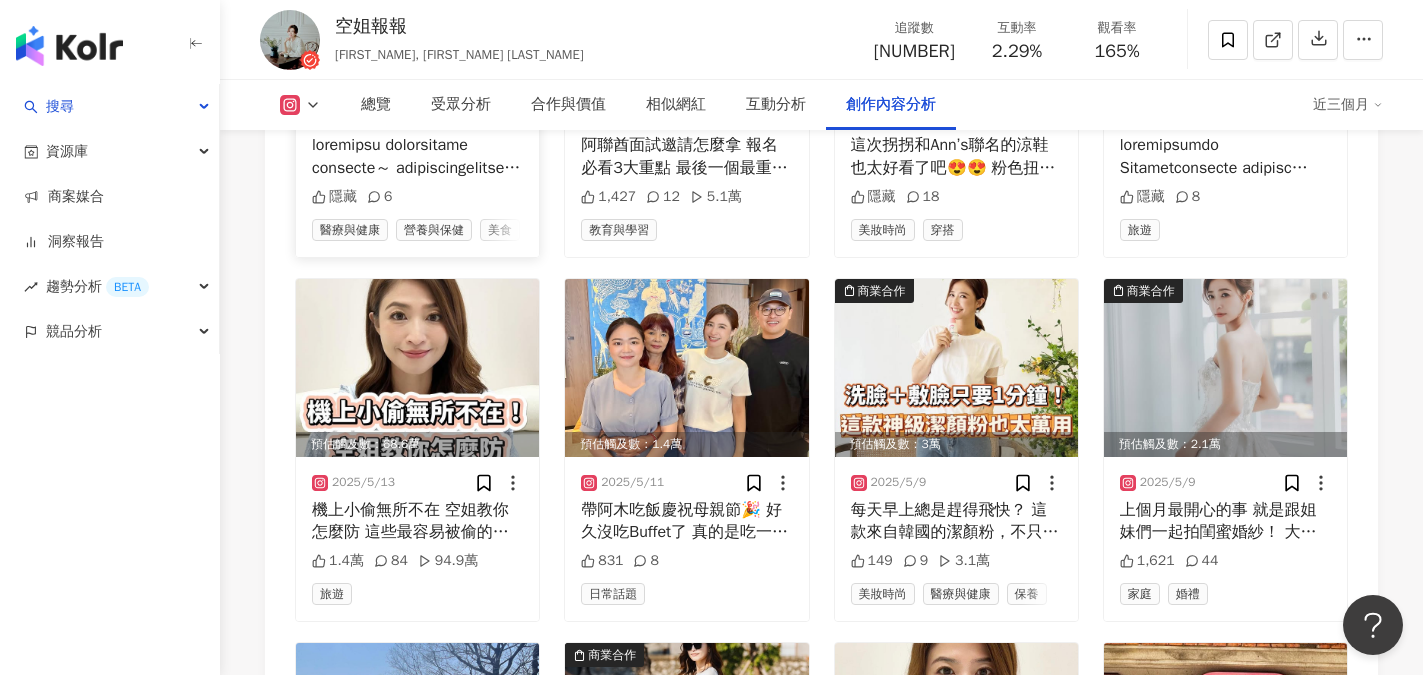scroll, scrollTop: 8400, scrollLeft: 0, axis: vertical 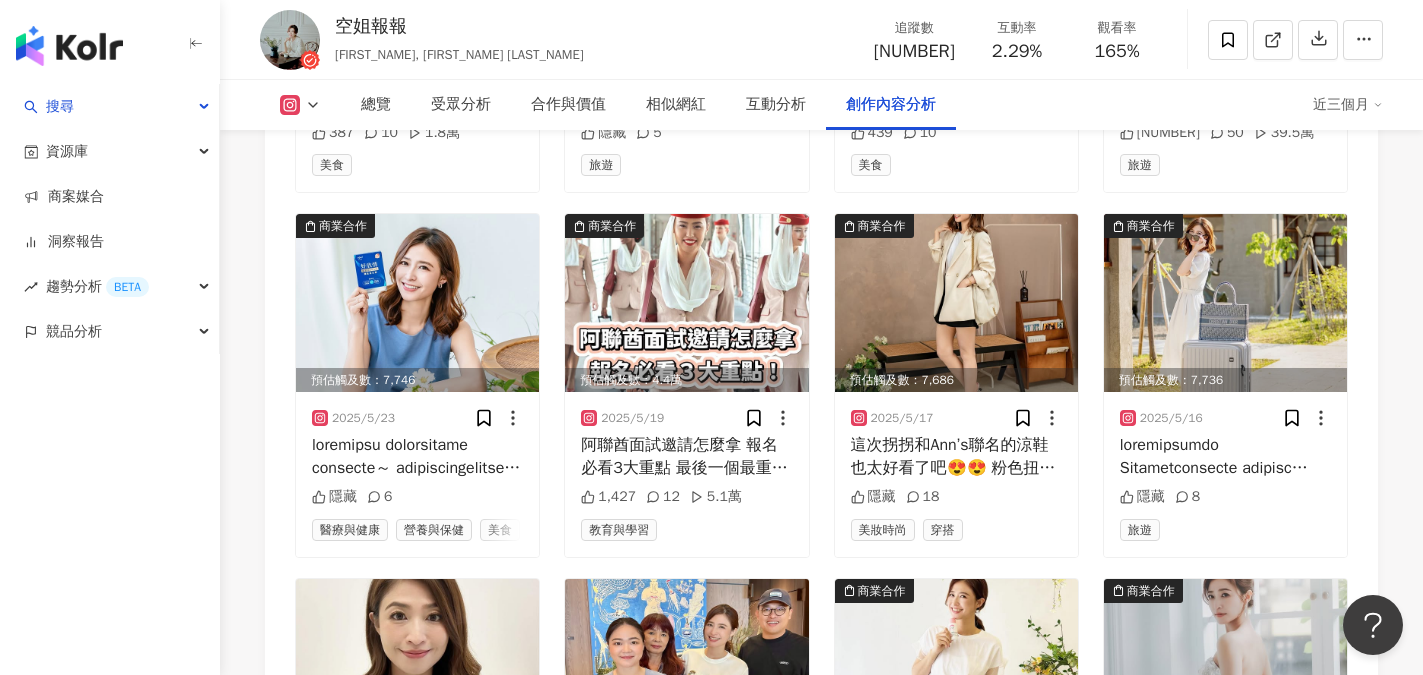 click 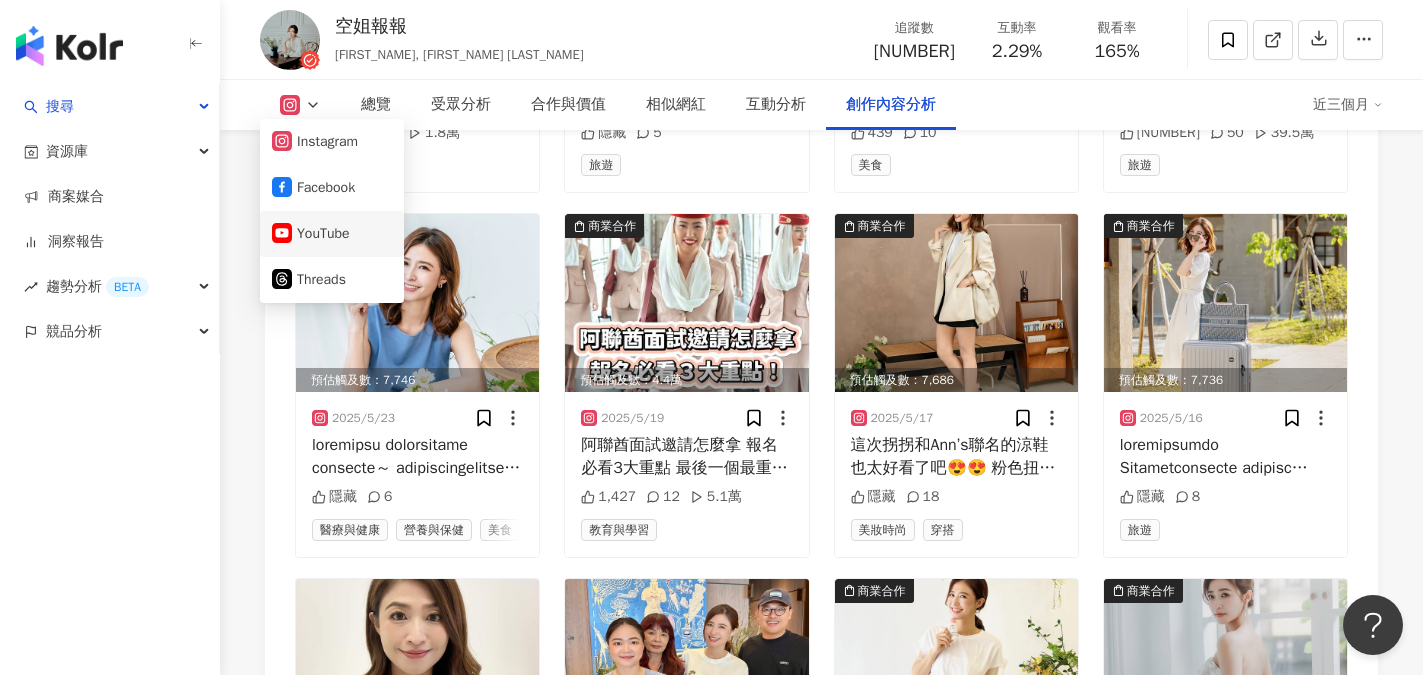 click on "YouTube" at bounding box center [332, 234] 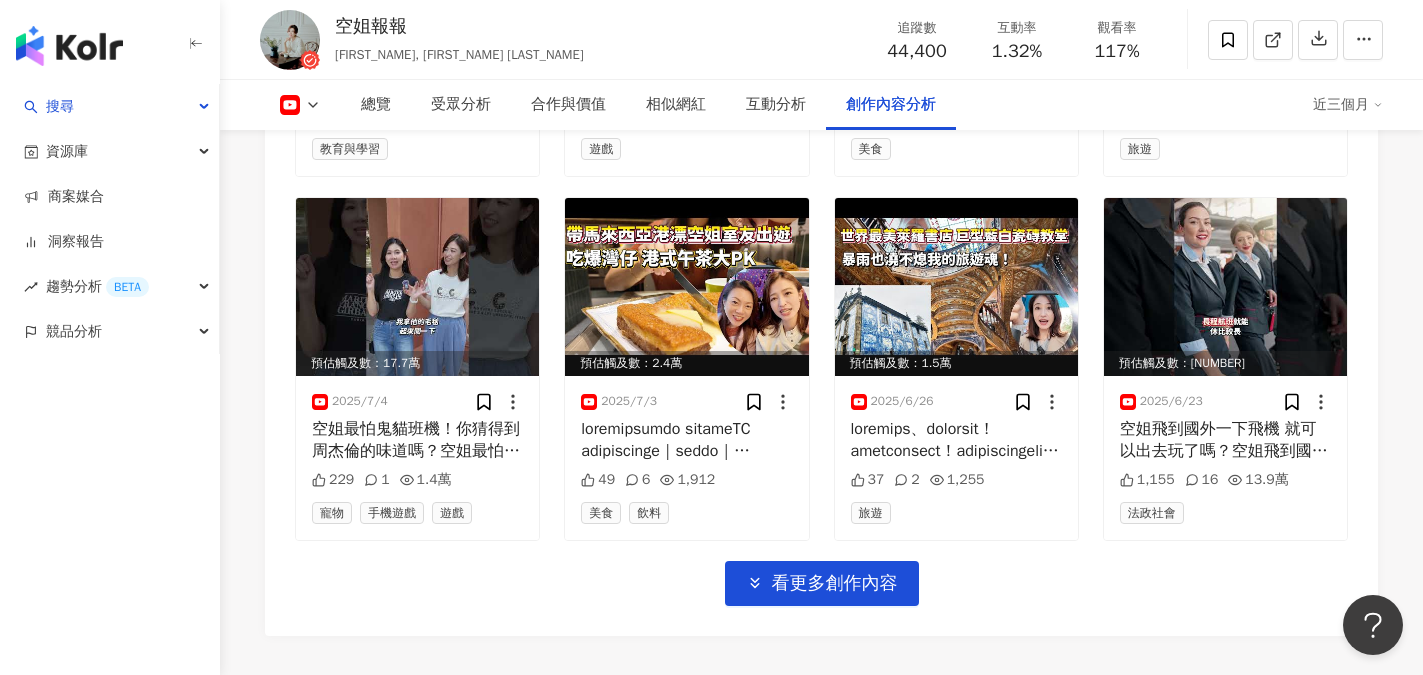scroll, scrollTop: 6330, scrollLeft: 0, axis: vertical 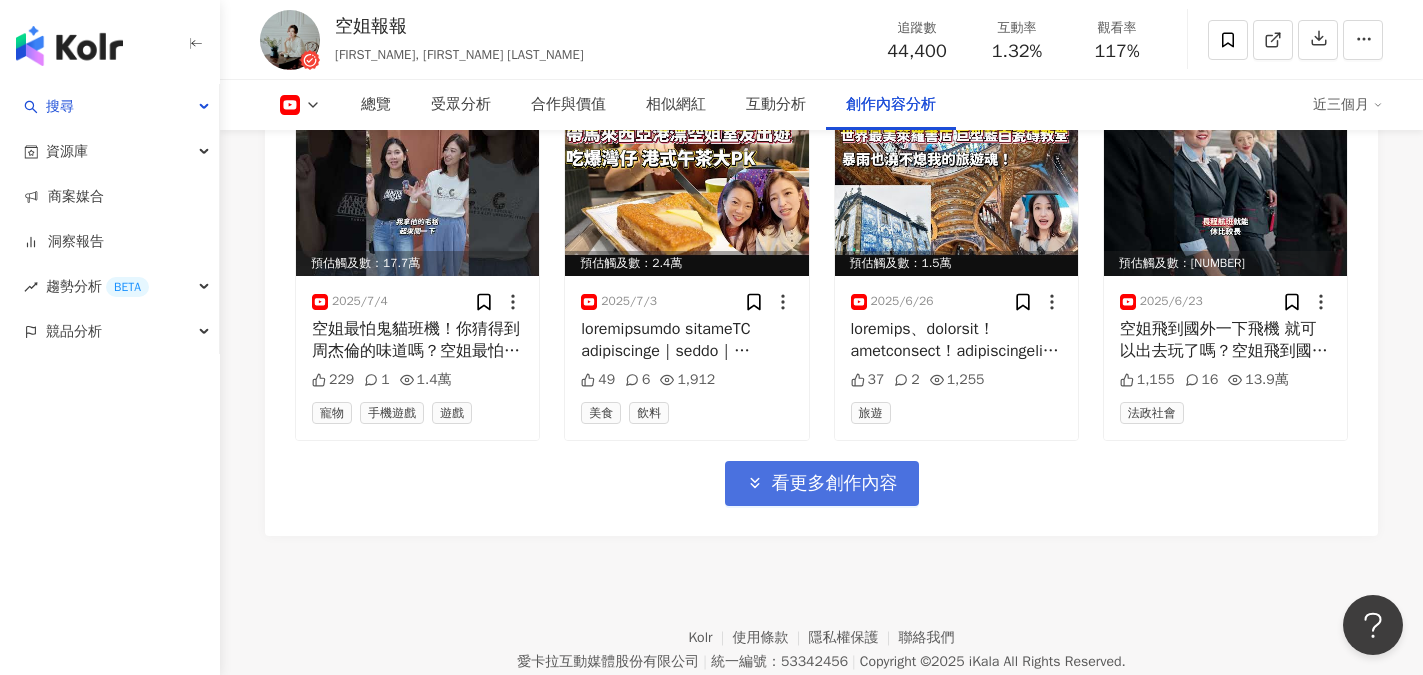click on "看更多創作內容" at bounding box center [822, 483] 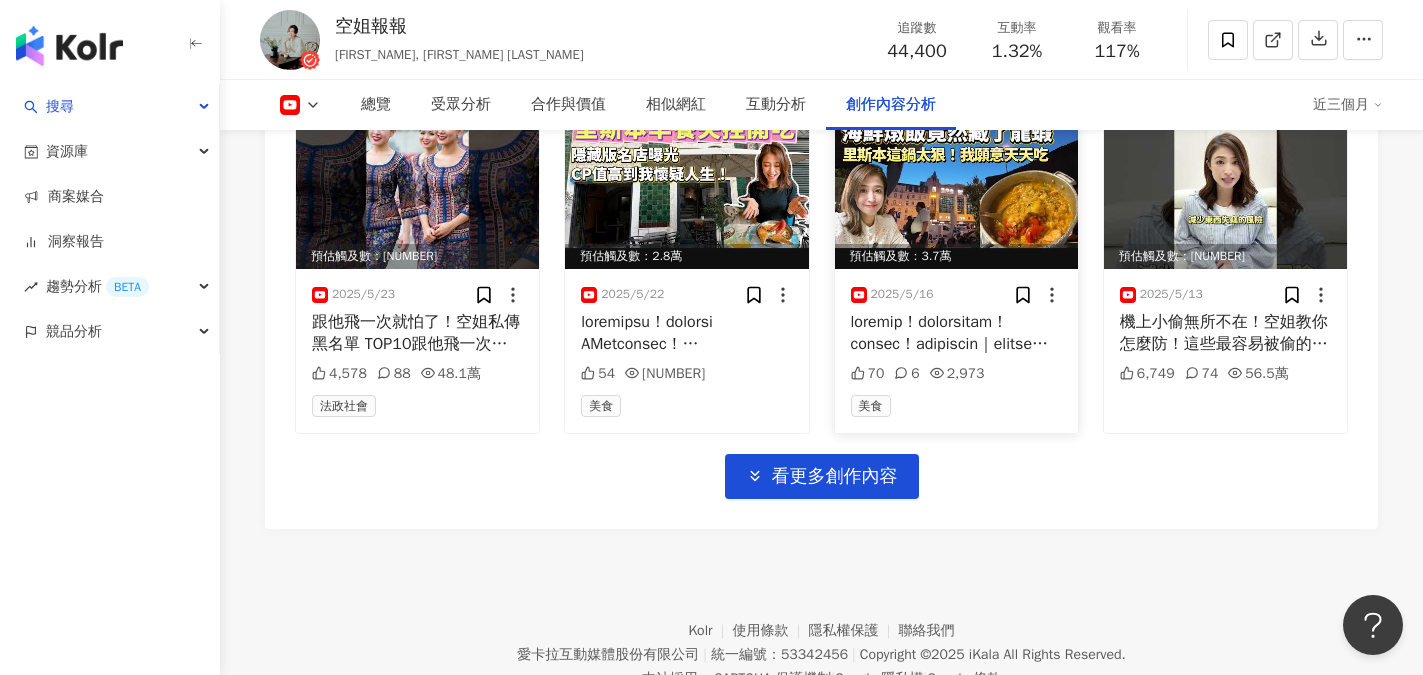 scroll, scrollTop: 7430, scrollLeft: 0, axis: vertical 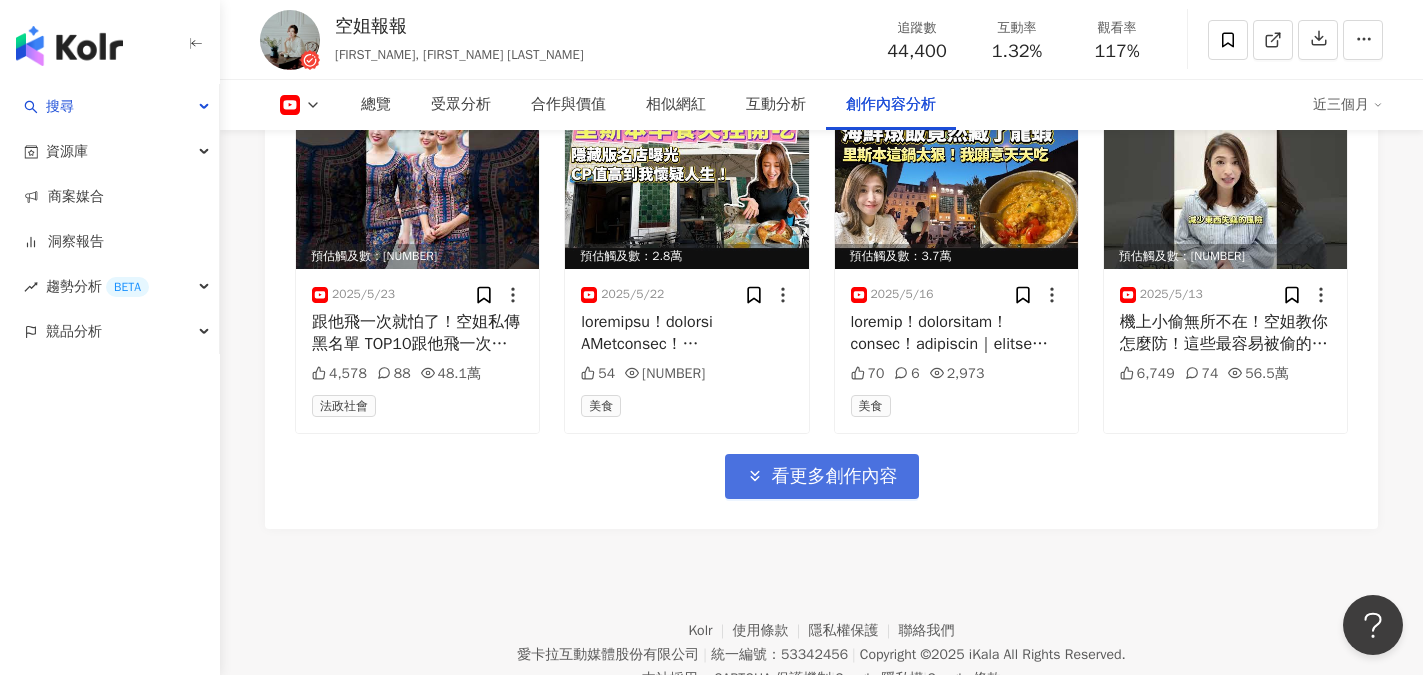 click on "看更多創作內容" at bounding box center (835, 477) 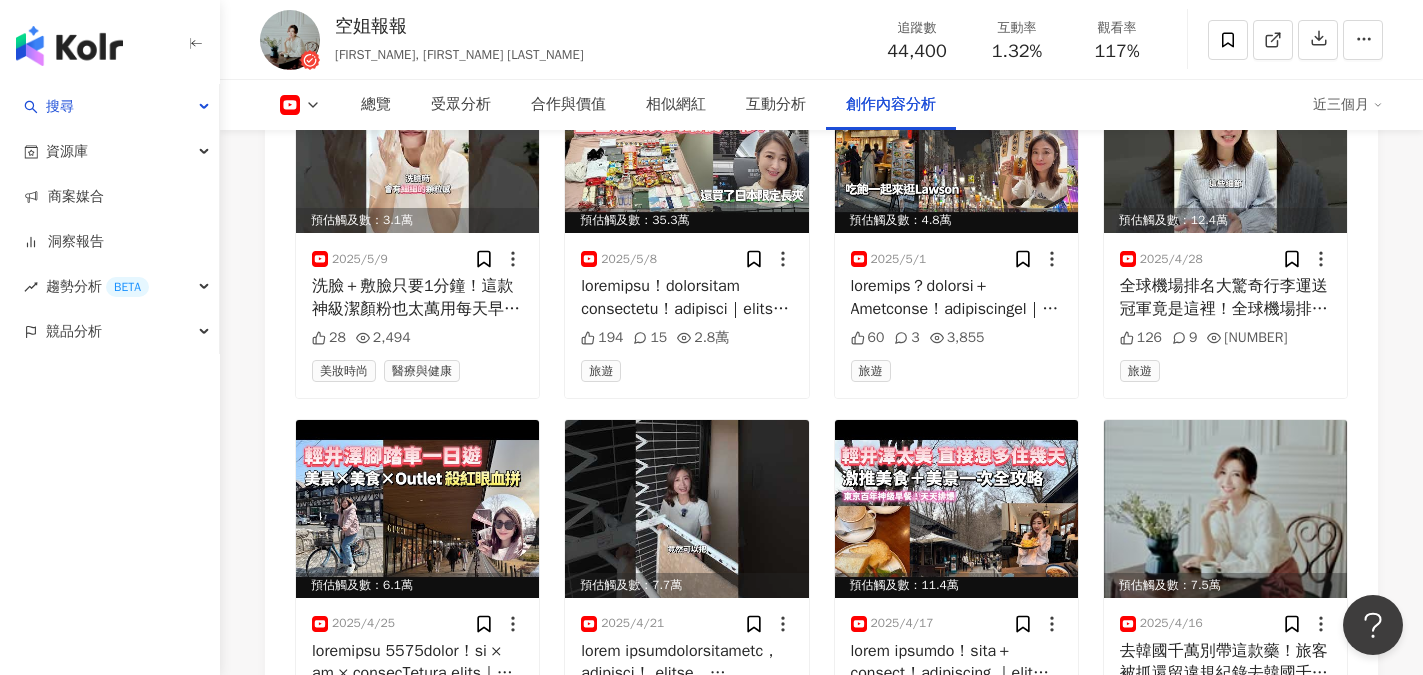 scroll, scrollTop: 7930, scrollLeft: 0, axis: vertical 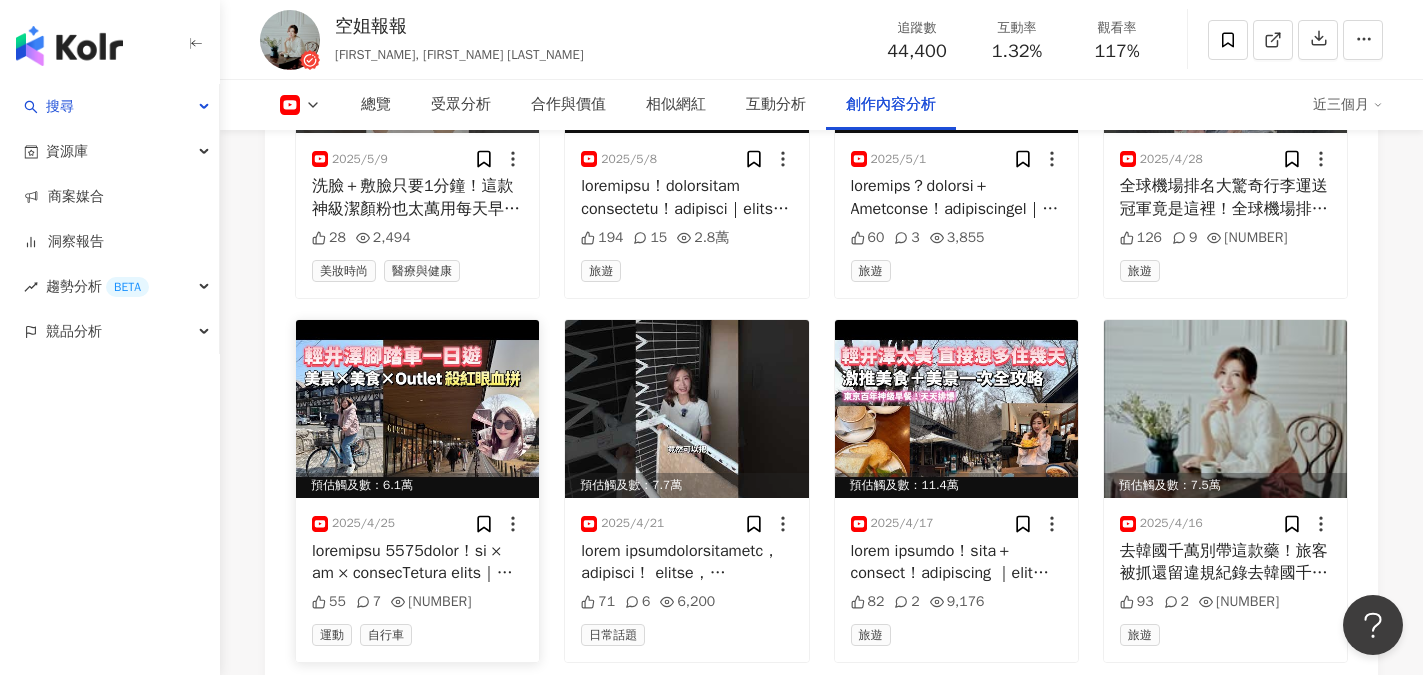 click at bounding box center [417, 409] 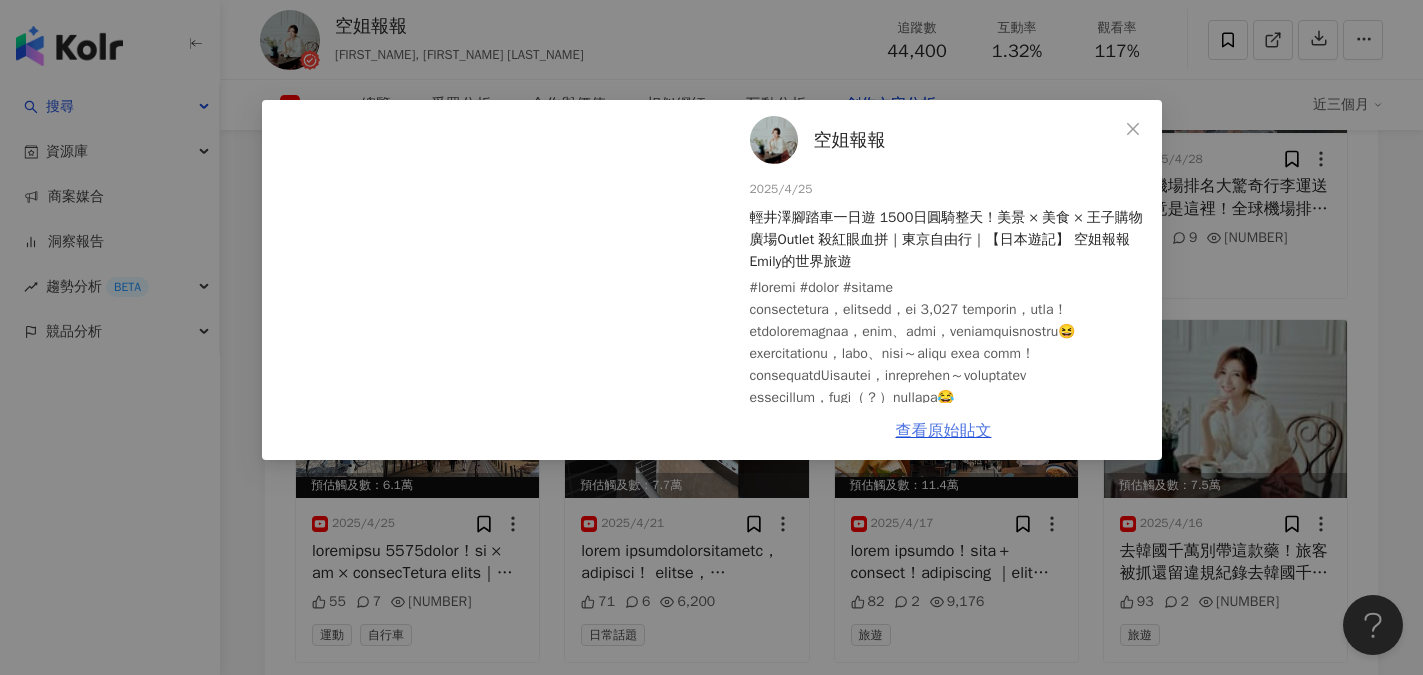 click on "查看原始貼文" at bounding box center (944, 431) 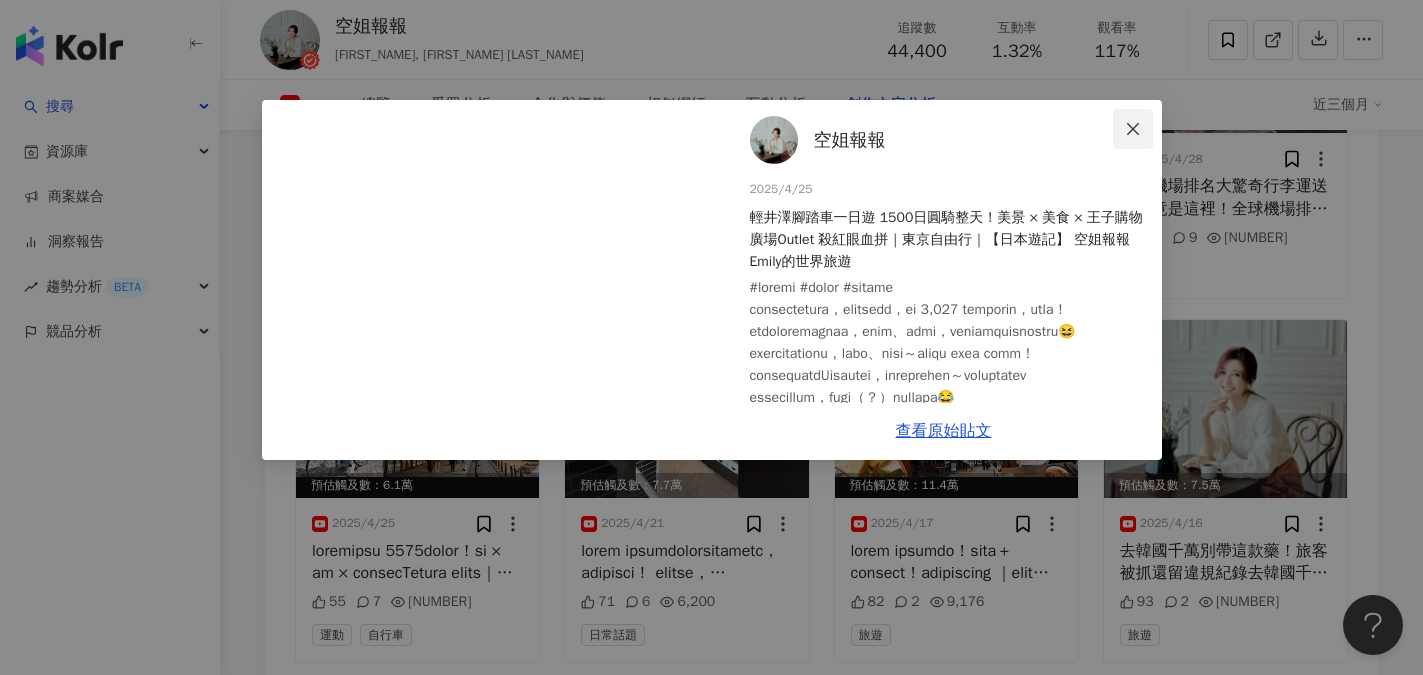 click at bounding box center [1133, 129] 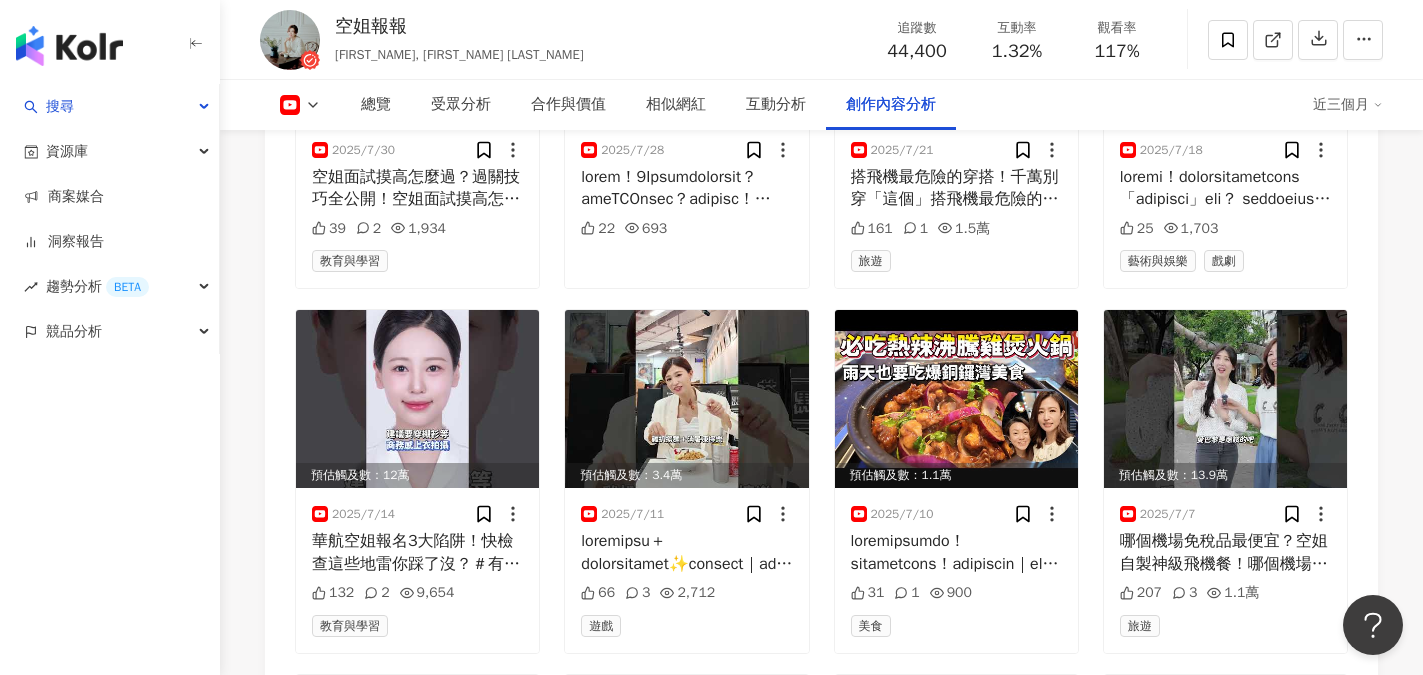 scroll, scrollTop: 5530, scrollLeft: 0, axis: vertical 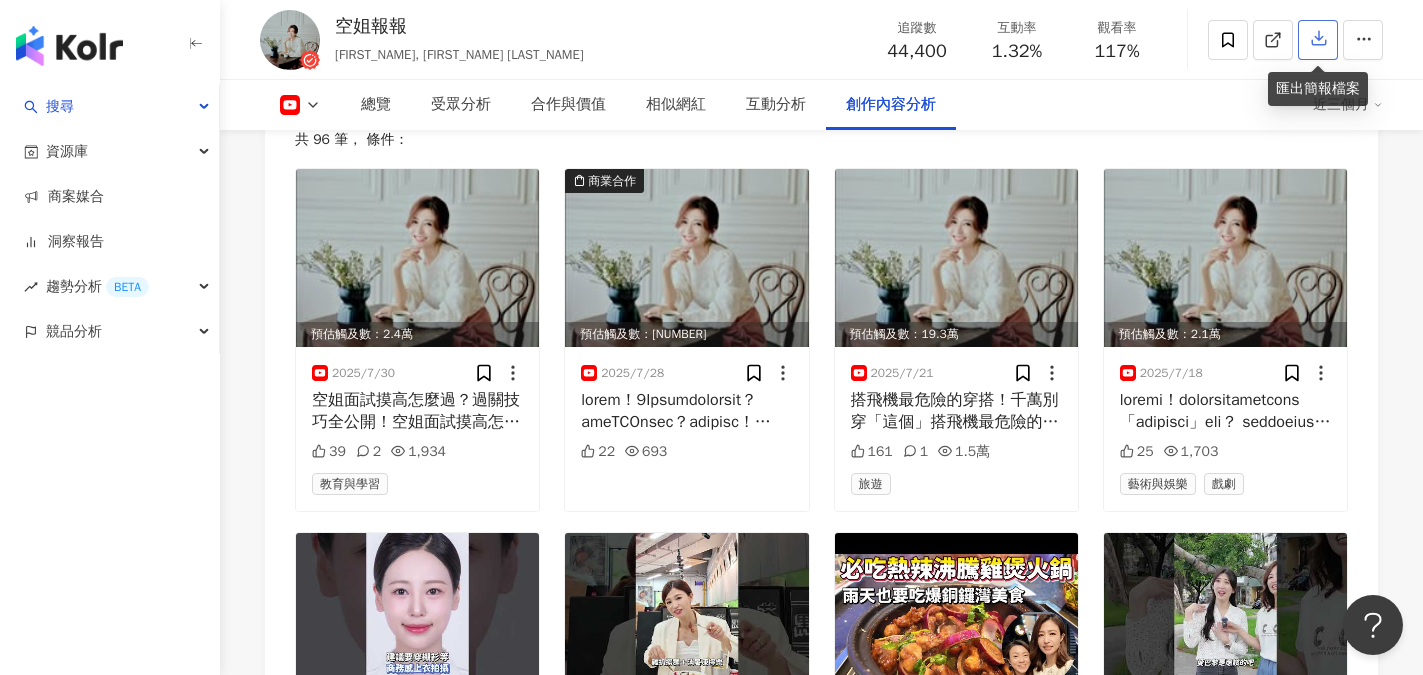 click at bounding box center [1318, 40] 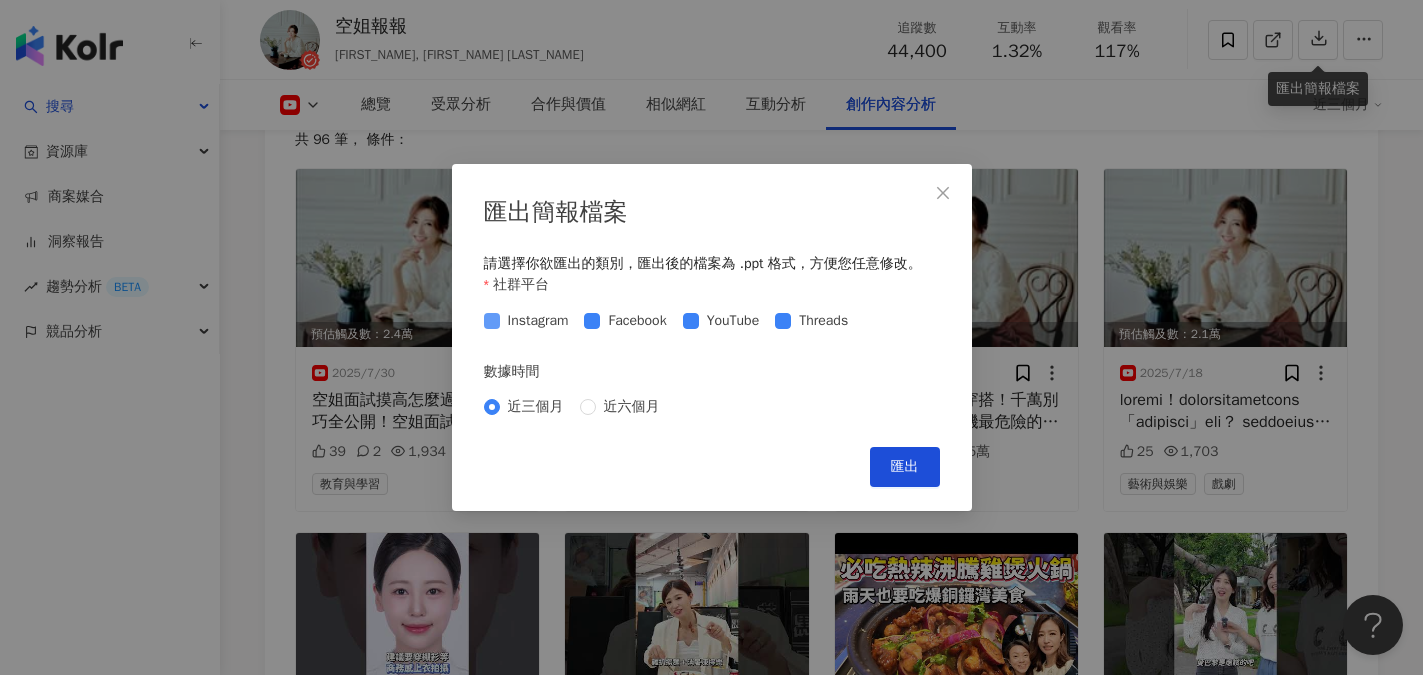 click at bounding box center (492, 321) 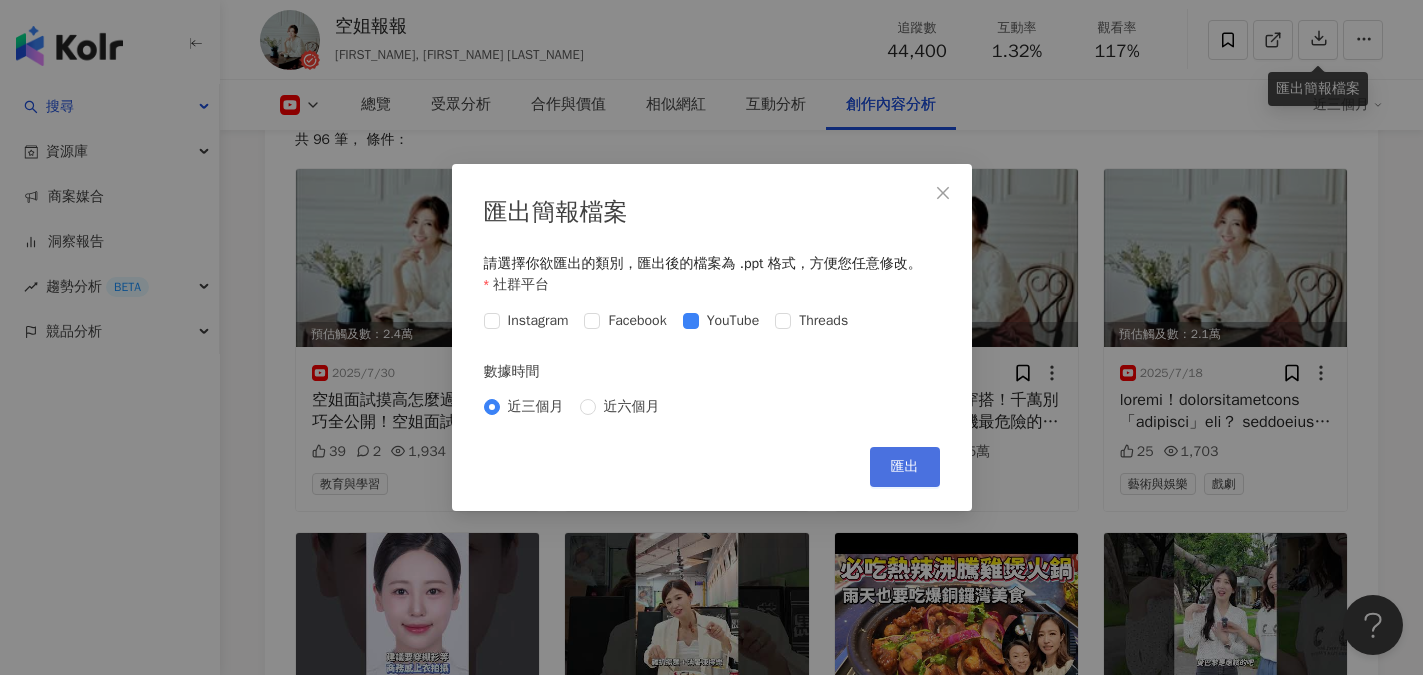 click on "匯出" at bounding box center (905, 467) 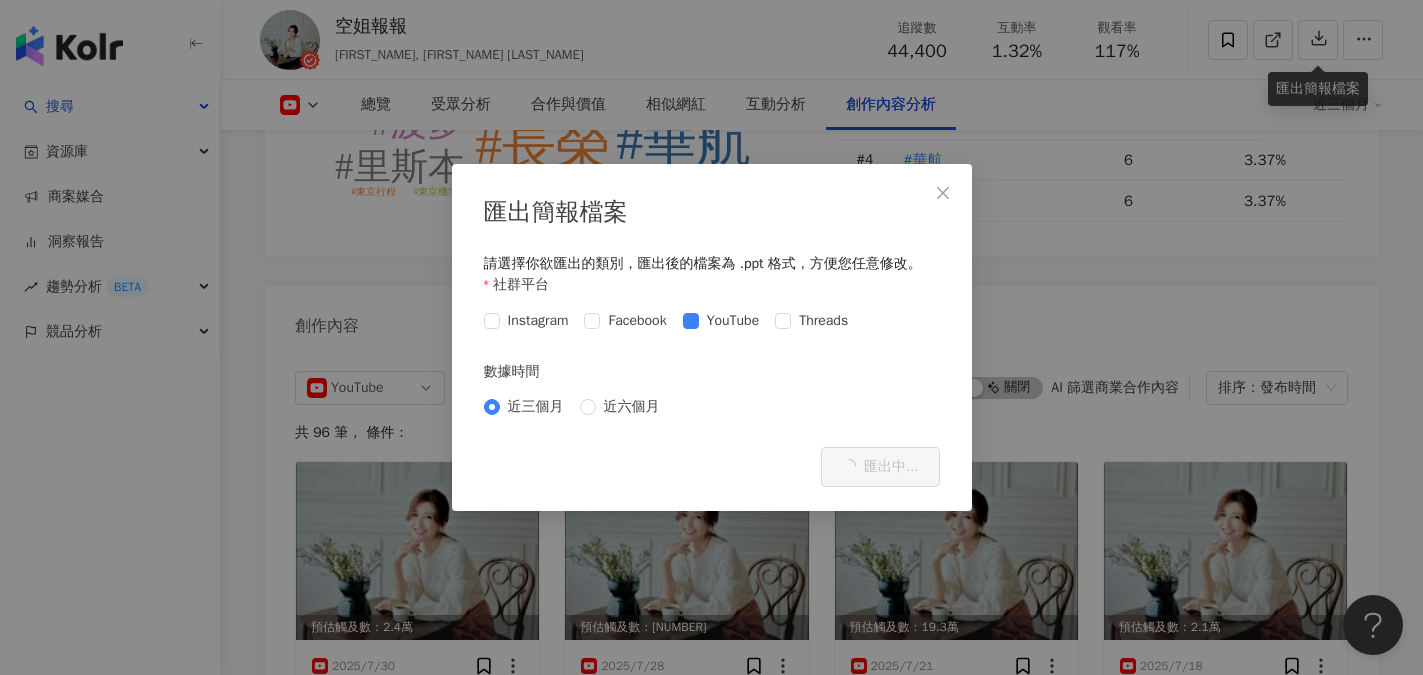 scroll, scrollTop: 5530, scrollLeft: 0, axis: vertical 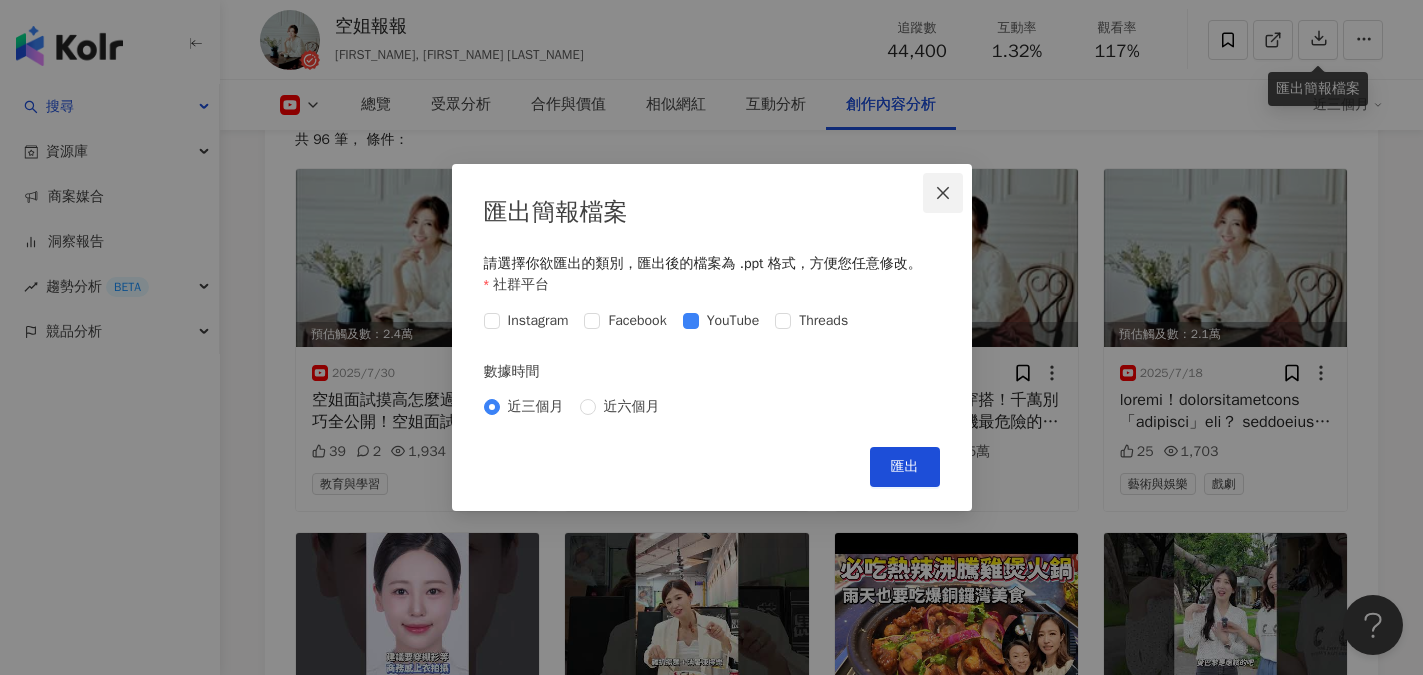 click 